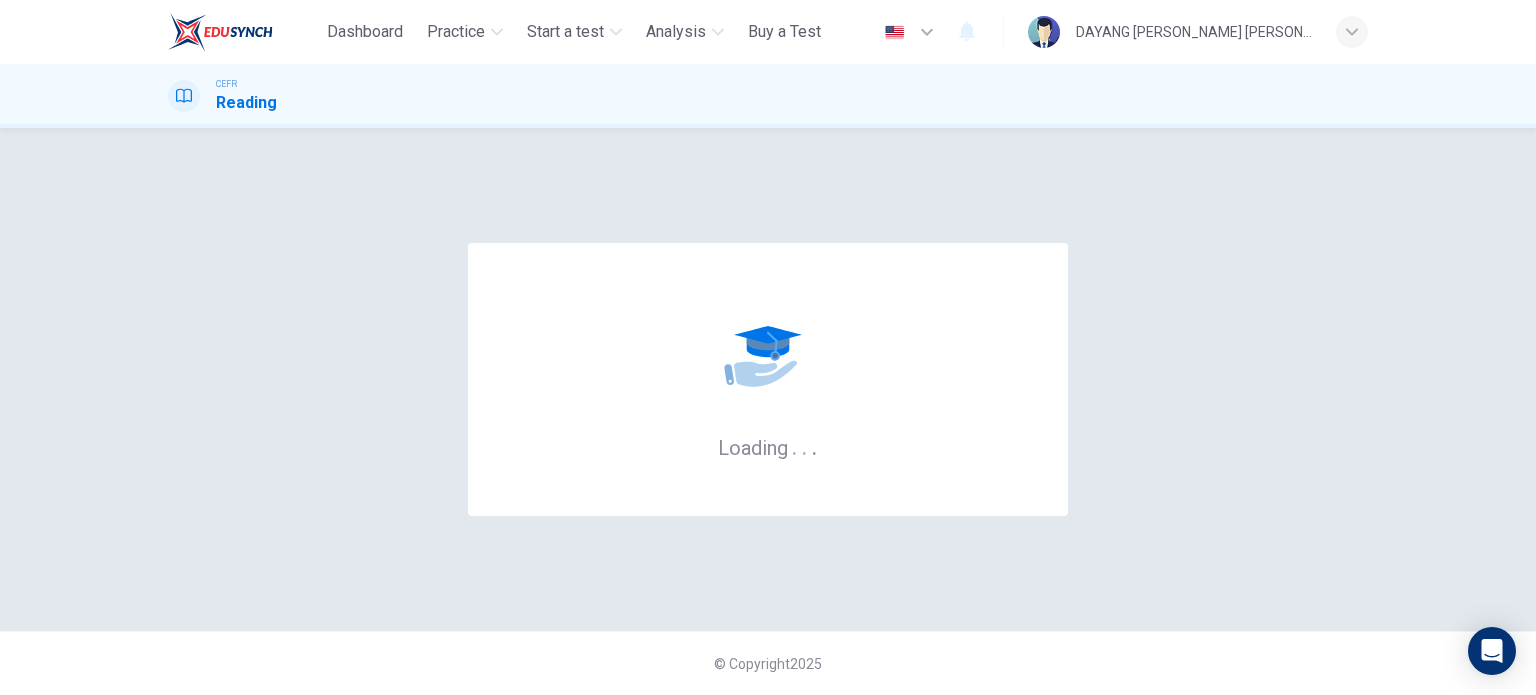 scroll, scrollTop: 0, scrollLeft: 0, axis: both 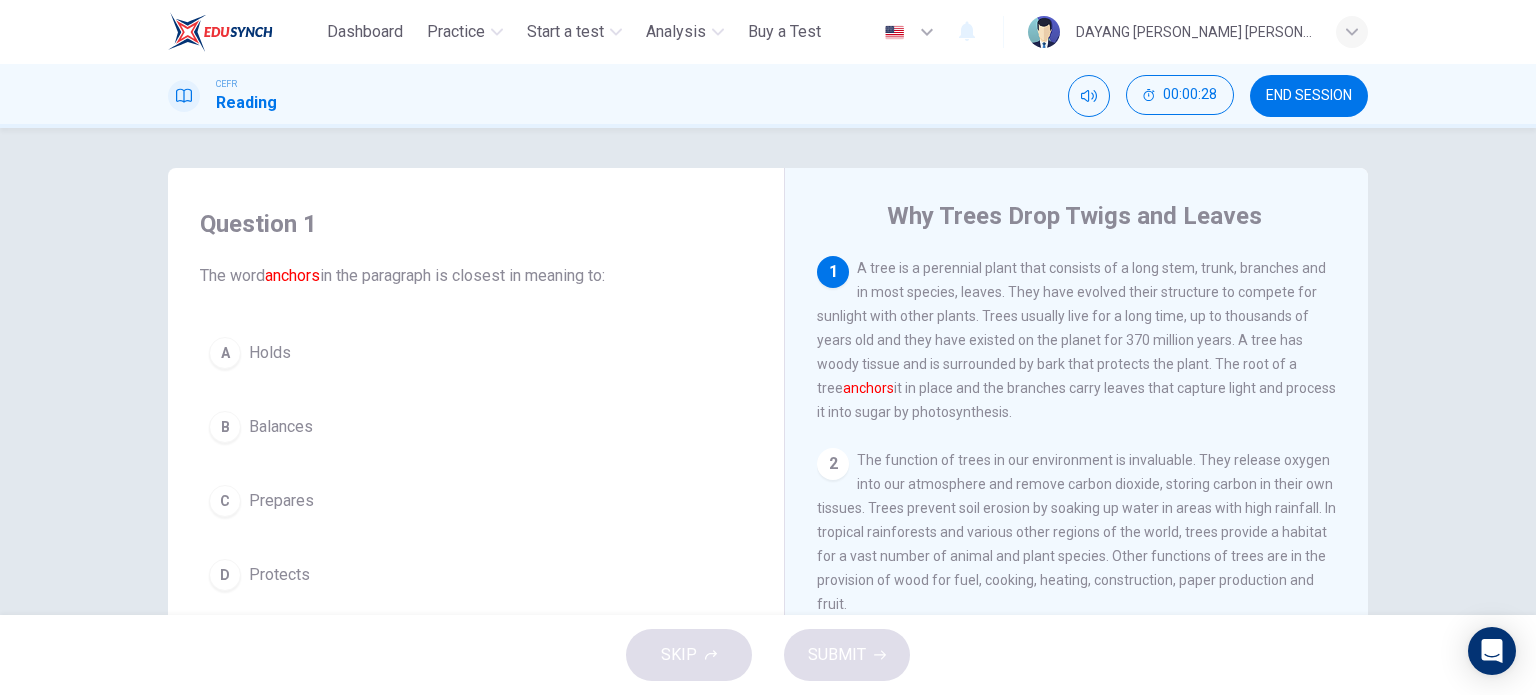 click on "A Holds" at bounding box center (476, 353) 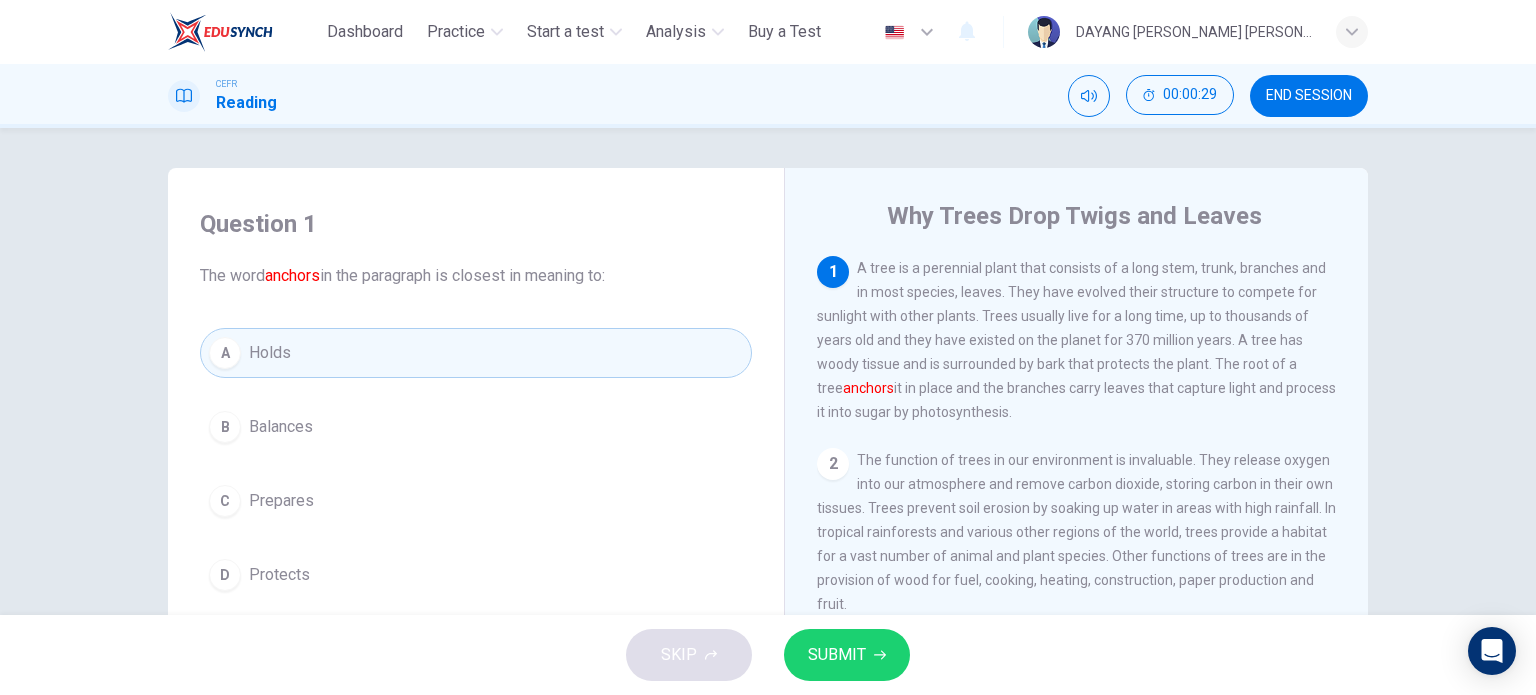 click on "SUBMIT" at bounding box center [837, 655] 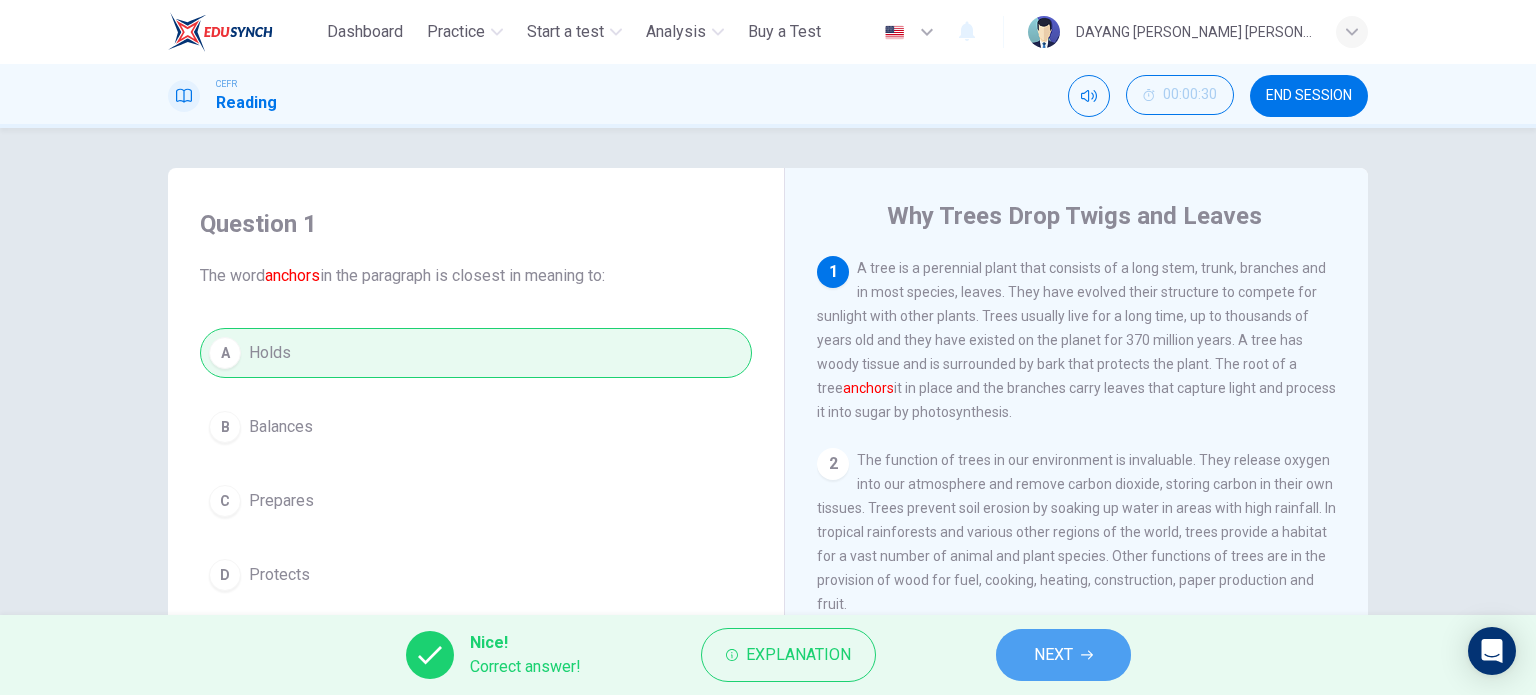 click on "NEXT" at bounding box center [1063, 655] 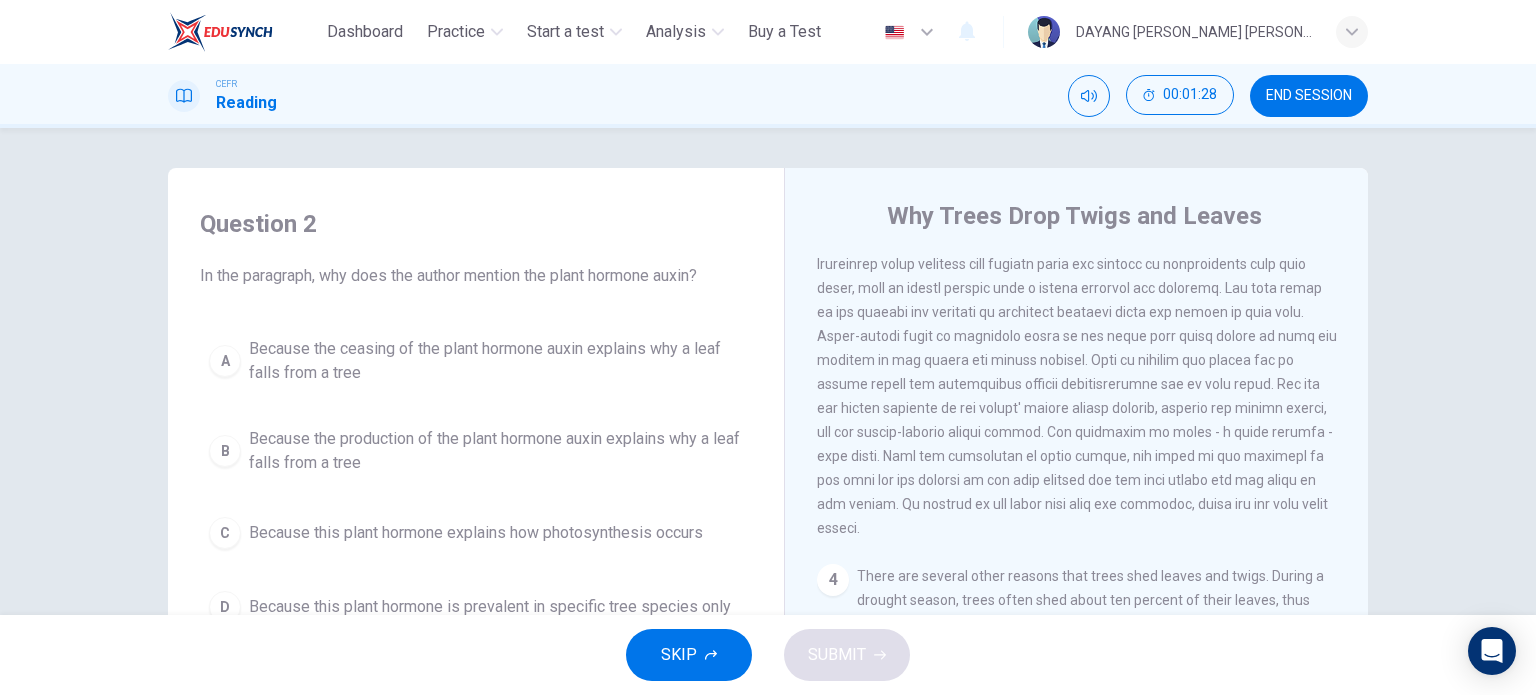 scroll, scrollTop: 403, scrollLeft: 0, axis: vertical 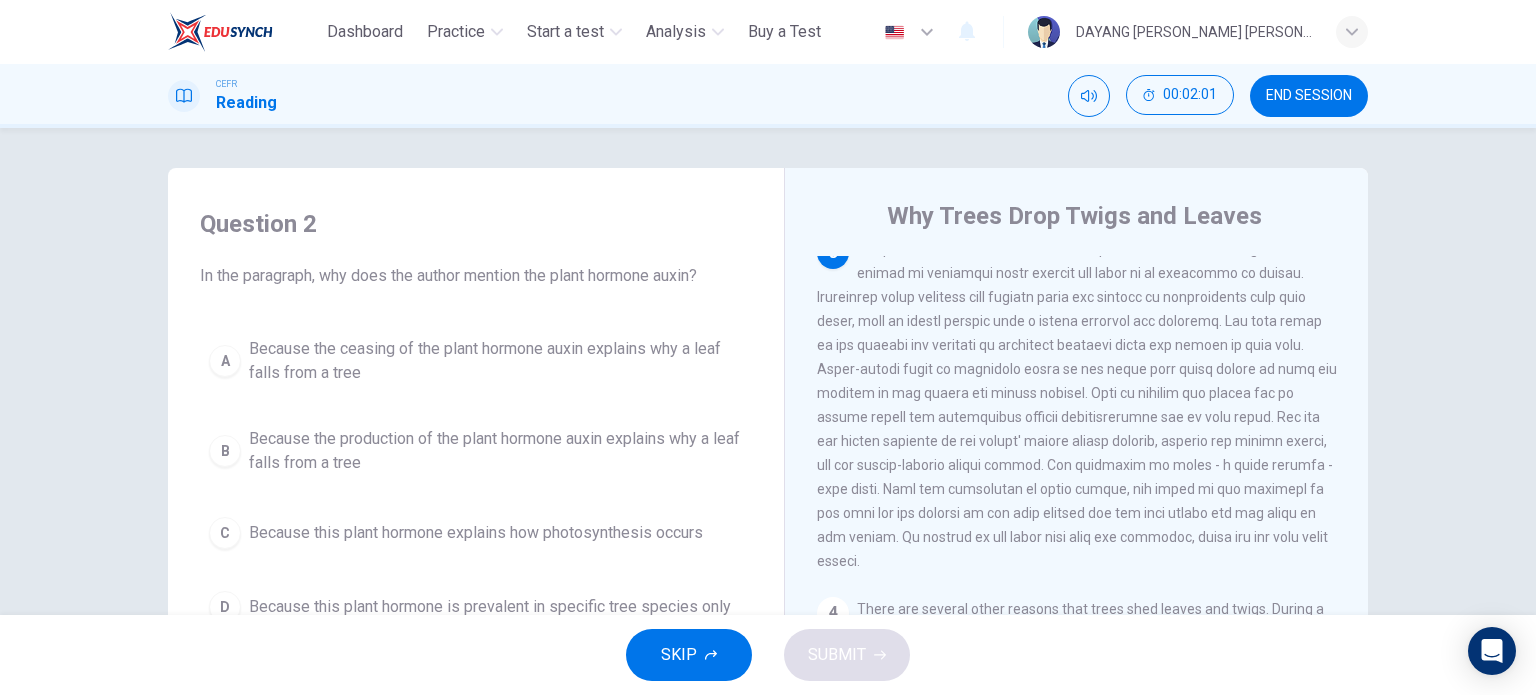 click on "A" at bounding box center (225, 361) 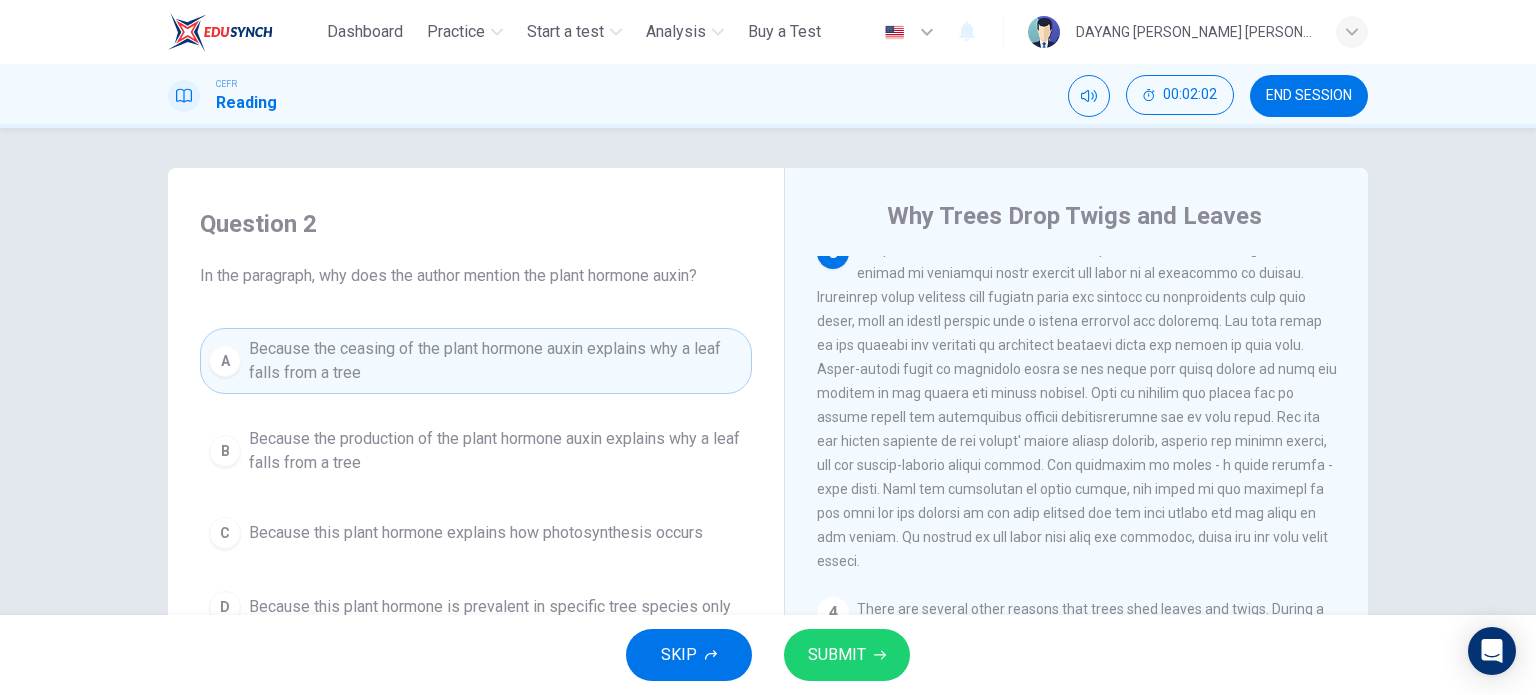 click on "SUBMIT" at bounding box center (847, 655) 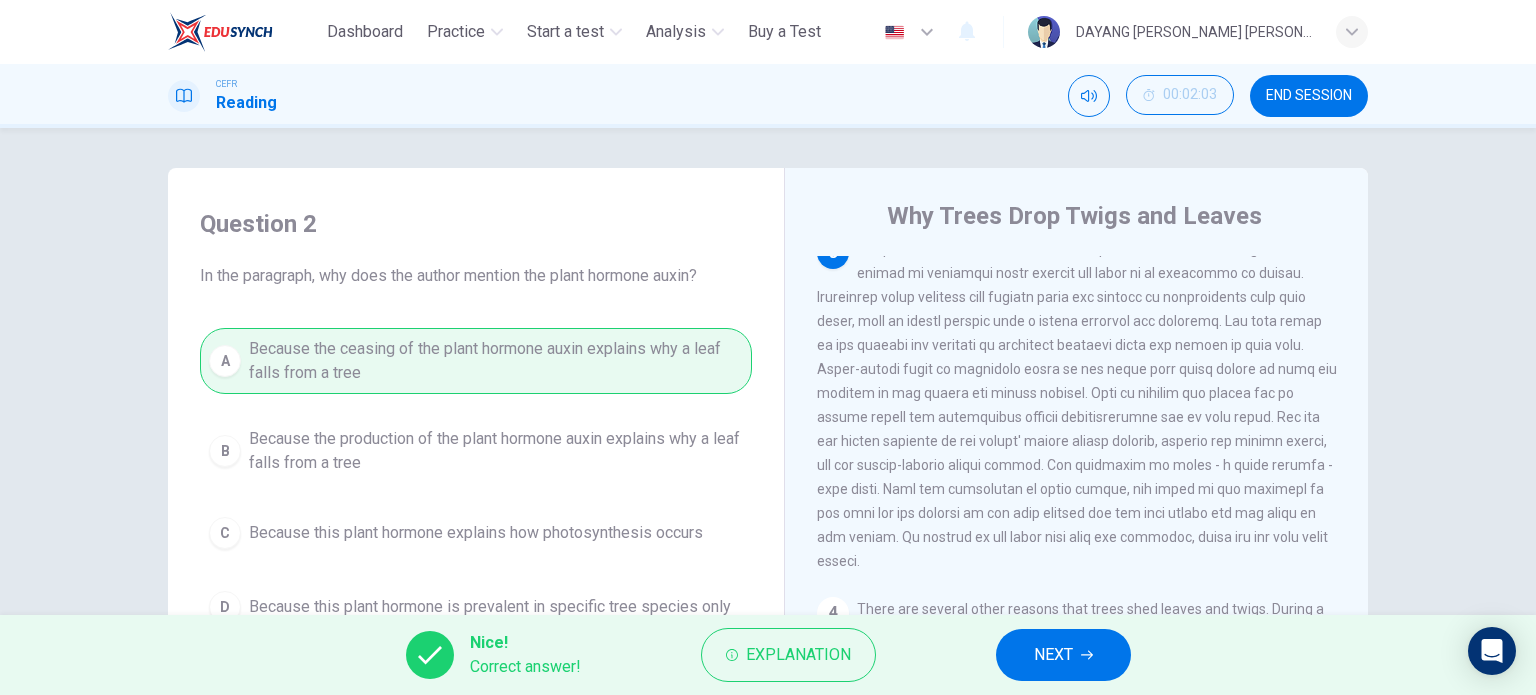 click on "NEXT" at bounding box center (1063, 655) 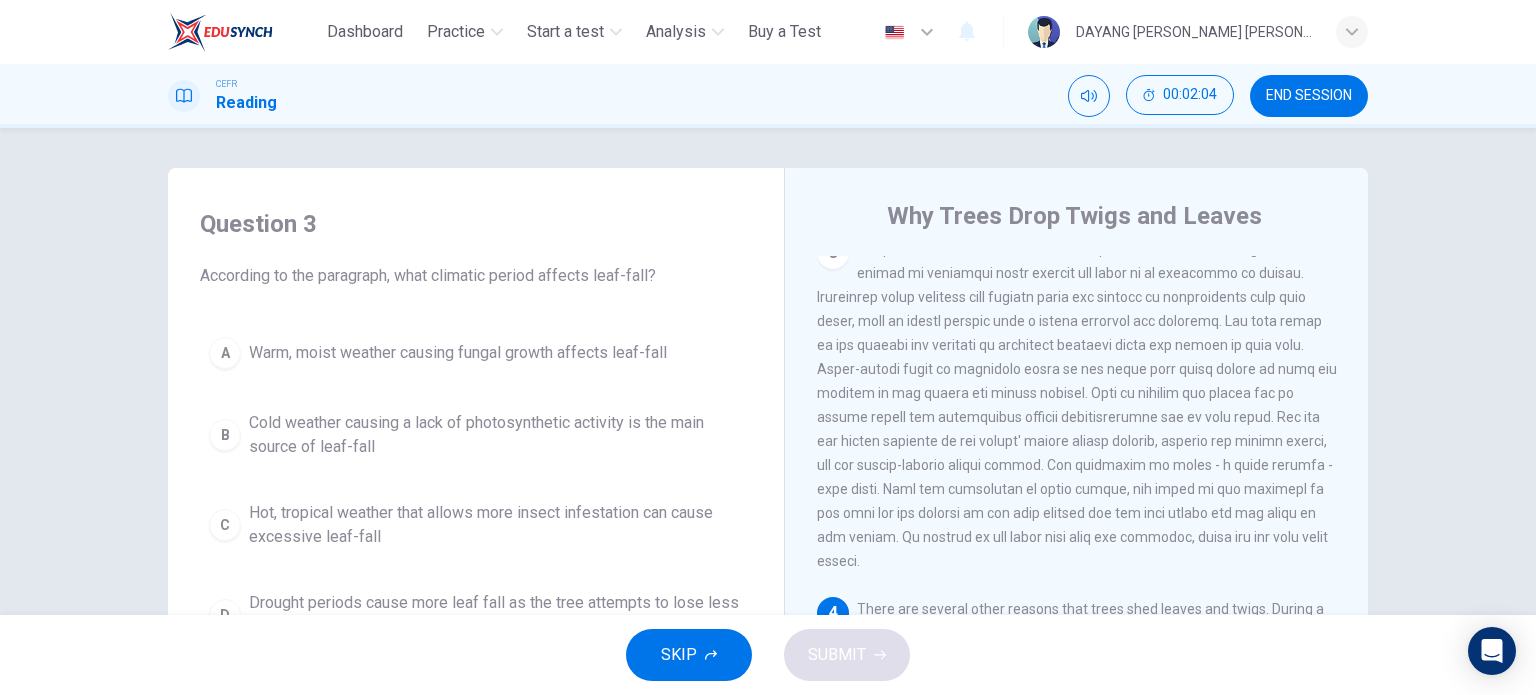 scroll, scrollTop: 703, scrollLeft: 0, axis: vertical 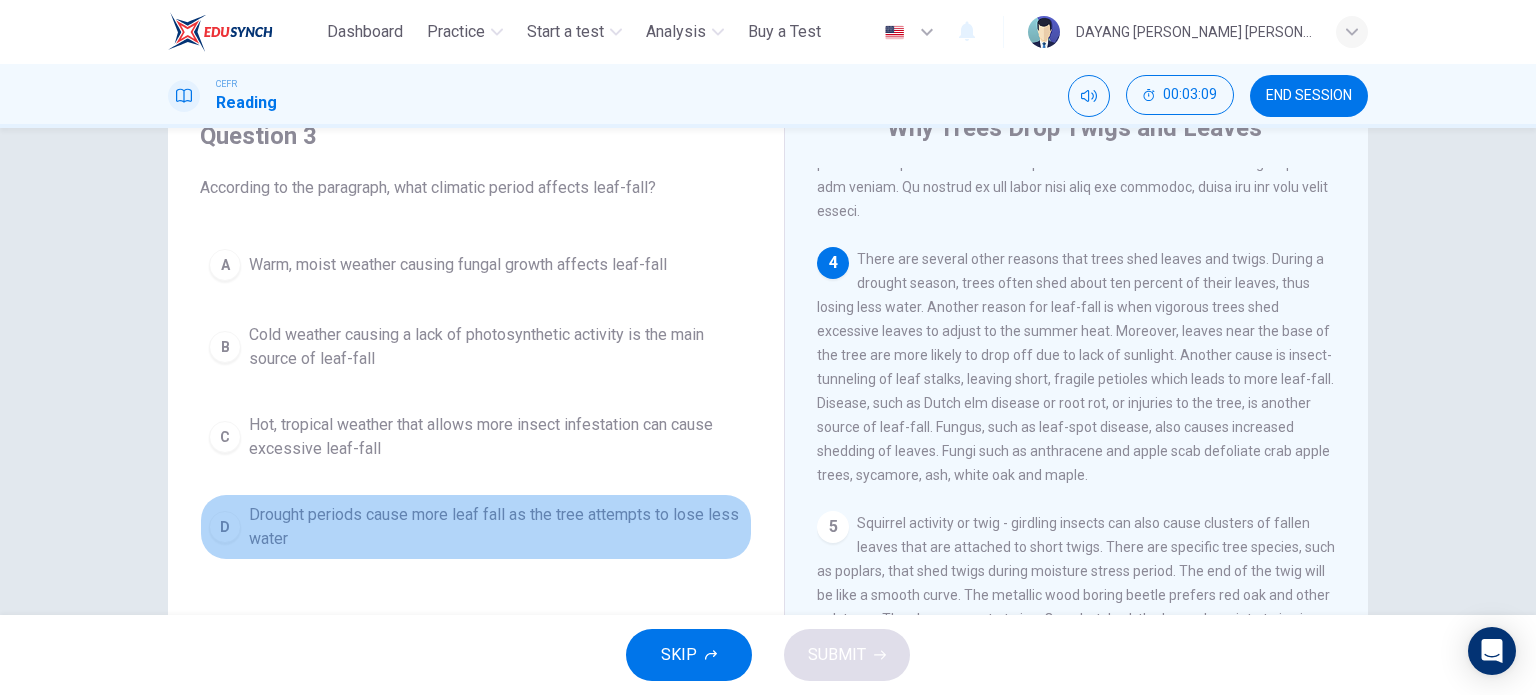 click on "D" at bounding box center (225, 527) 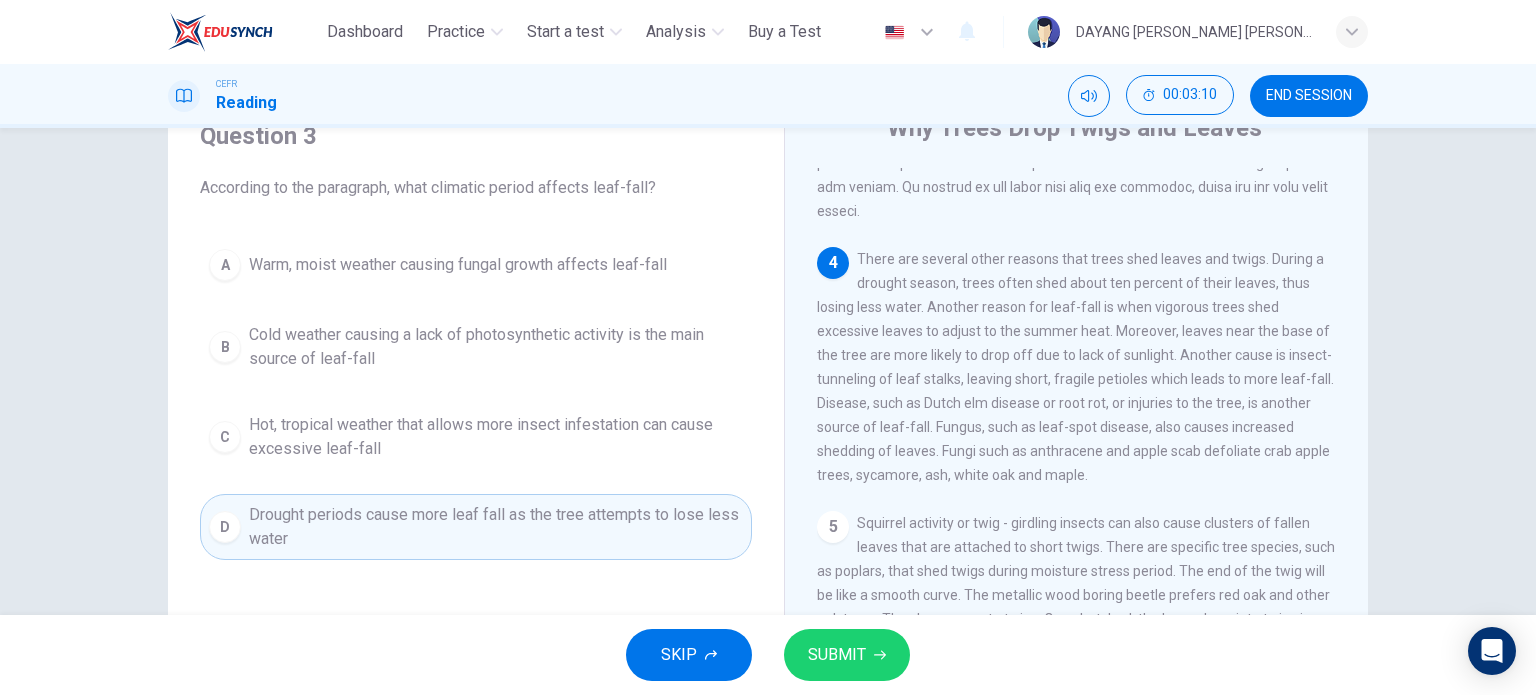 click on "SUBMIT" at bounding box center [837, 655] 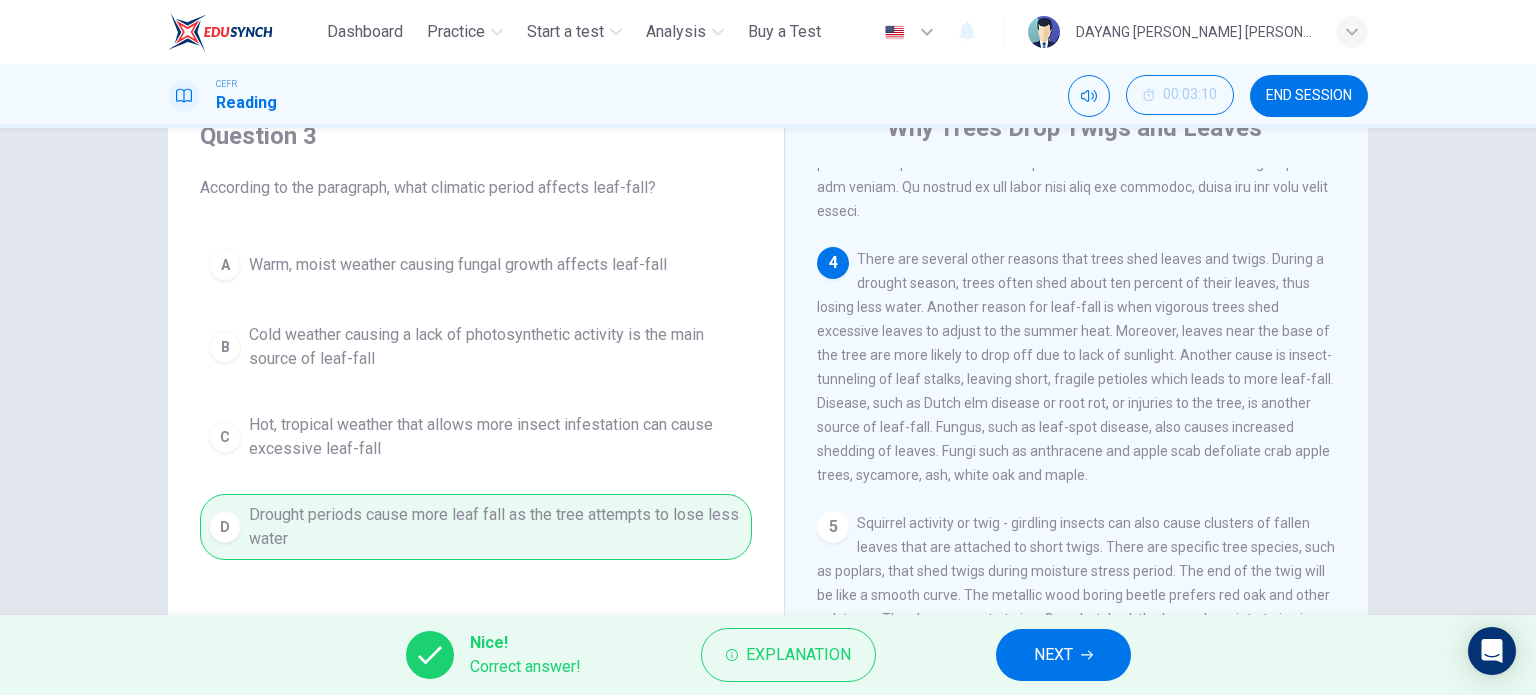 click on "NEXT" at bounding box center (1053, 655) 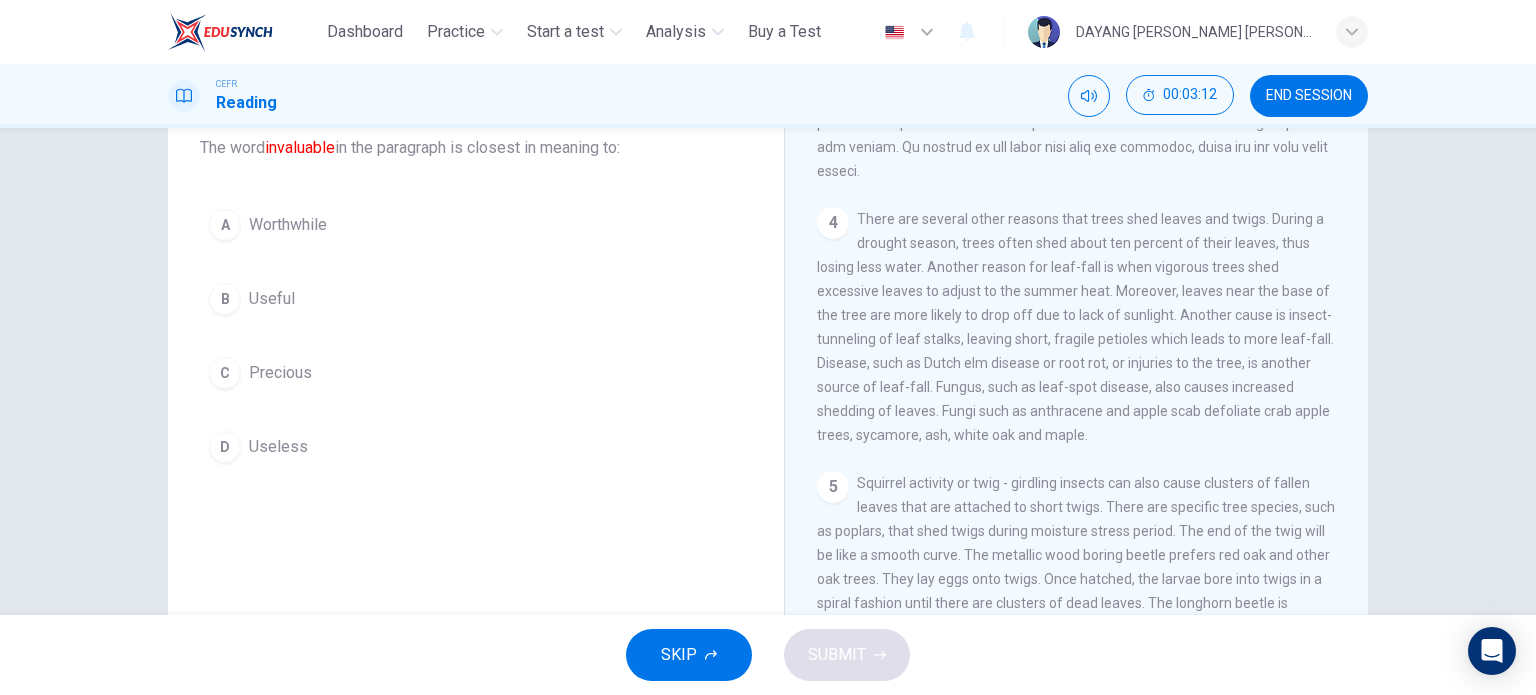 scroll, scrollTop: 0, scrollLeft: 0, axis: both 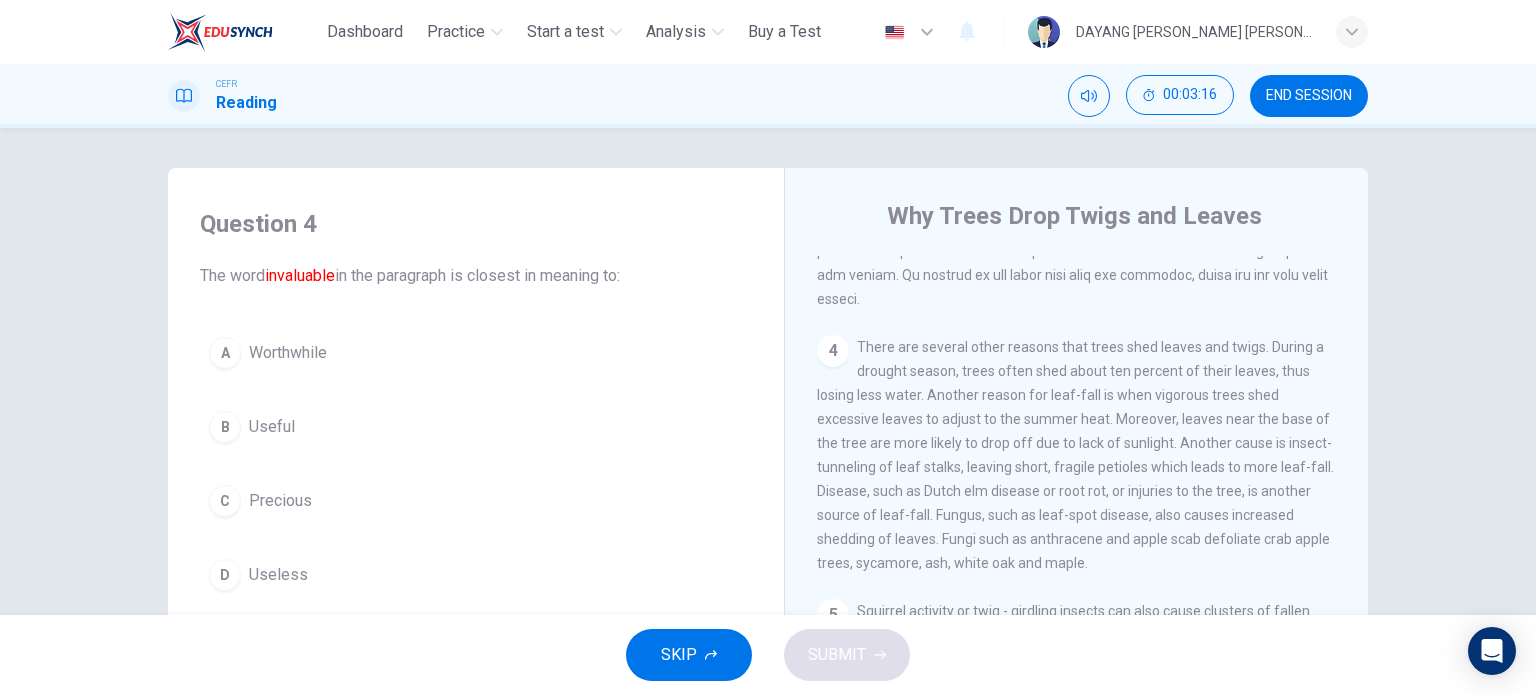click on "4 There are several other reasons that trees shed leaves and twigs. During a drought season, trees often shed about ten percent of their leaves, thus losing less water. Another reason for leaf-fall is when vigorous trees shed excessive leaves to adjust to the summer heat. Moreover, leaves near the base of the tree are more likely to drop off due to lack of sunlight. Another cause is insect-tunneling of leaf stalks, leaving short, fragile petioles which leads to more leaf-fall. Disease, such as Dutch elm disease or root rot, or injuries to the tree, is another source of leaf-fall. Fungus, such as leaf-spot disease, also causes increased shedding of leaves. Fungi such as anthracene and apple scab defoliate crab apple trees, sycamore, ash, white oak and maple." at bounding box center (1077, 455) 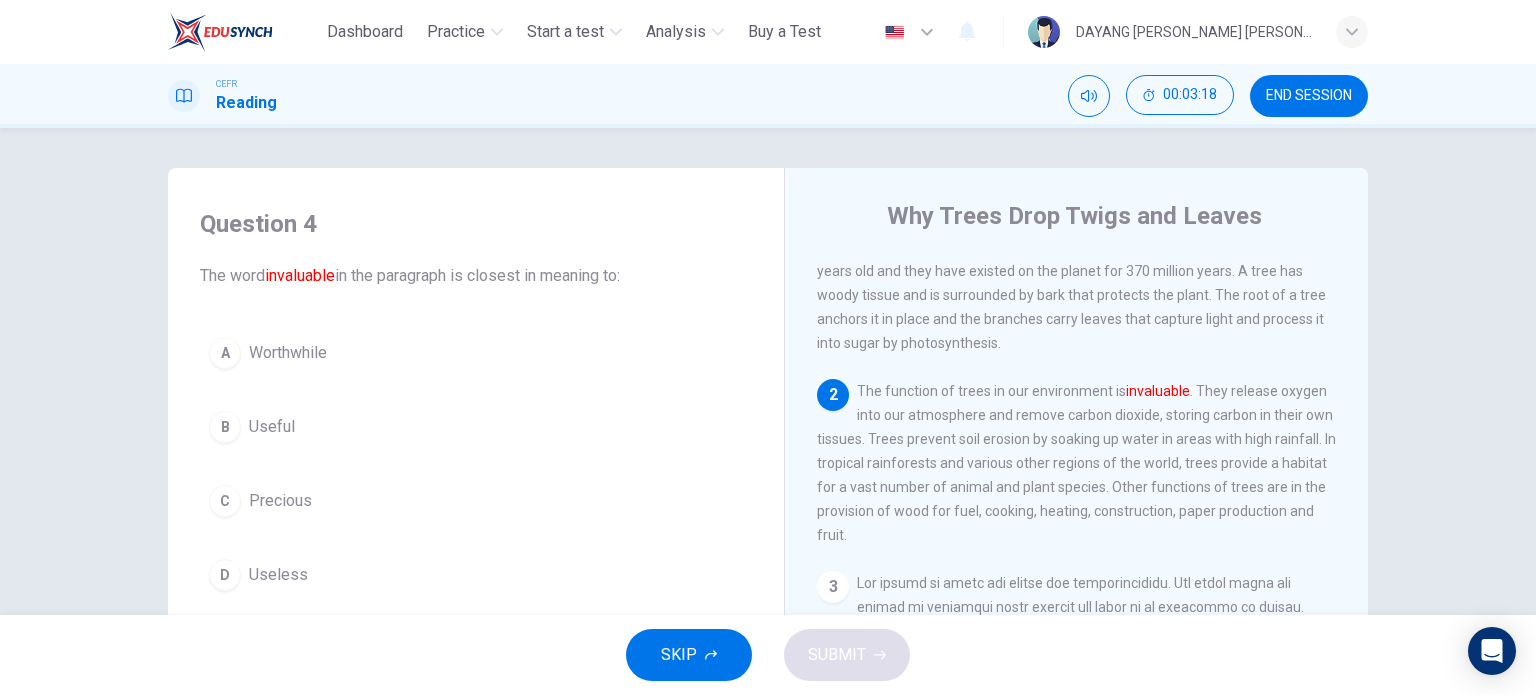 scroll, scrollTop: 100, scrollLeft: 0, axis: vertical 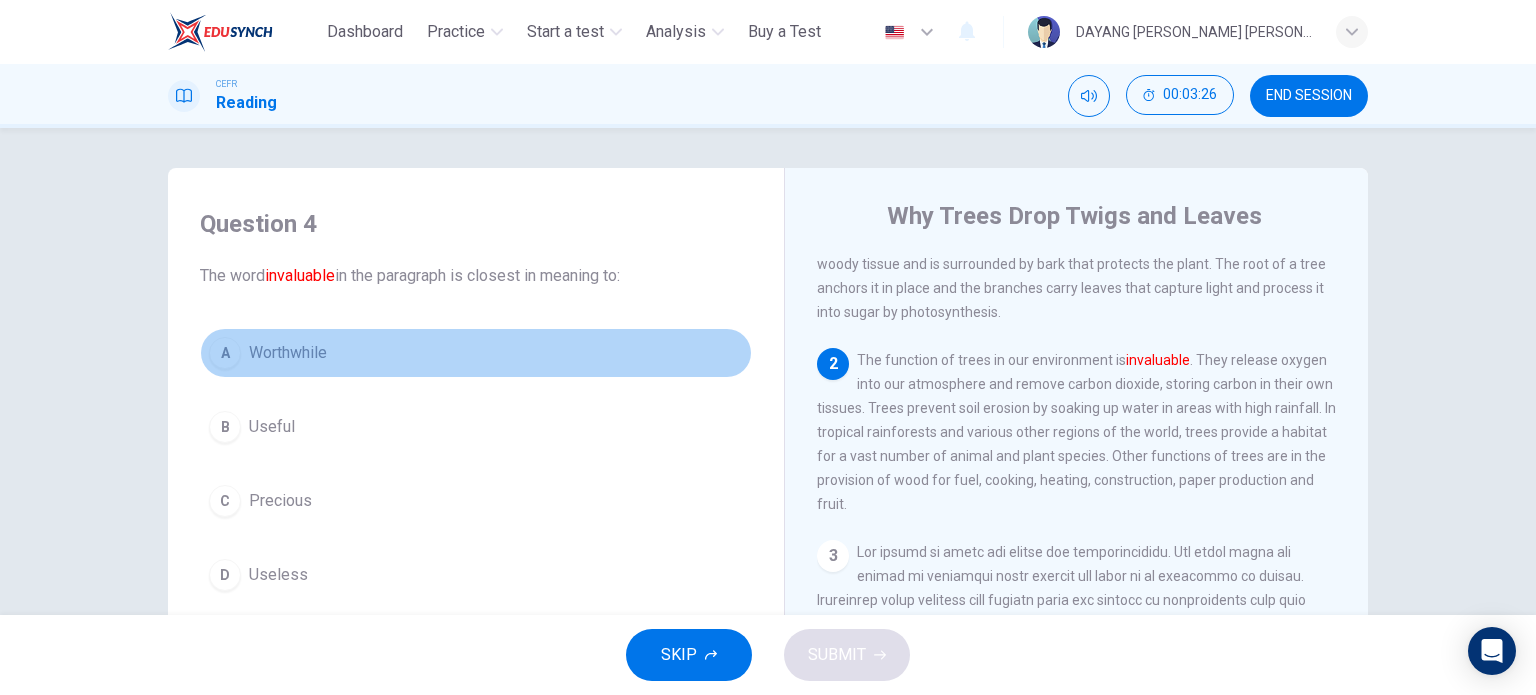 click on "Worthwhile" at bounding box center [288, 353] 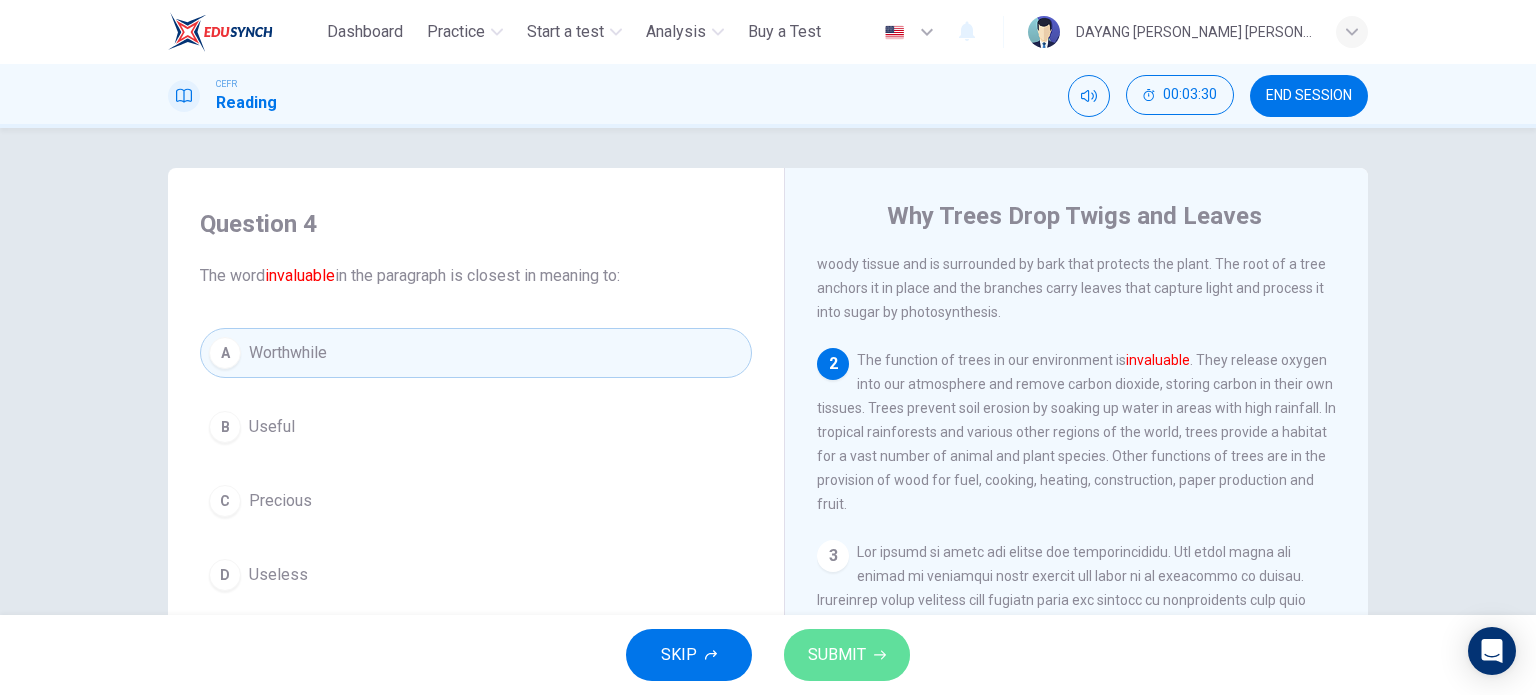 click on "SUBMIT" at bounding box center [837, 655] 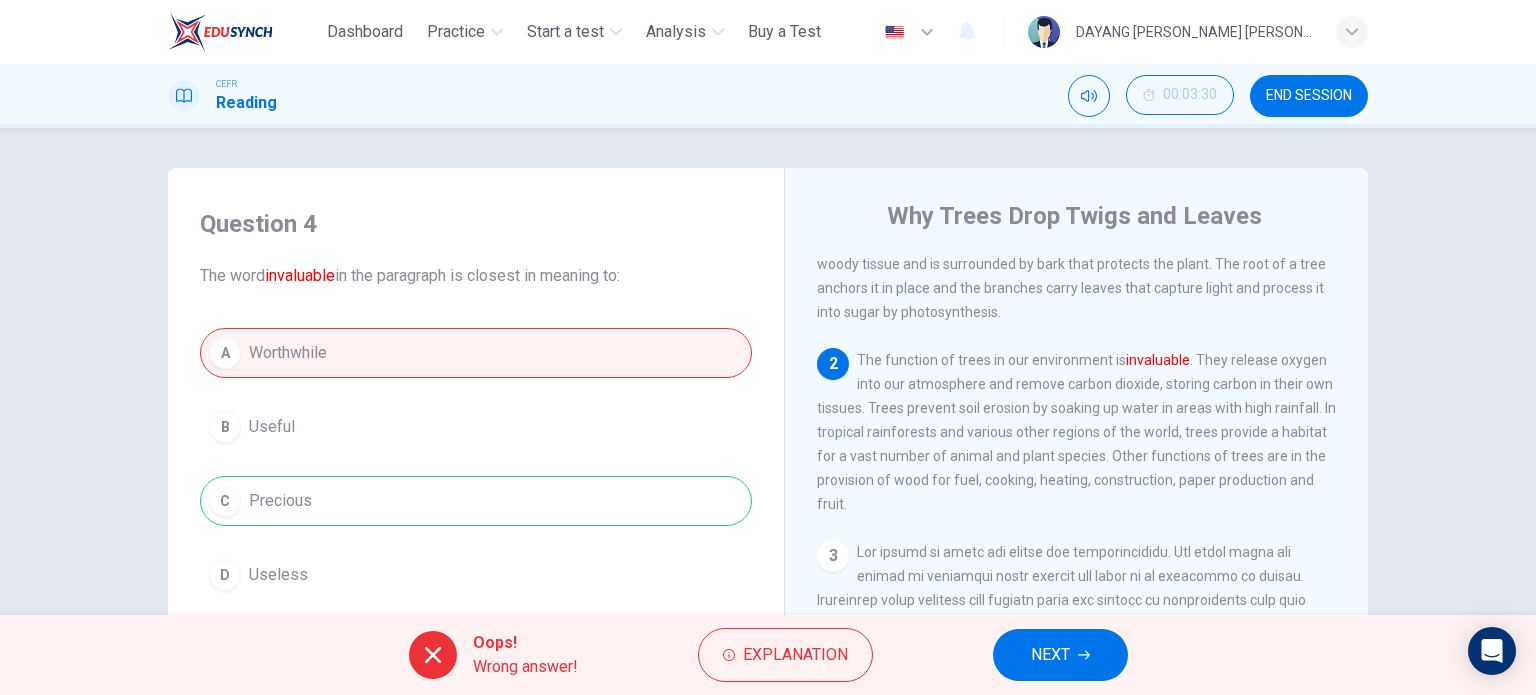 click on "NEXT" at bounding box center (1050, 655) 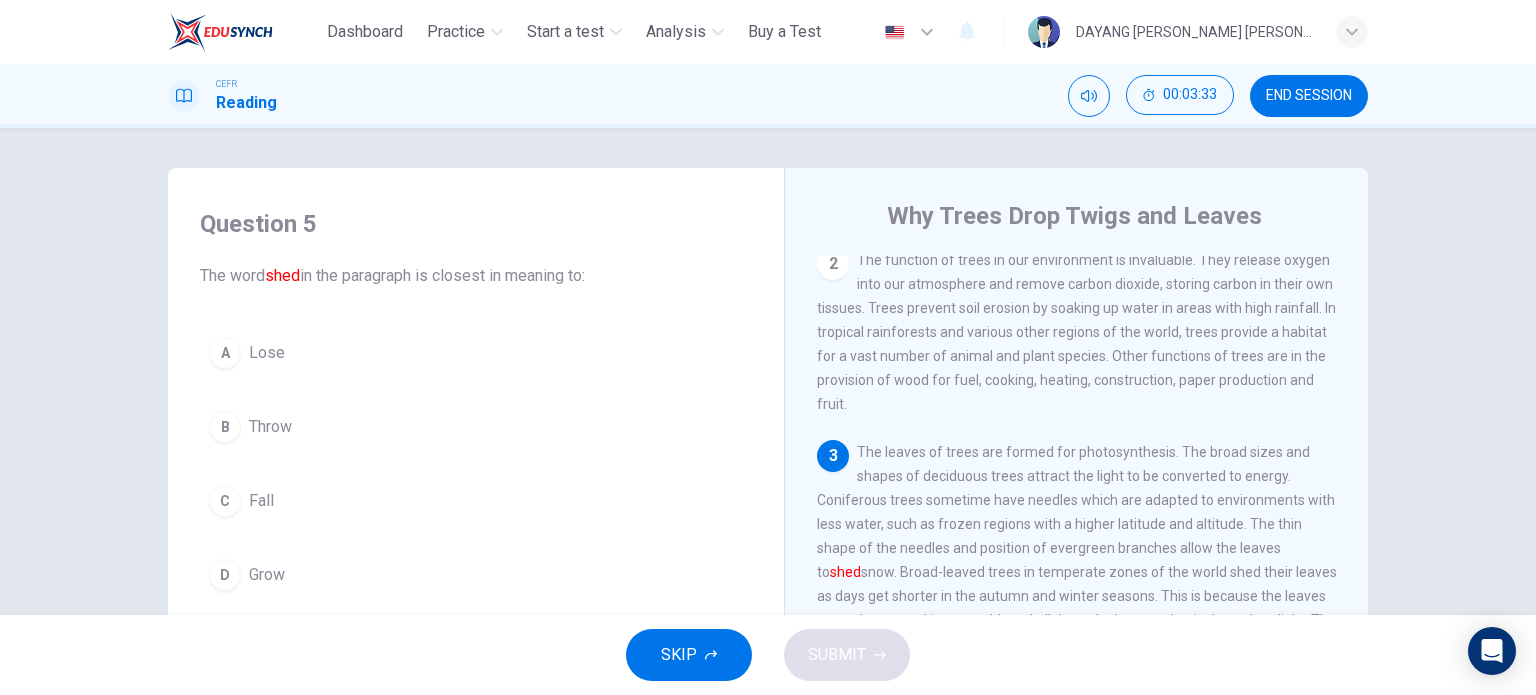 scroll, scrollTop: 300, scrollLeft: 0, axis: vertical 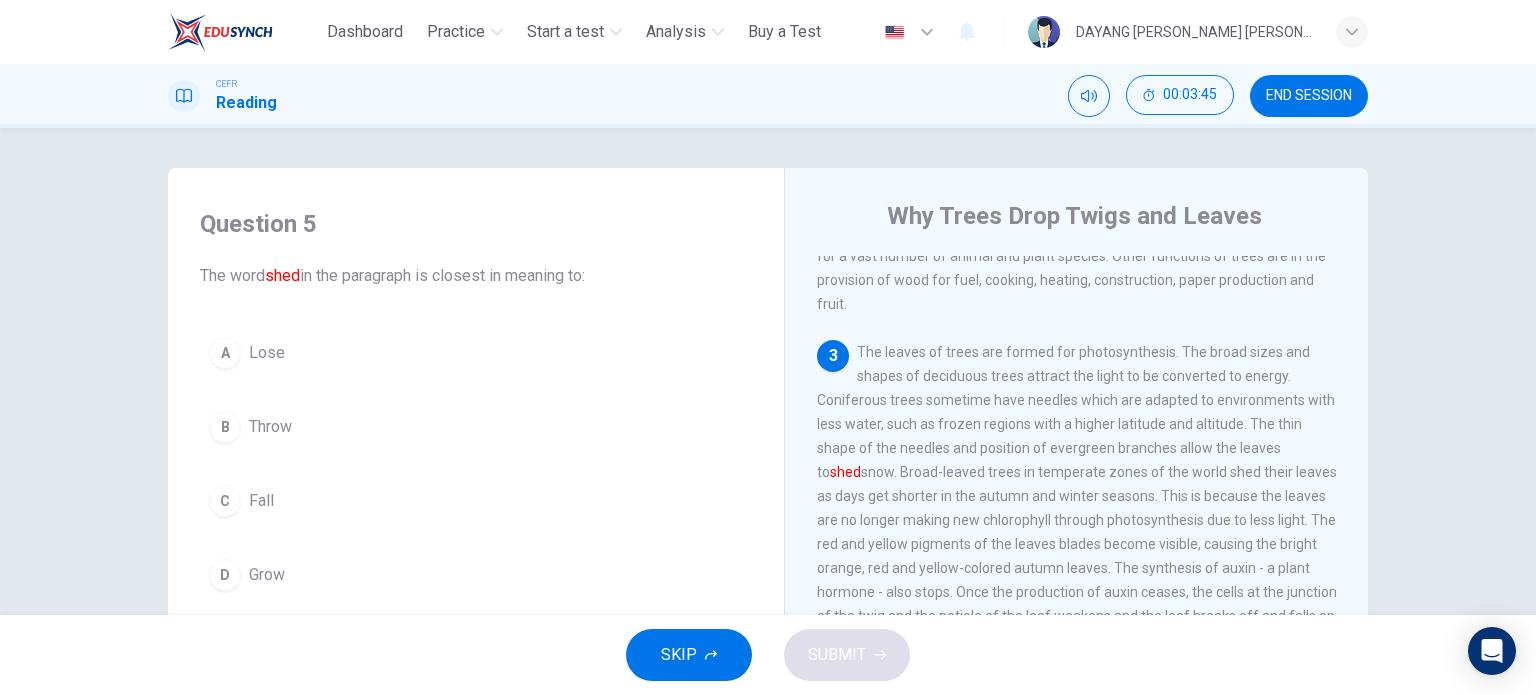click on "B" at bounding box center [225, 427] 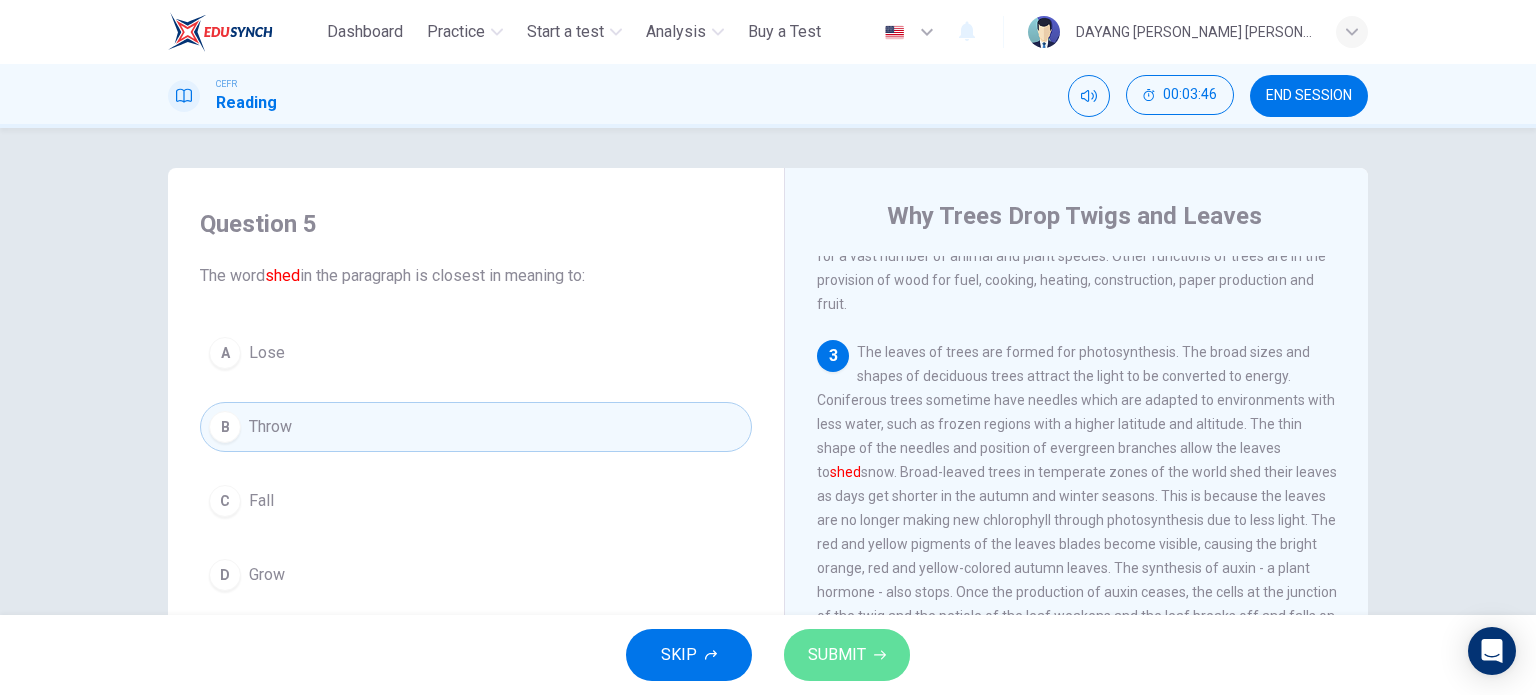 click on "SUBMIT" at bounding box center (837, 655) 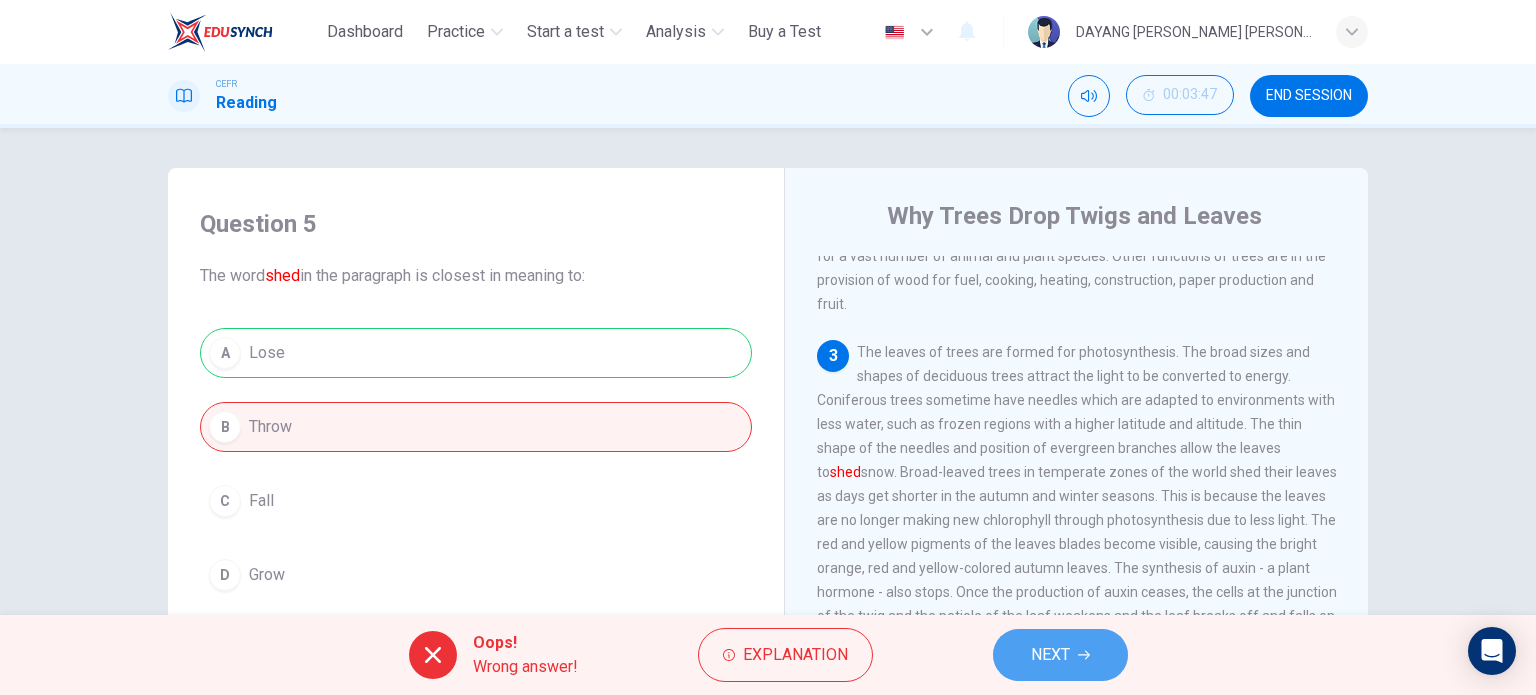 click on "NEXT" at bounding box center [1060, 655] 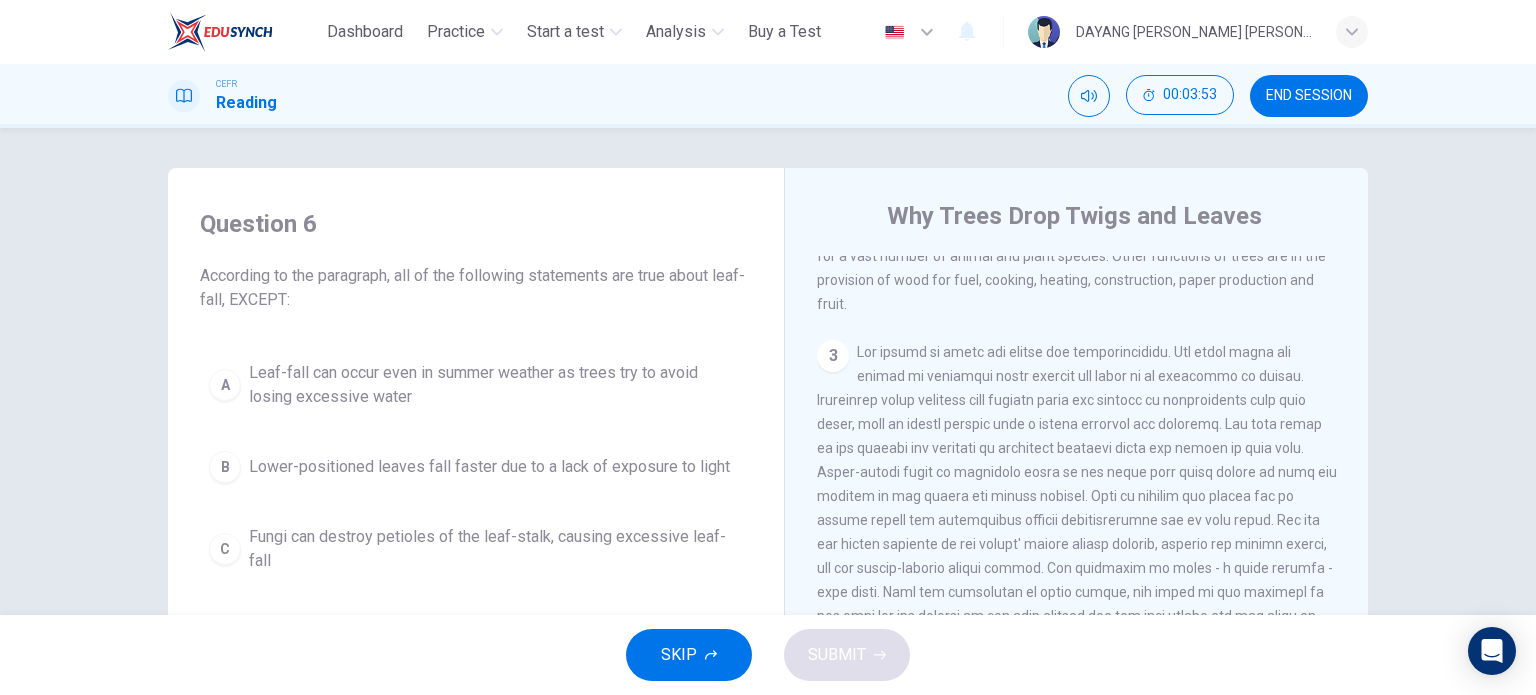 scroll, scrollTop: 100, scrollLeft: 0, axis: vertical 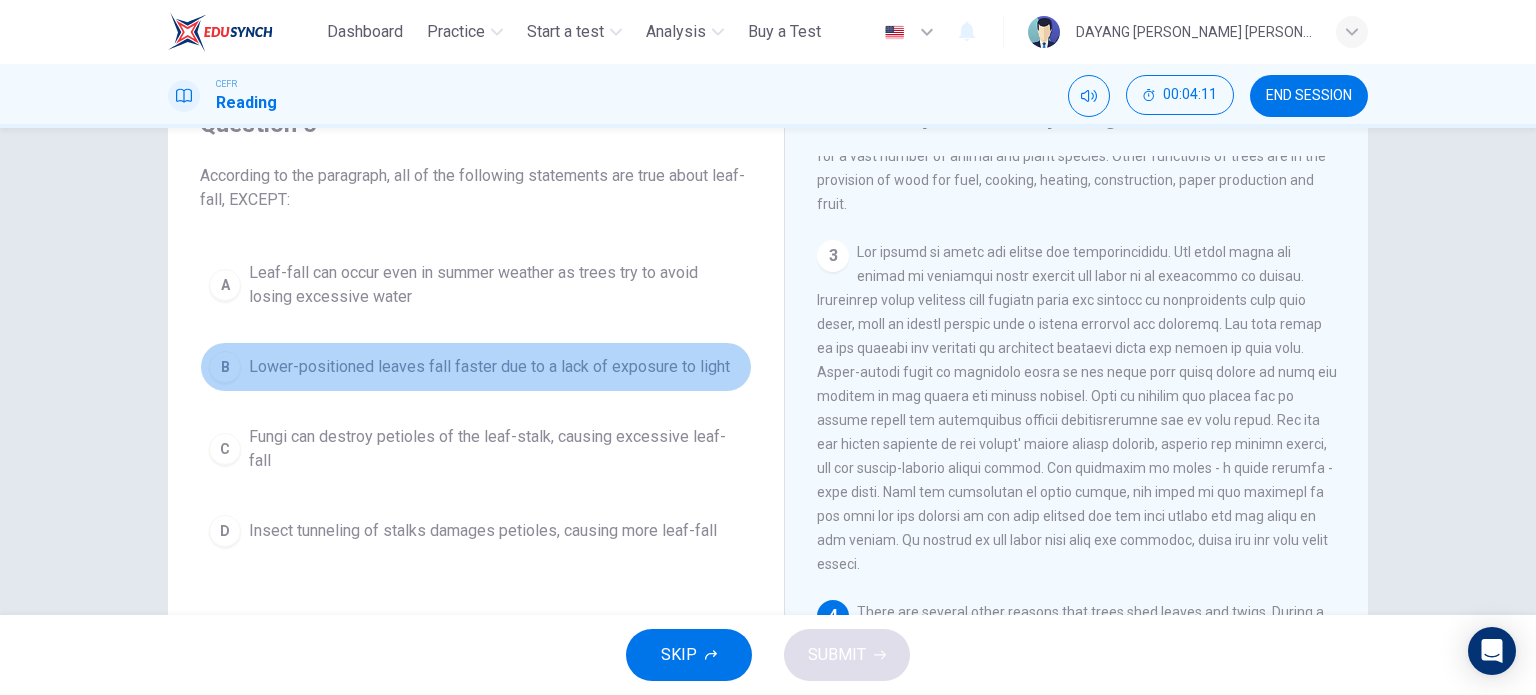 click on "B" at bounding box center (225, 367) 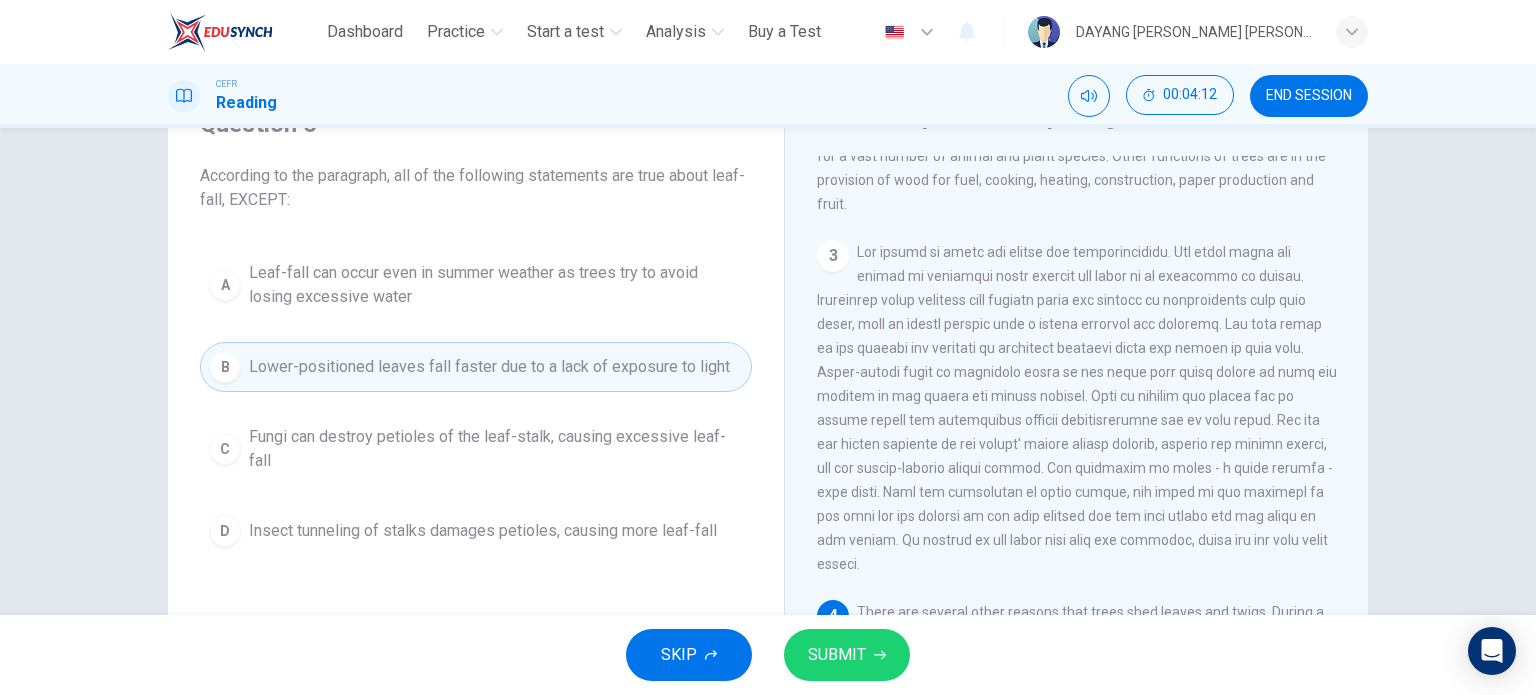 click on "SUBMIT" at bounding box center (837, 655) 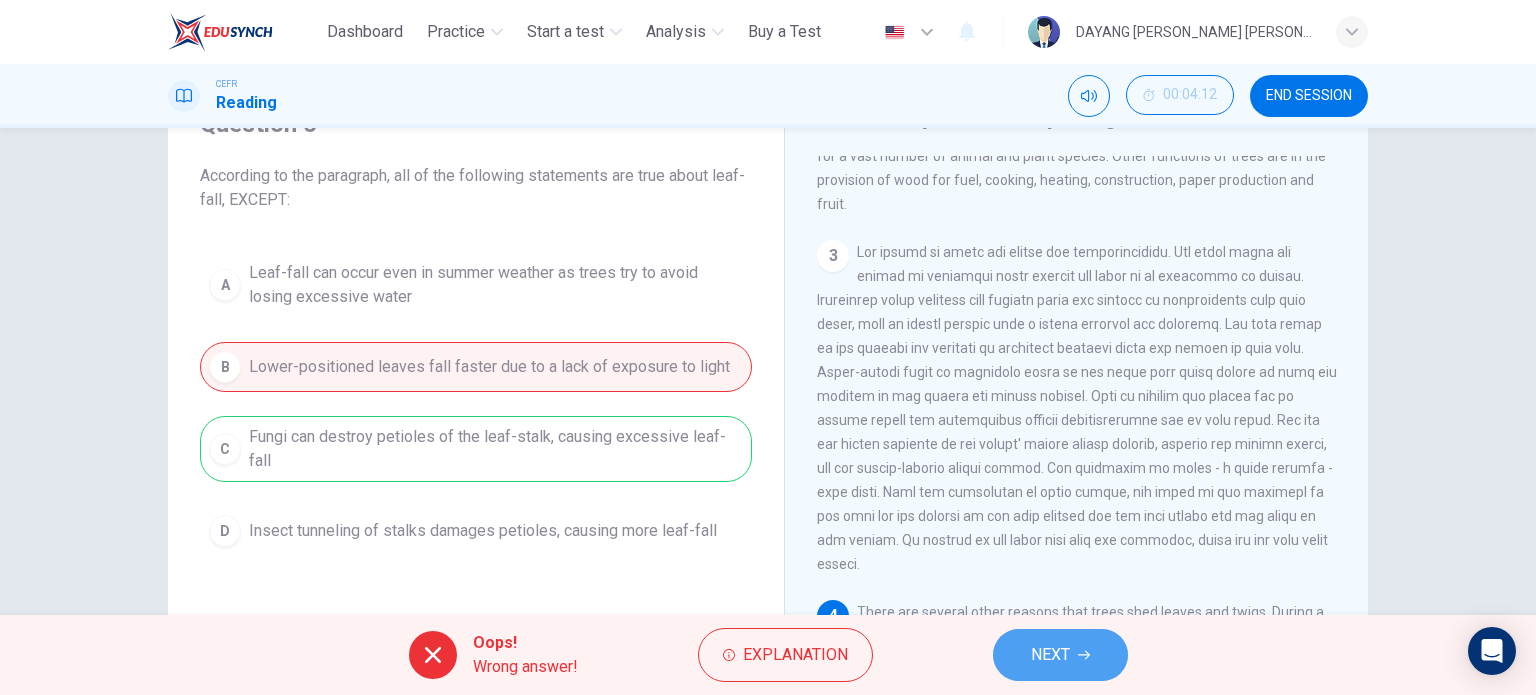 click on "NEXT" at bounding box center [1050, 655] 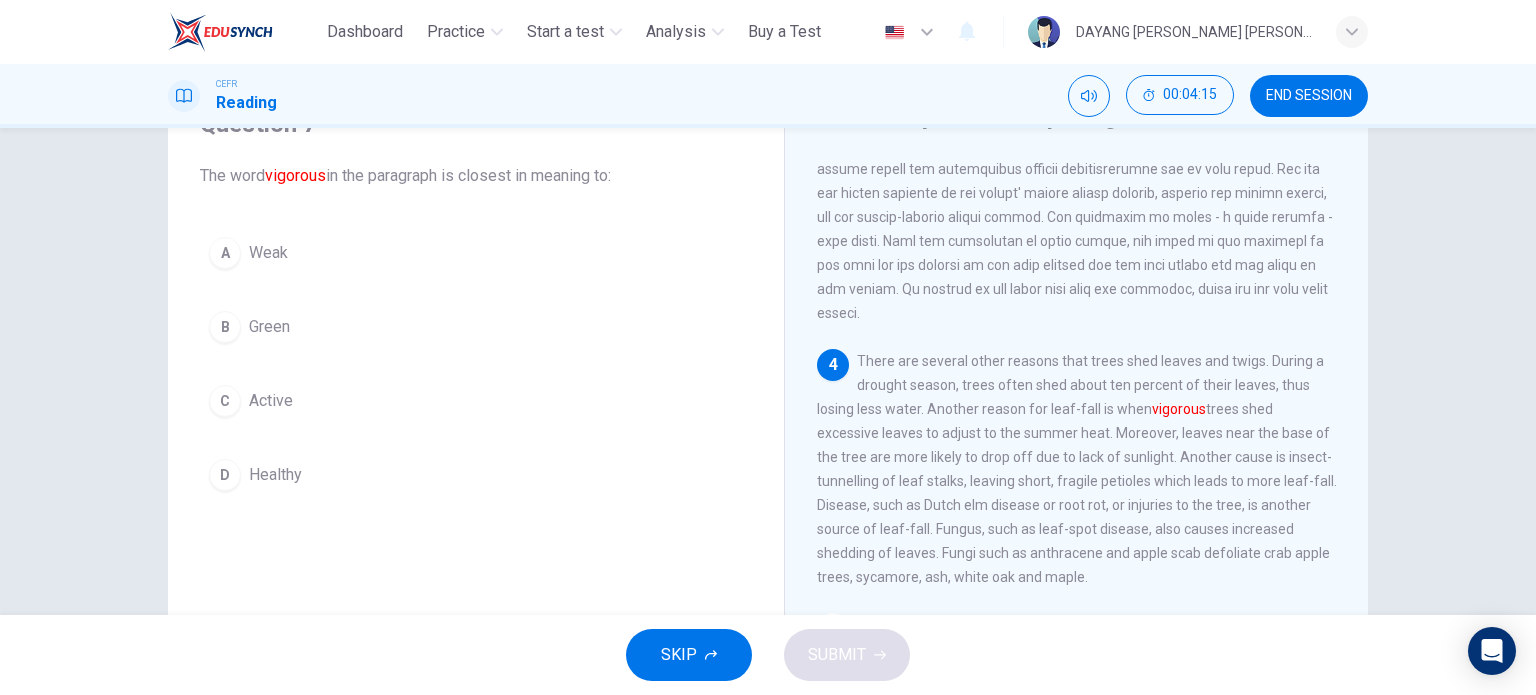 scroll, scrollTop: 600, scrollLeft: 0, axis: vertical 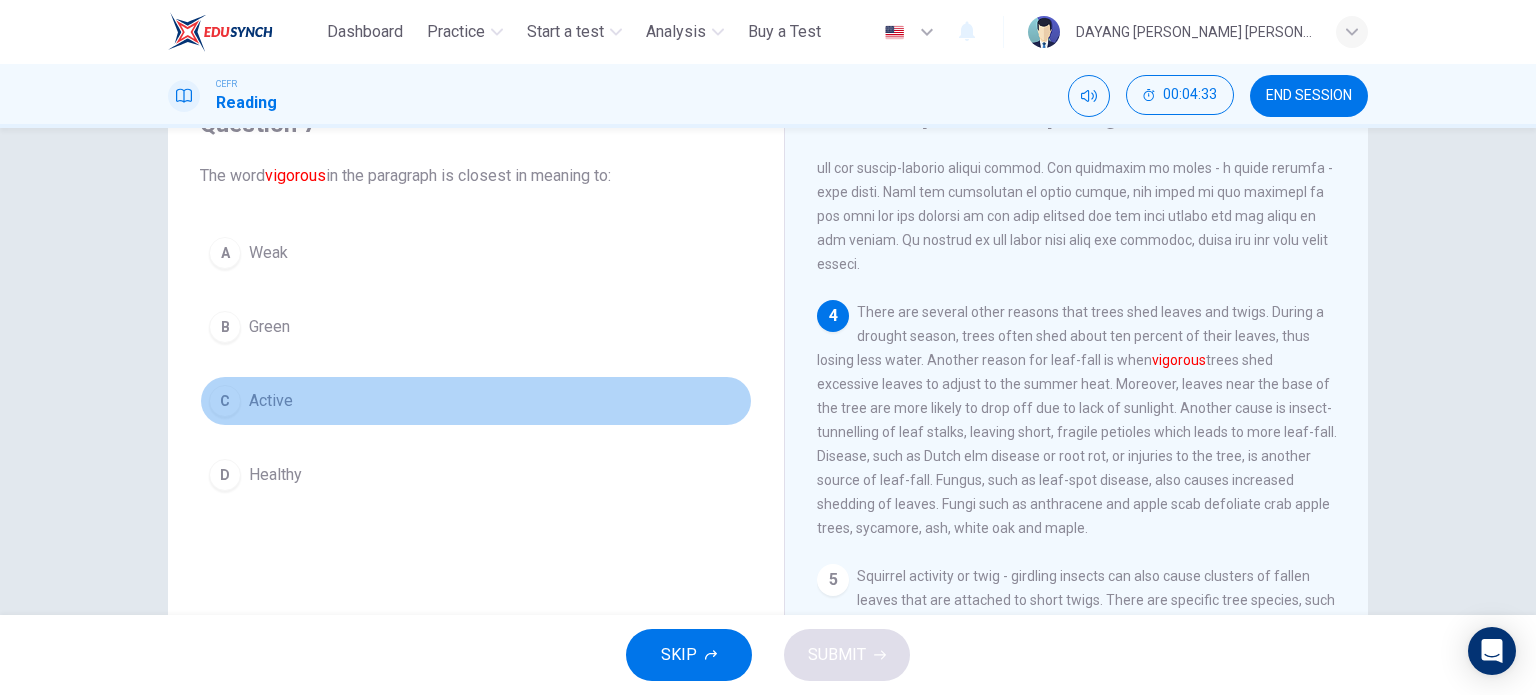 click on "C" at bounding box center [225, 401] 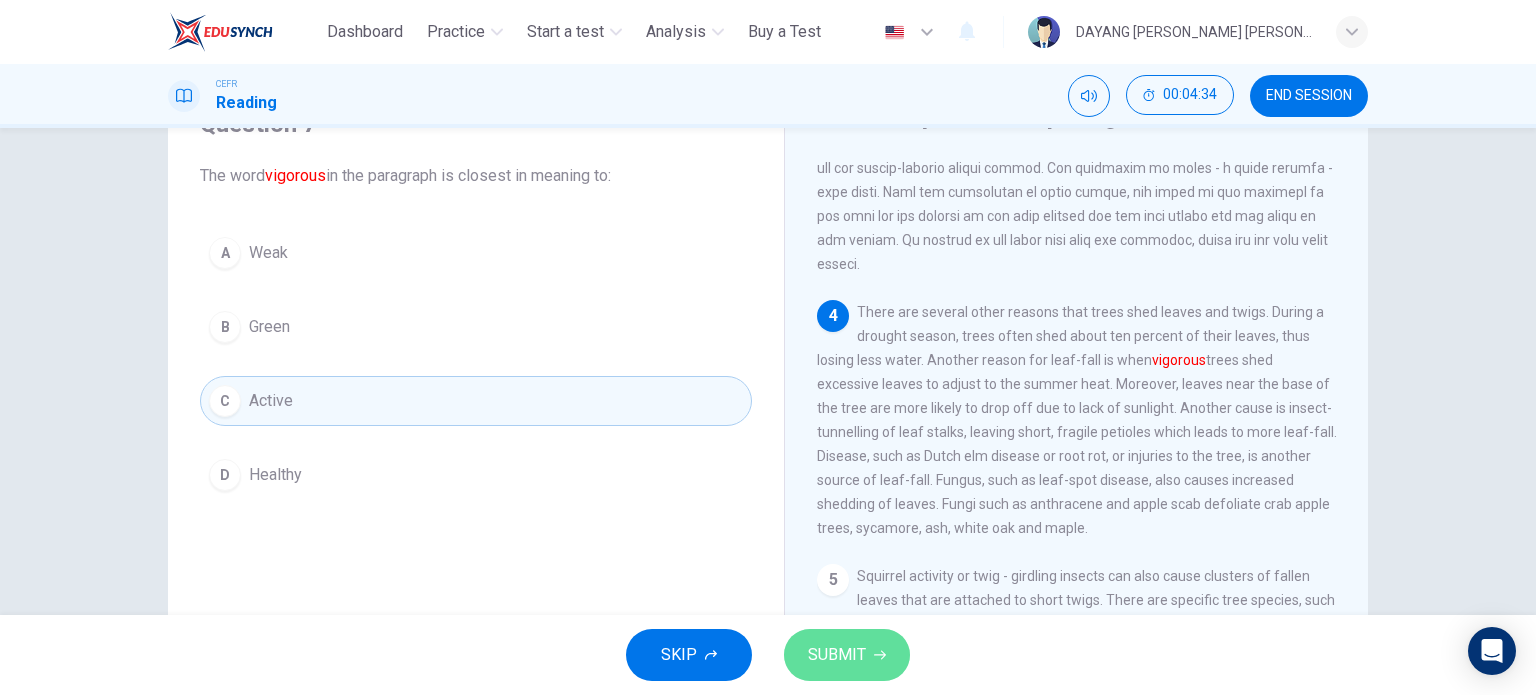 click on "SUBMIT" at bounding box center (847, 655) 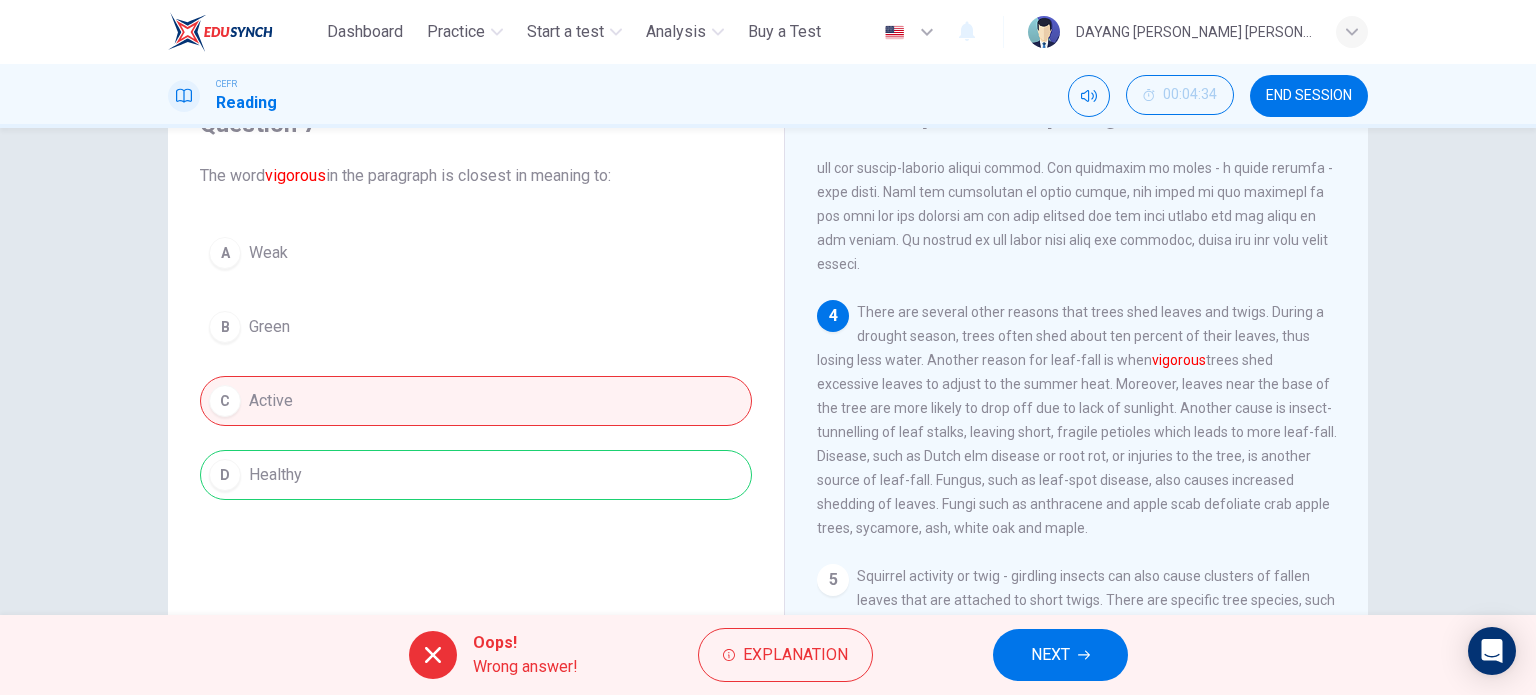 click 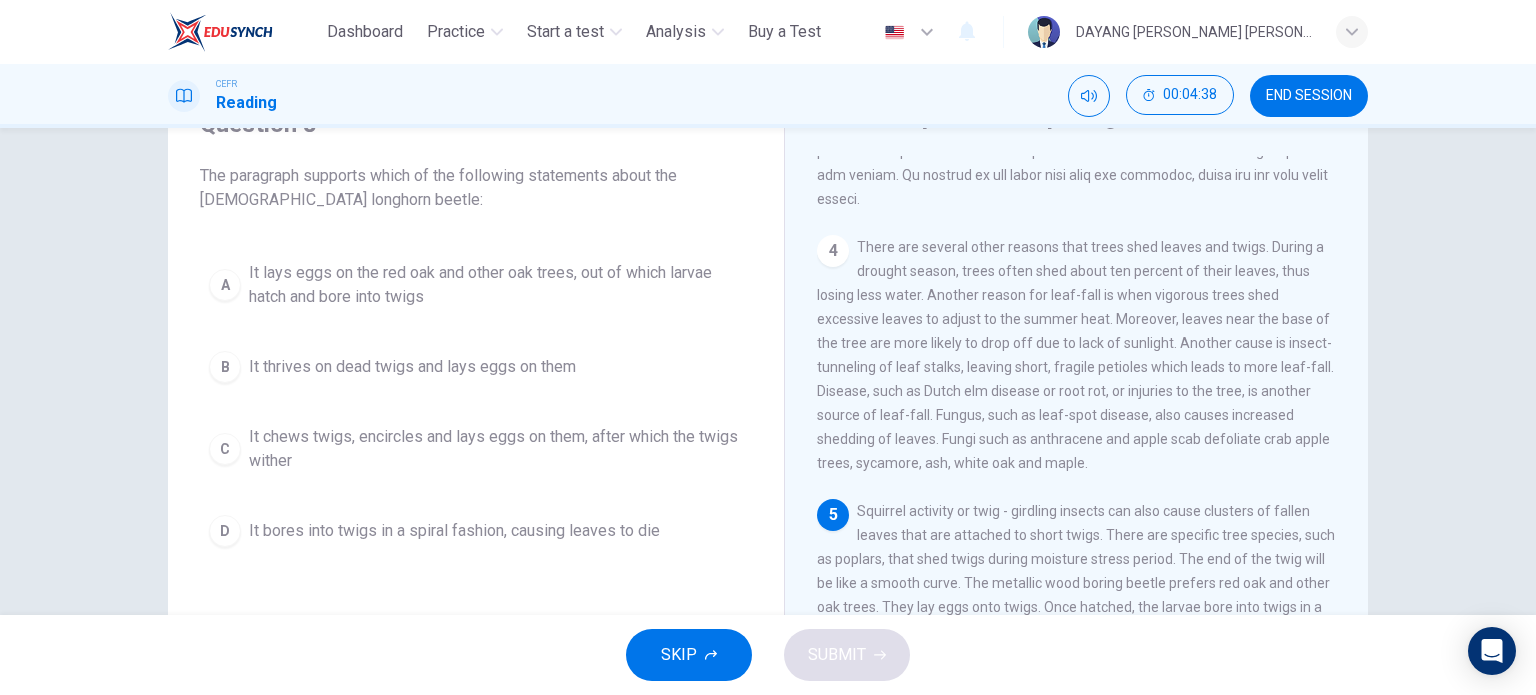 scroll, scrollTop: 703, scrollLeft: 0, axis: vertical 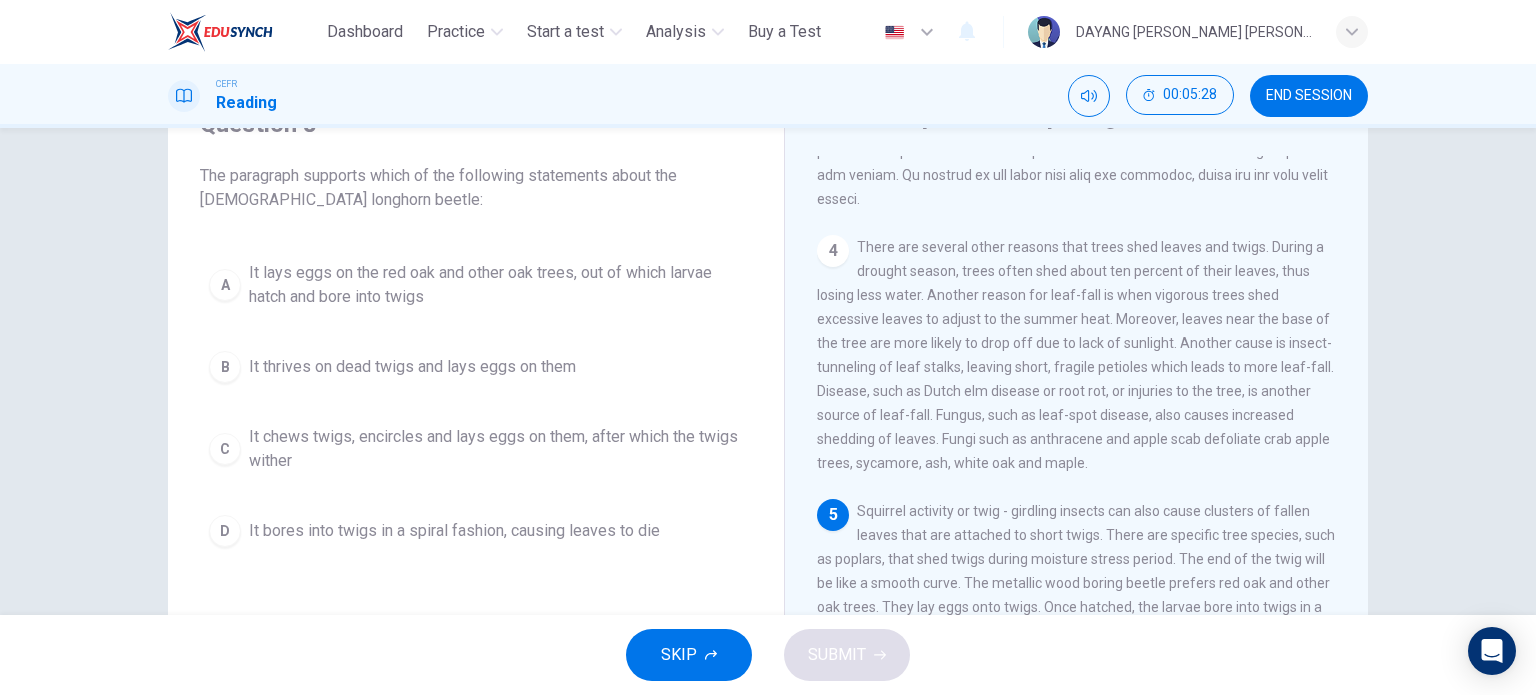 click on "It chews twigs, encircles and lays eggs on them, after which the twigs wither" at bounding box center (496, 449) 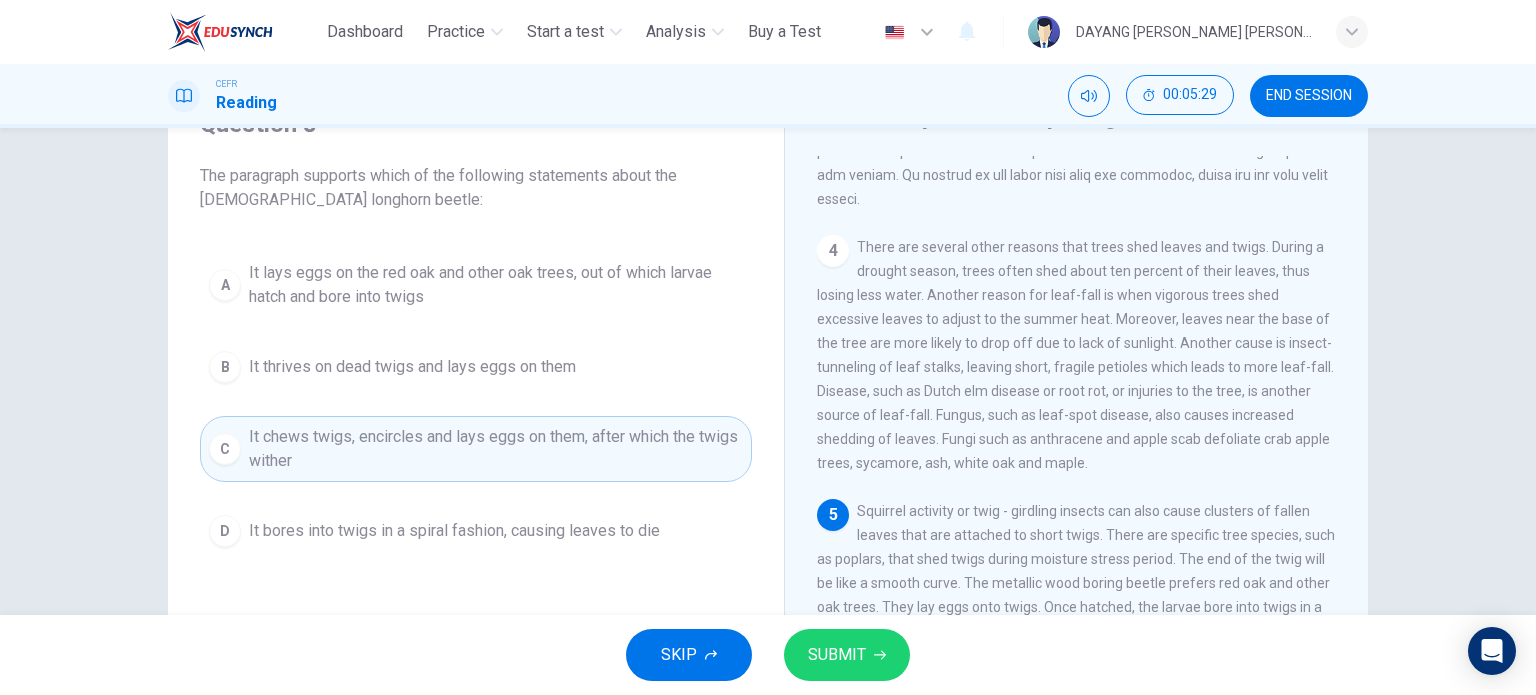 click on "SUBMIT" at bounding box center (837, 655) 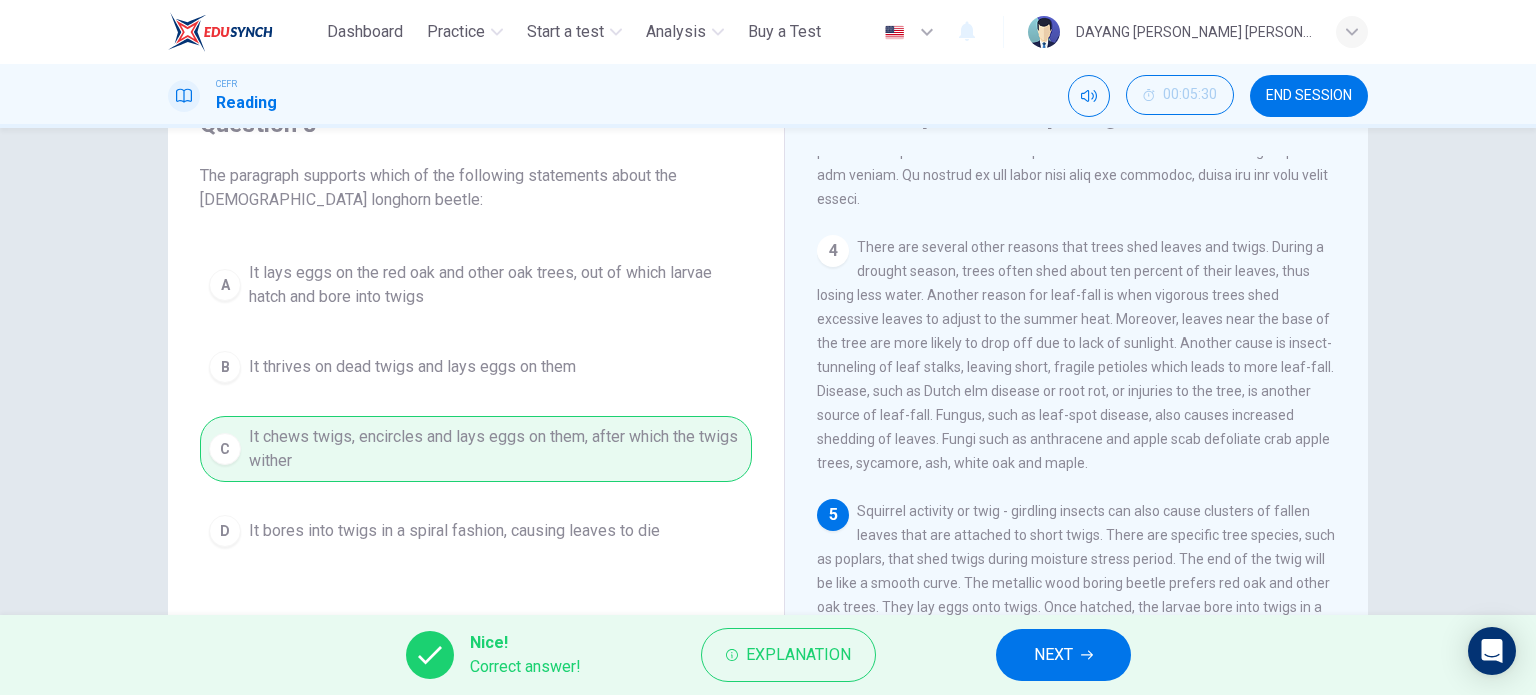 click on "NEXT" at bounding box center (1063, 655) 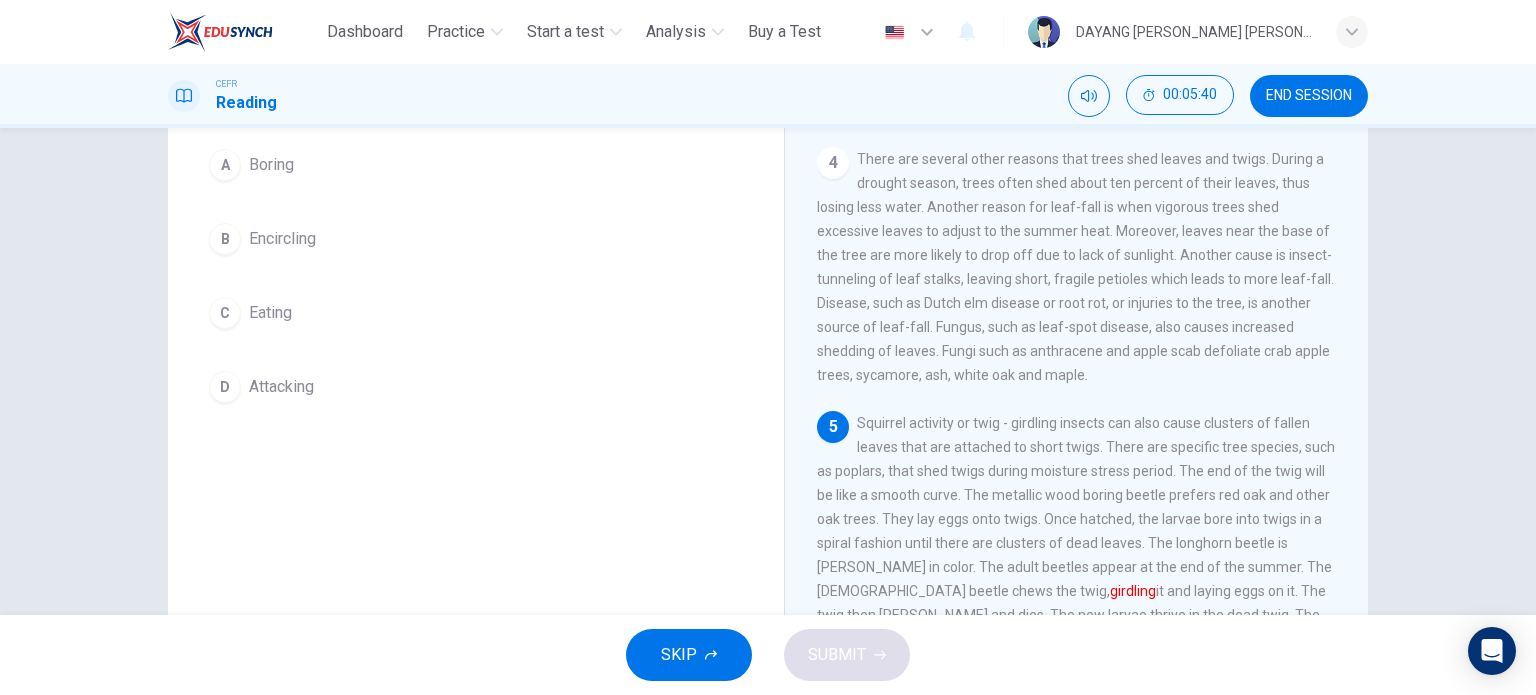 scroll, scrollTop: 88, scrollLeft: 0, axis: vertical 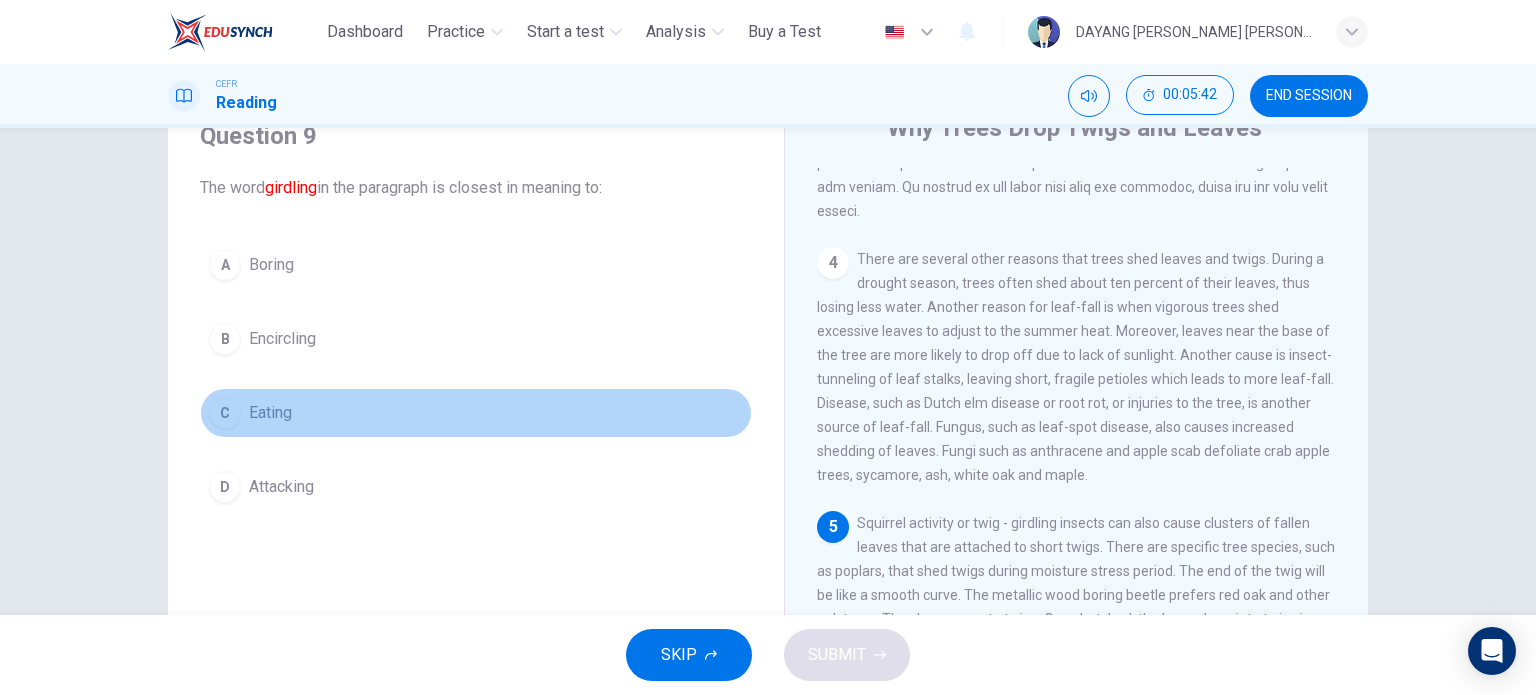 click on "C" at bounding box center [225, 413] 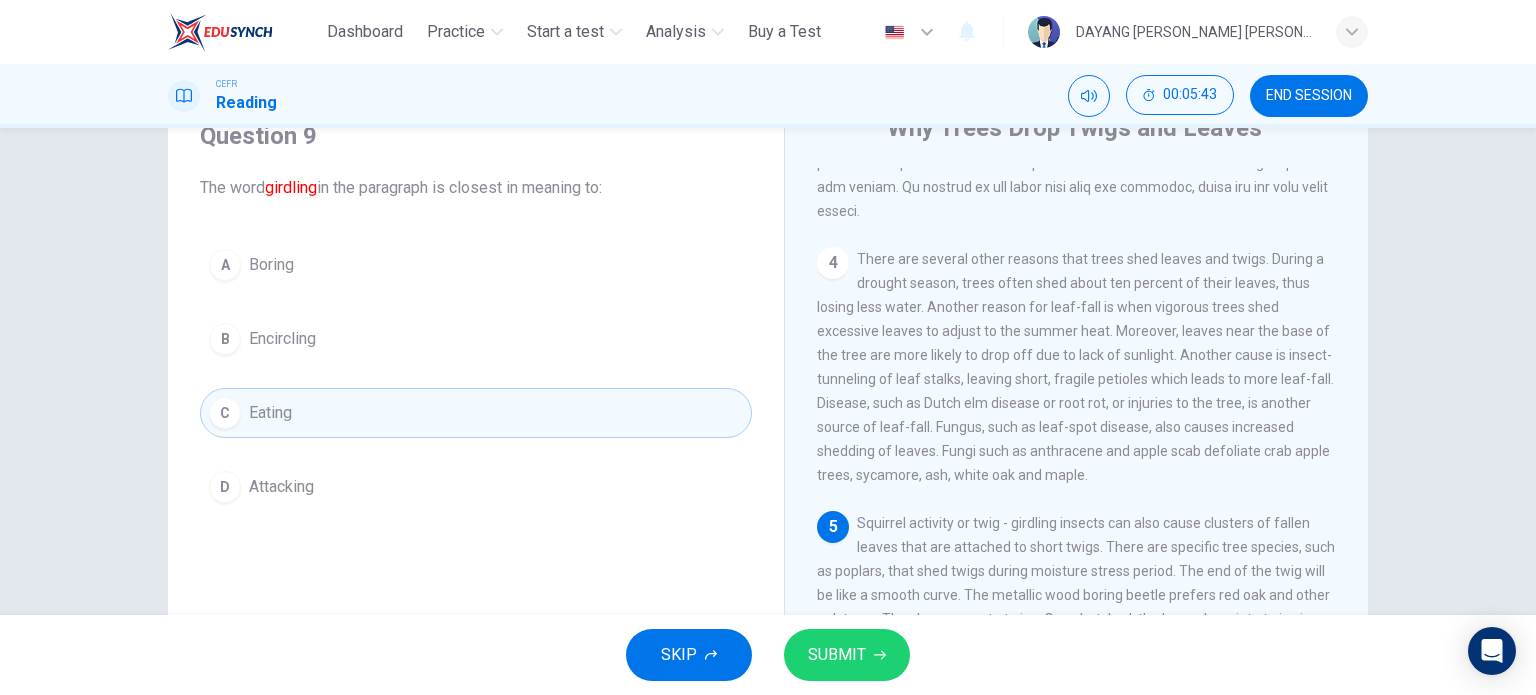 click on "SUBMIT" at bounding box center (847, 655) 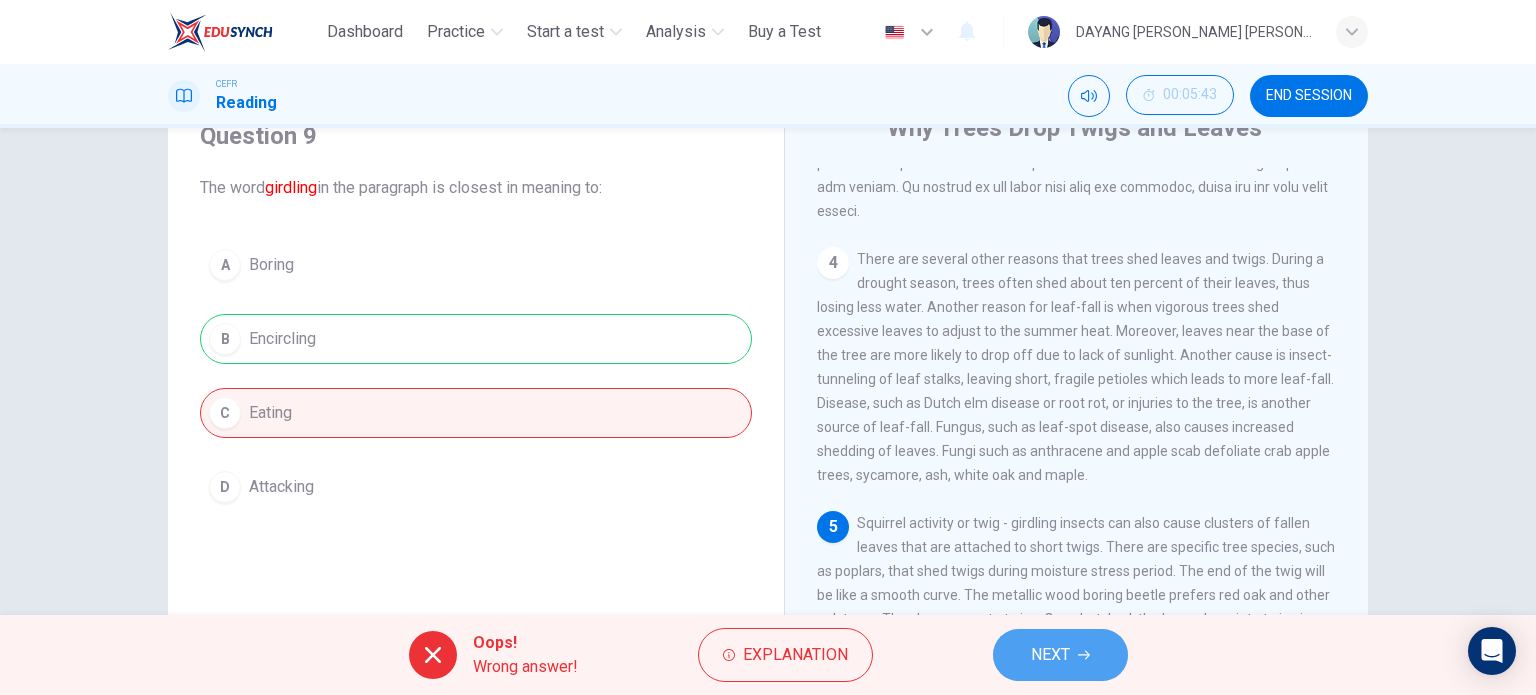 click on "NEXT" at bounding box center [1050, 655] 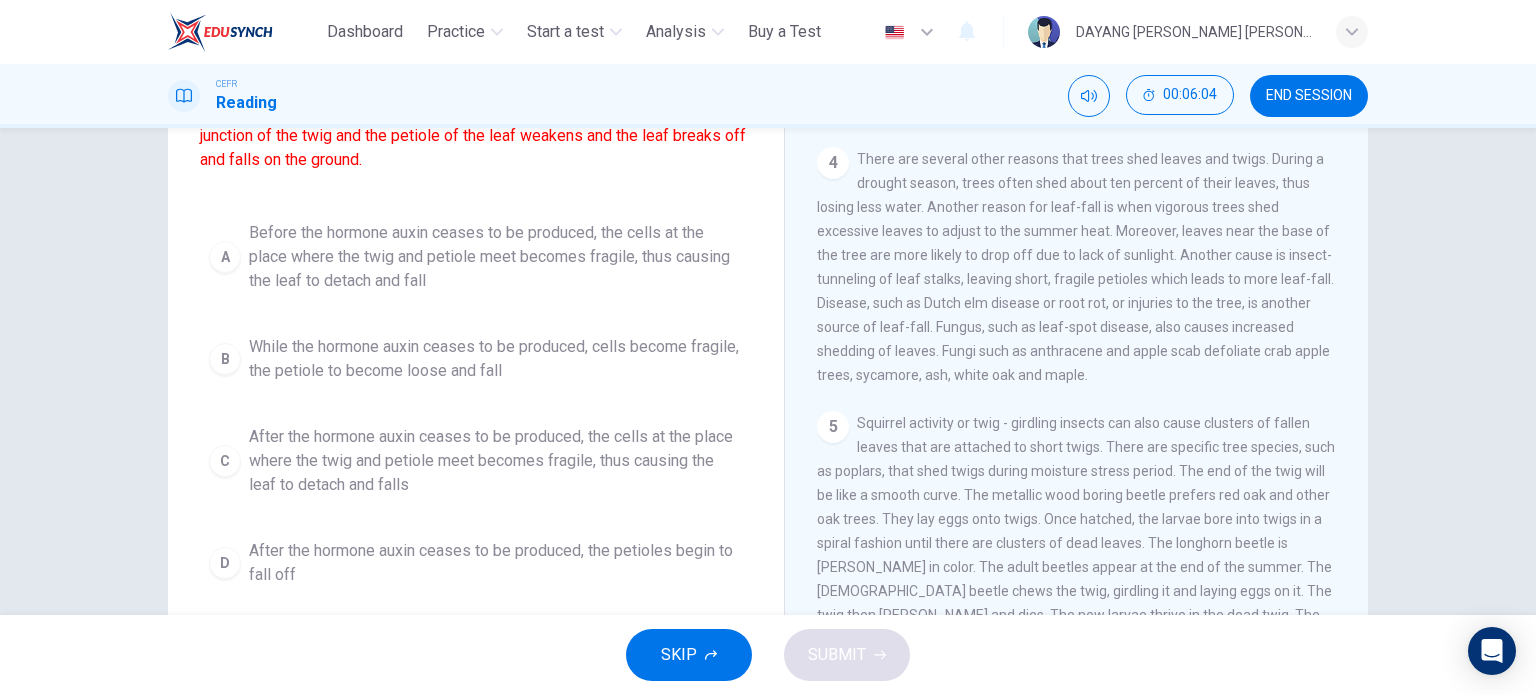 scroll, scrollTop: 288, scrollLeft: 0, axis: vertical 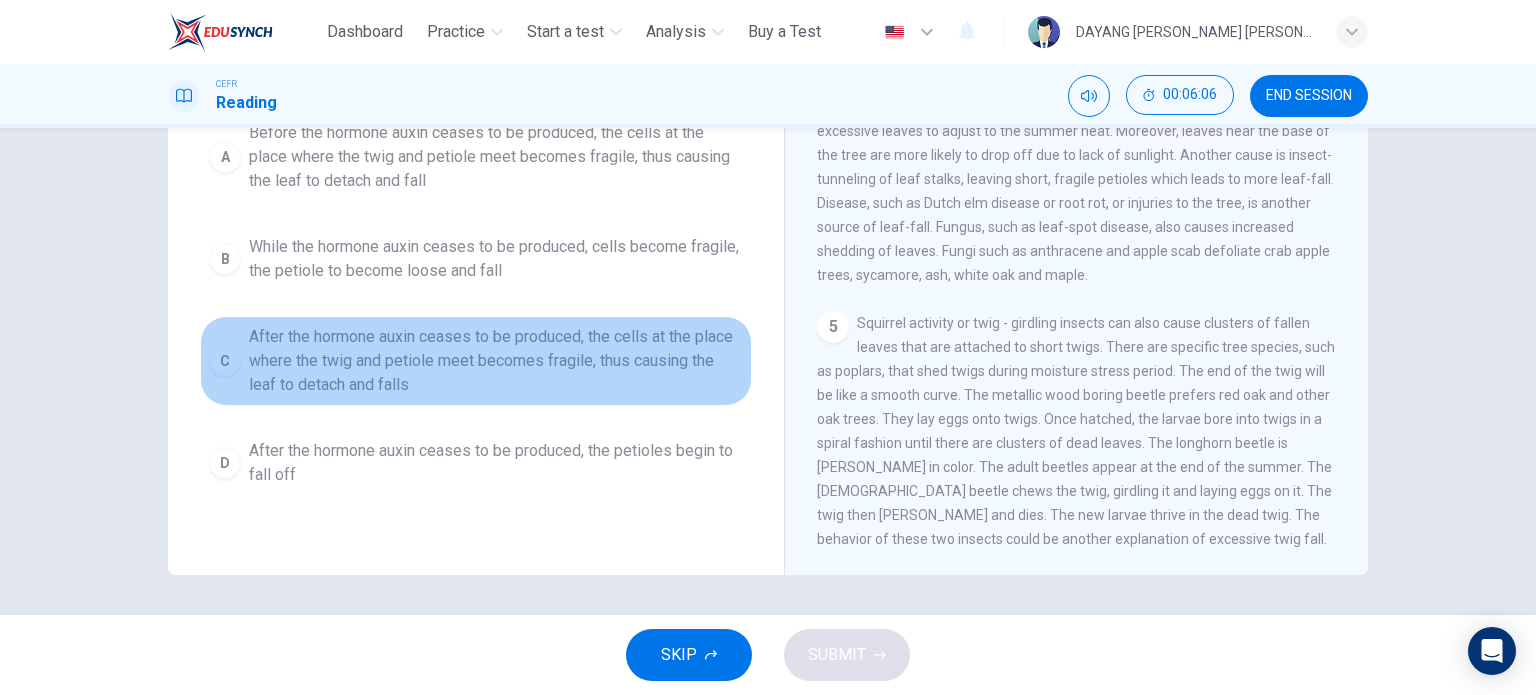 click on "C" at bounding box center (225, 361) 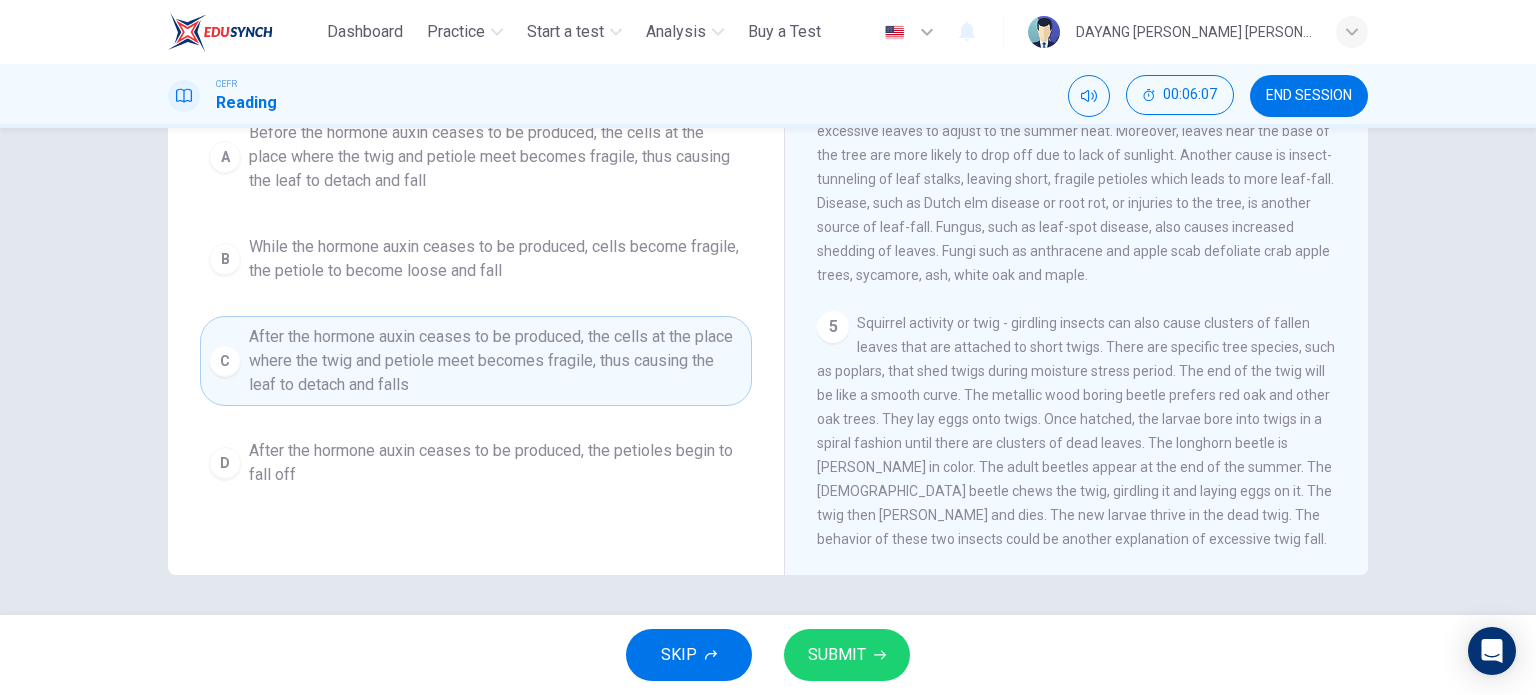 click 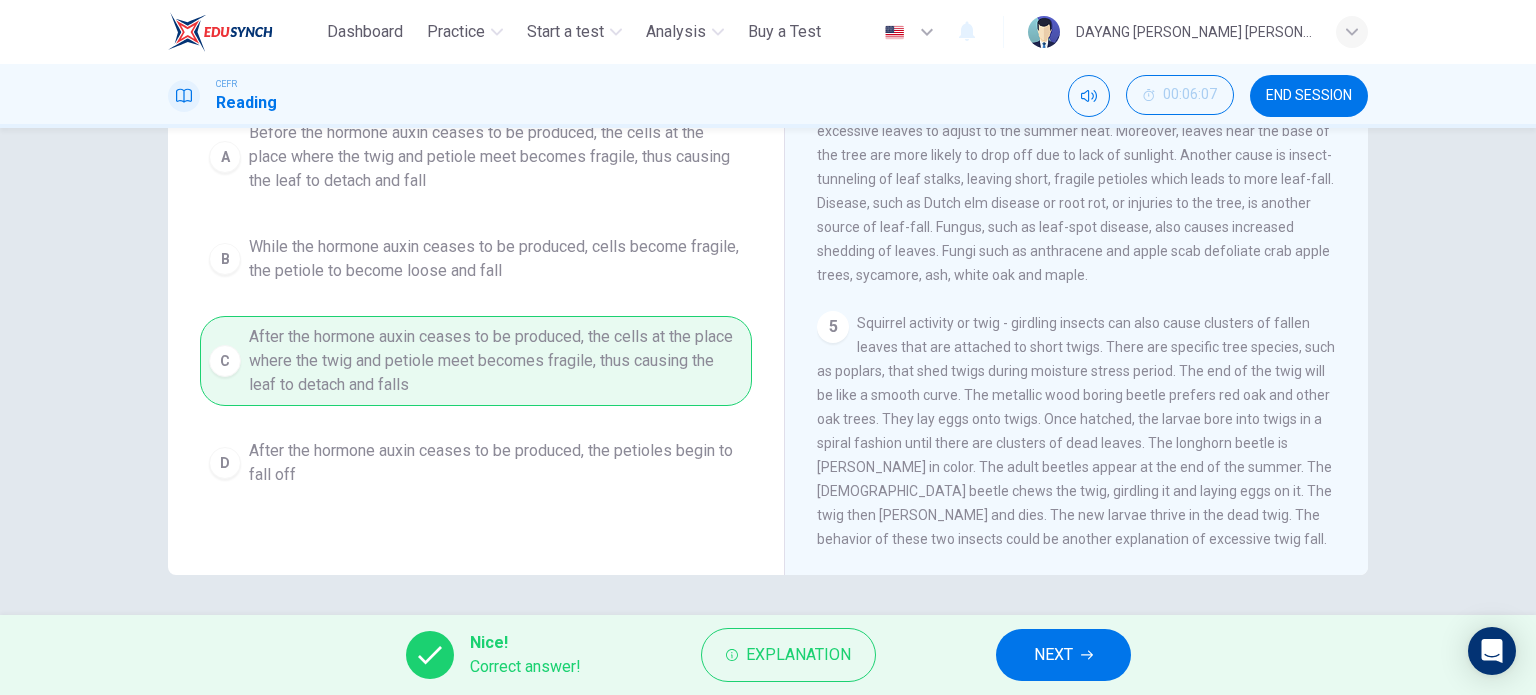 click on "NEXT" at bounding box center [1063, 655] 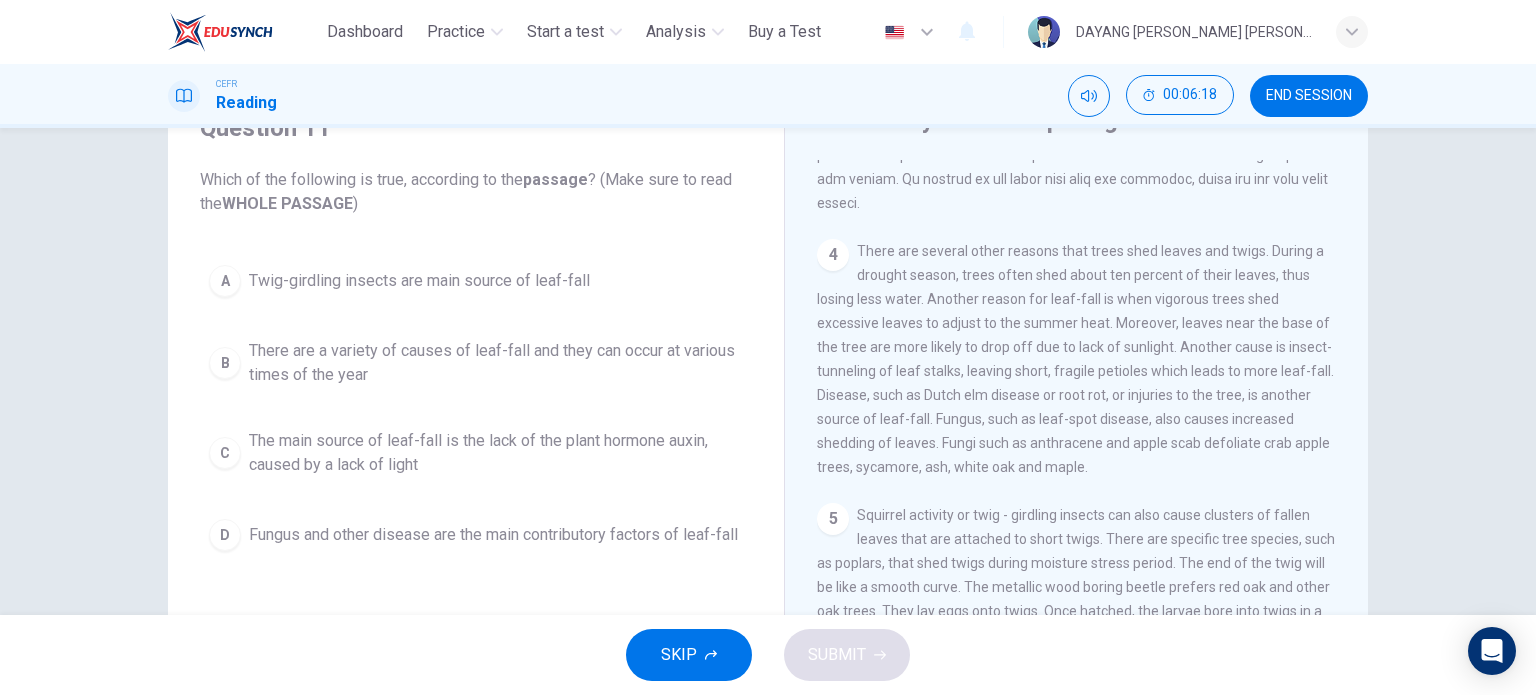 scroll, scrollTop: 140, scrollLeft: 0, axis: vertical 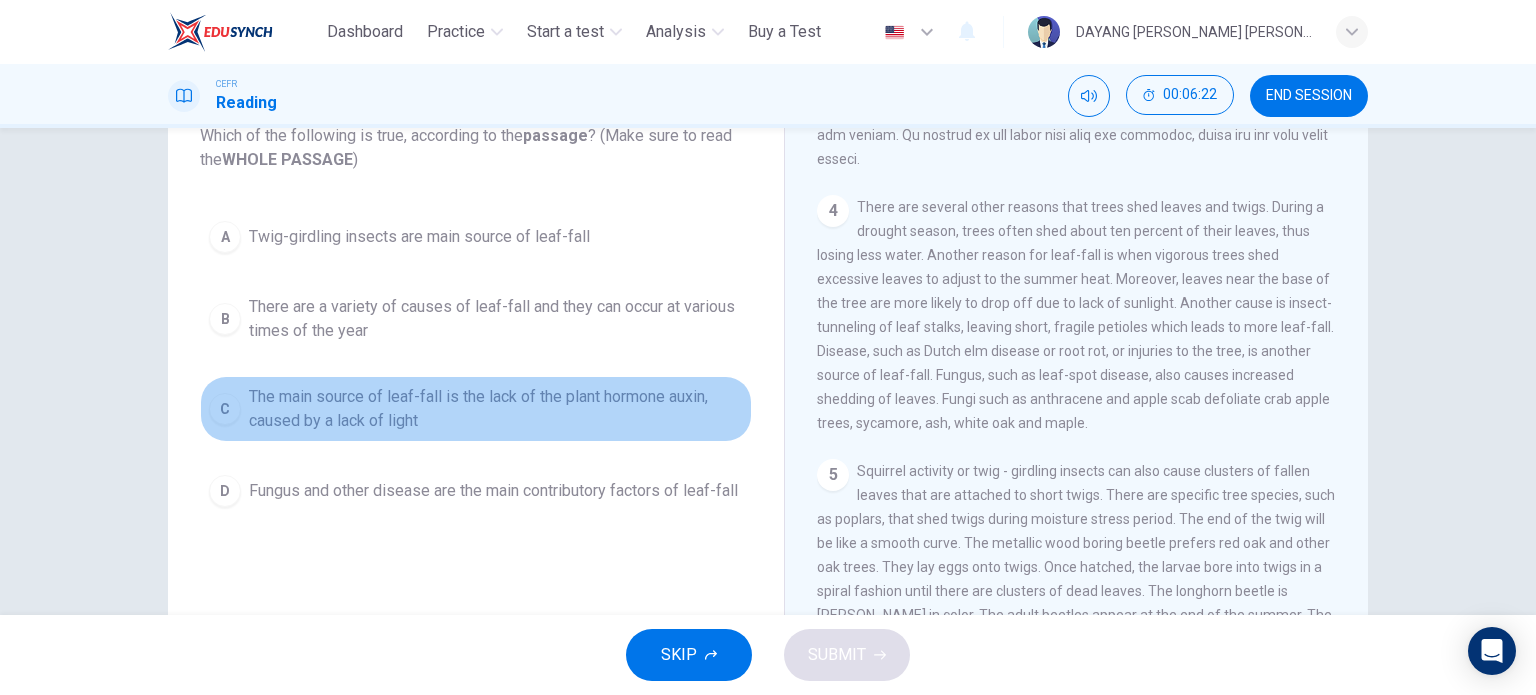 click on "The main source of leaf-fall is the lack of the plant hormone auxin, caused by a lack of light" at bounding box center (496, 409) 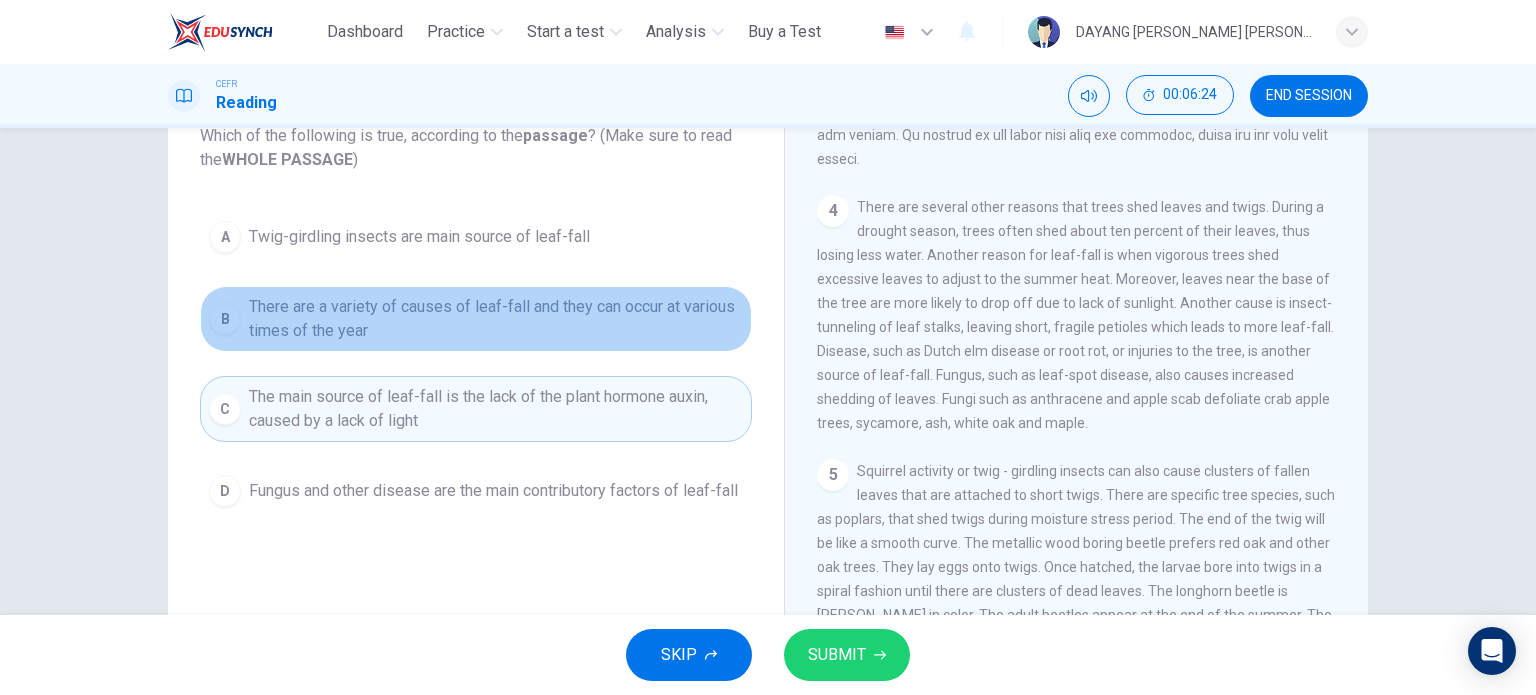 click on "There are a variety of causes of leaf-fall and they can occur at various times of the year" at bounding box center [496, 319] 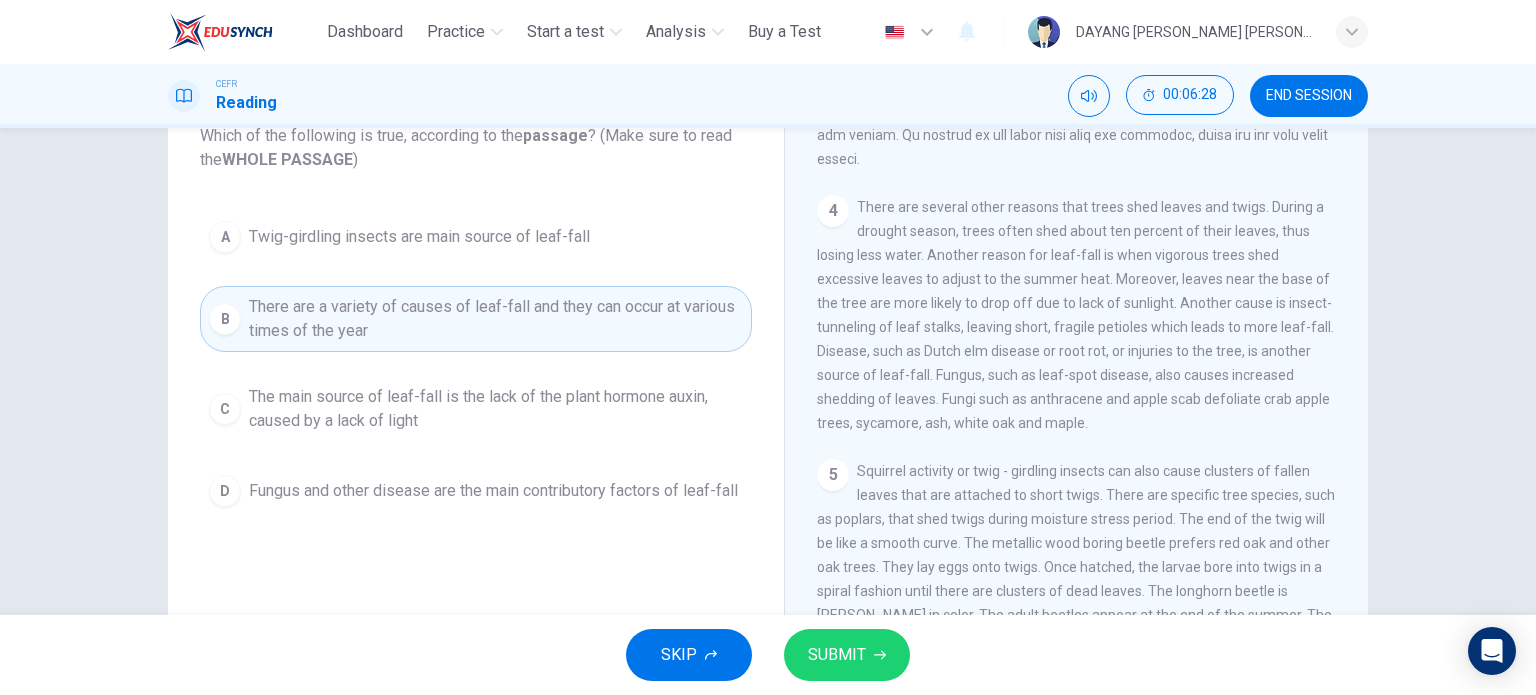 click on "Twig-girdling insects are main source of leaf-fall" at bounding box center [419, 237] 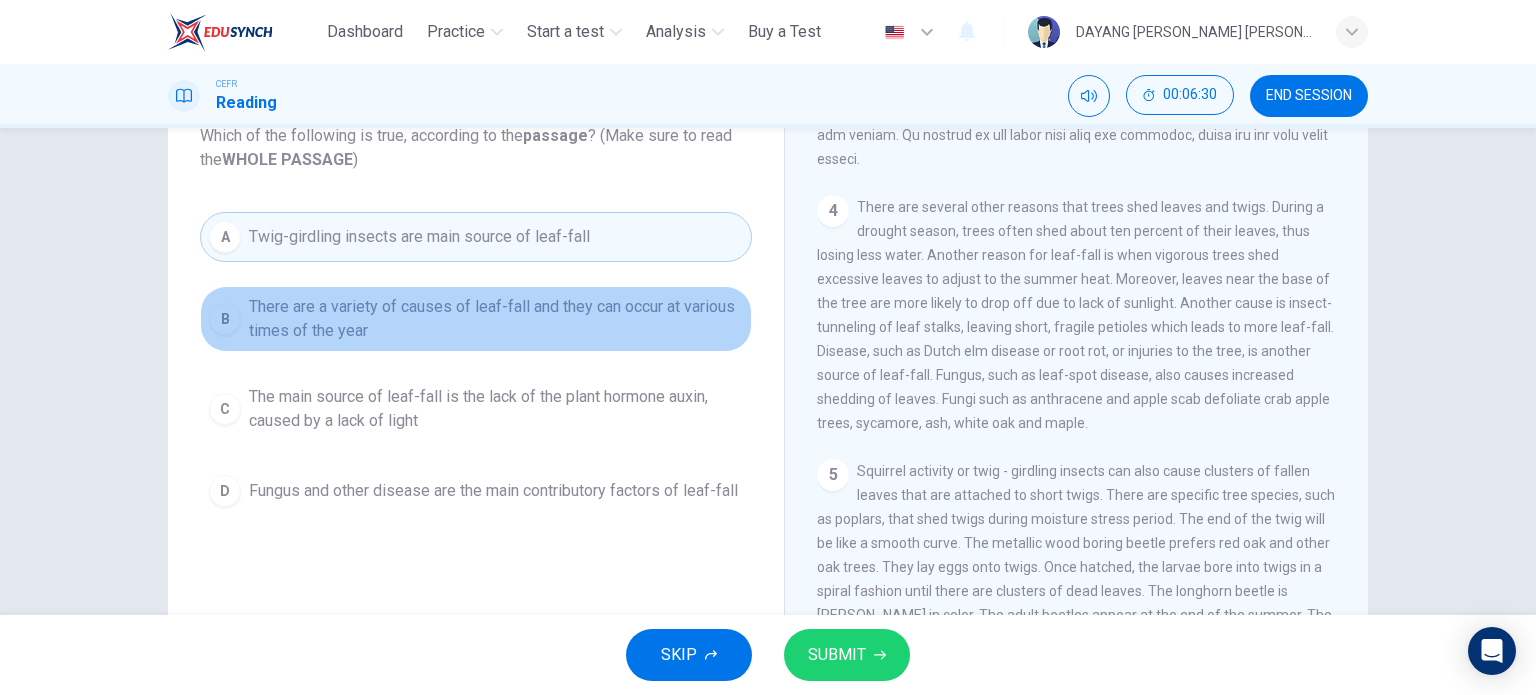 click on "There are a variety of causes of leaf-fall and they can occur at various times of the year" at bounding box center [496, 319] 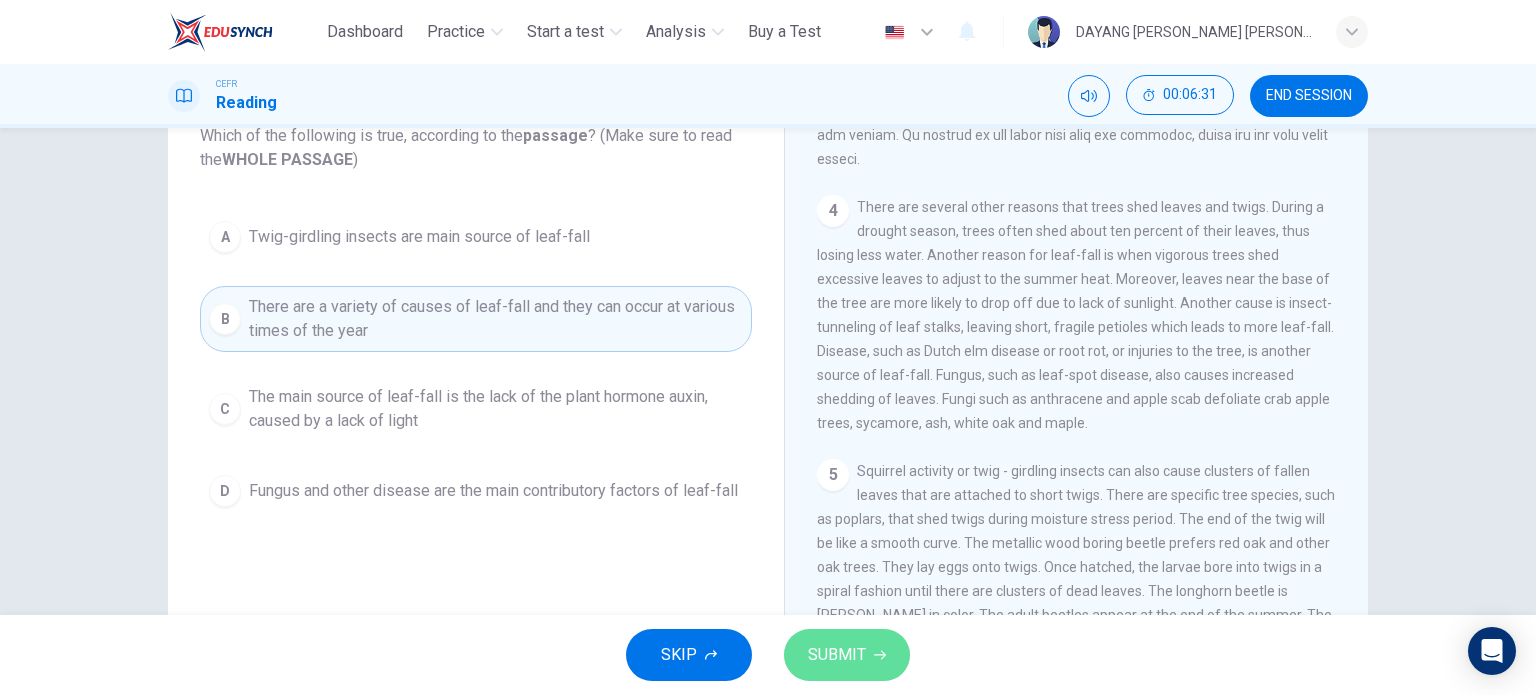 click on "SUBMIT" at bounding box center [837, 655] 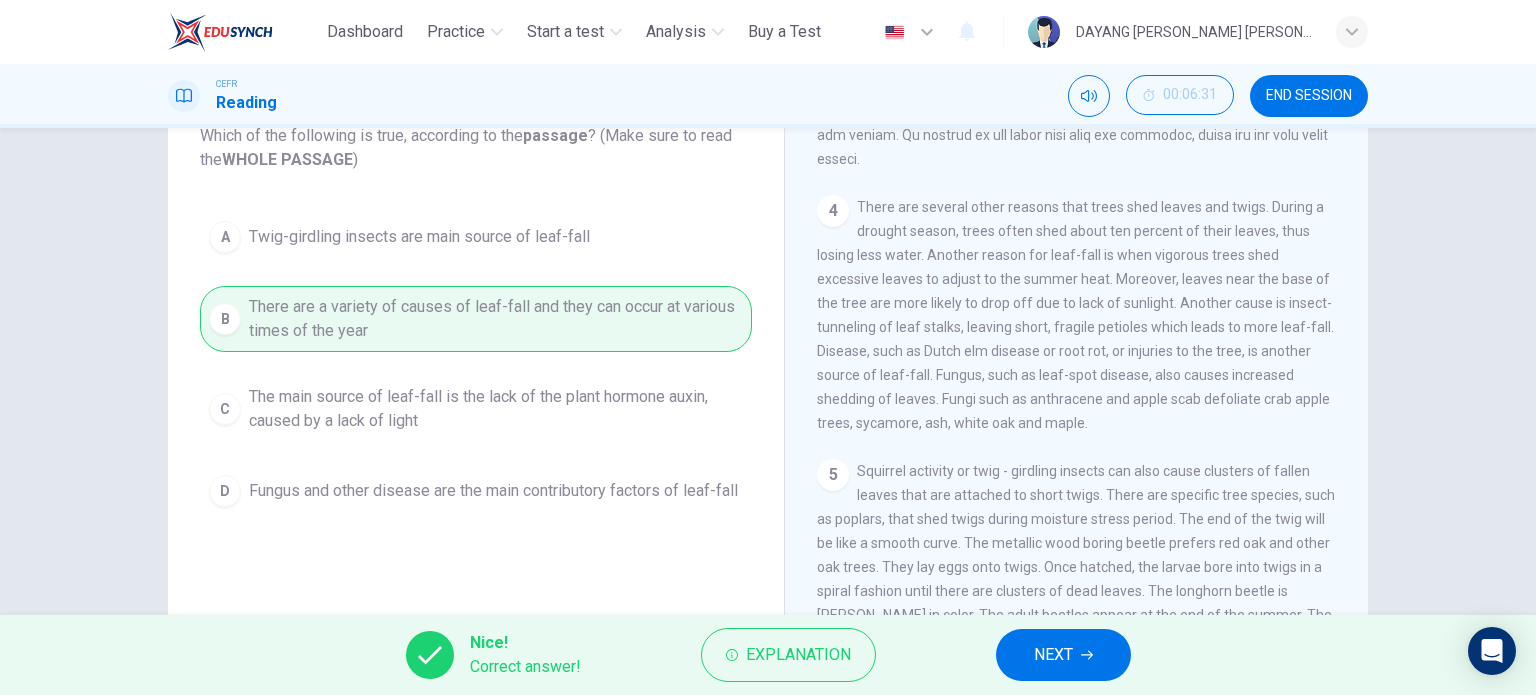 click on "NEXT" at bounding box center [1063, 655] 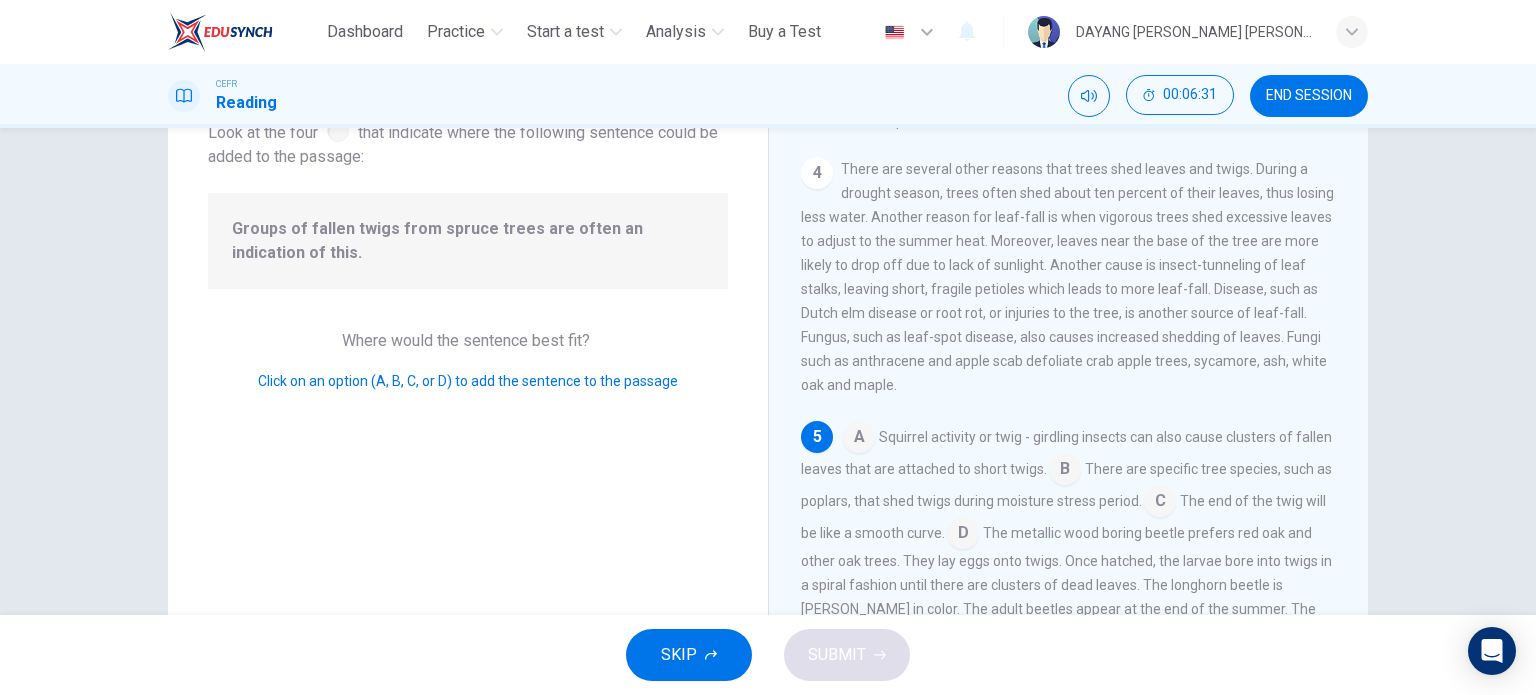 scroll, scrollTop: 709, scrollLeft: 0, axis: vertical 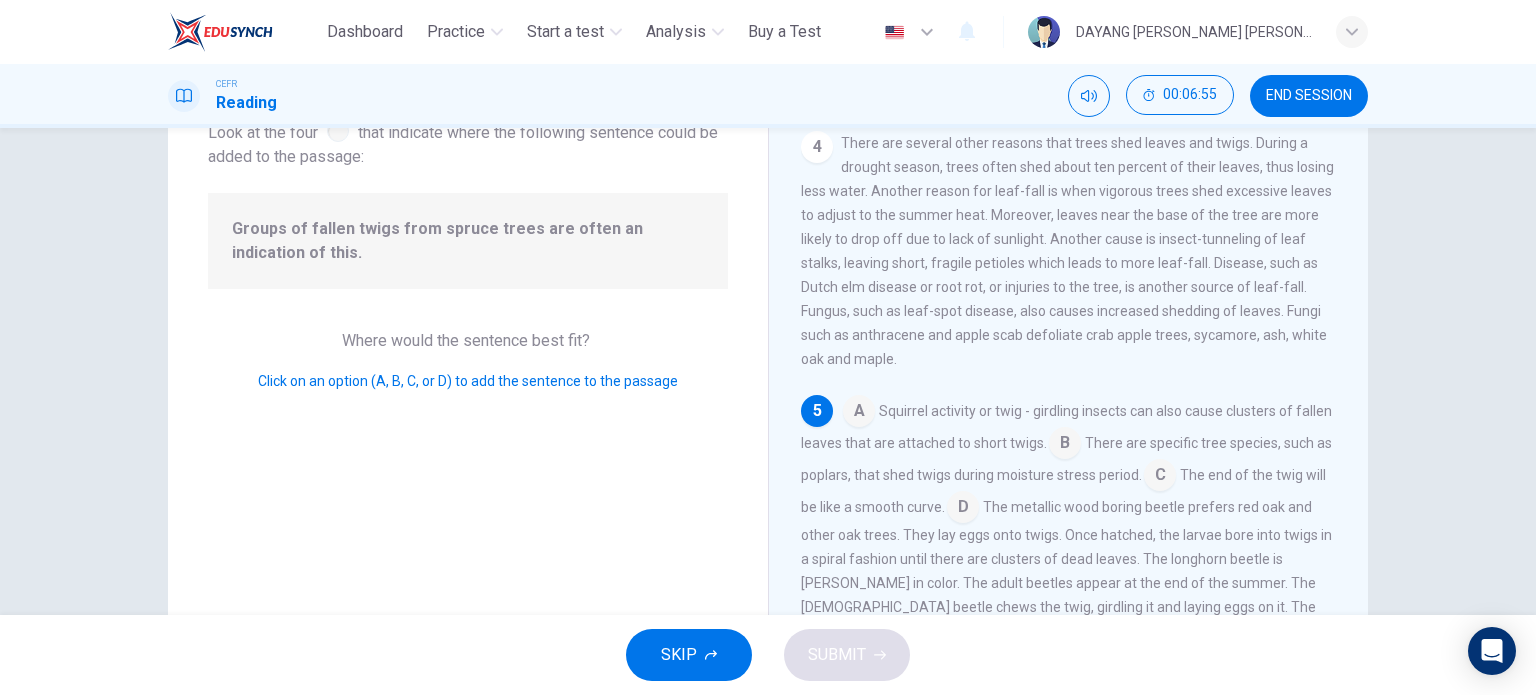 click at bounding box center [1160, 477] 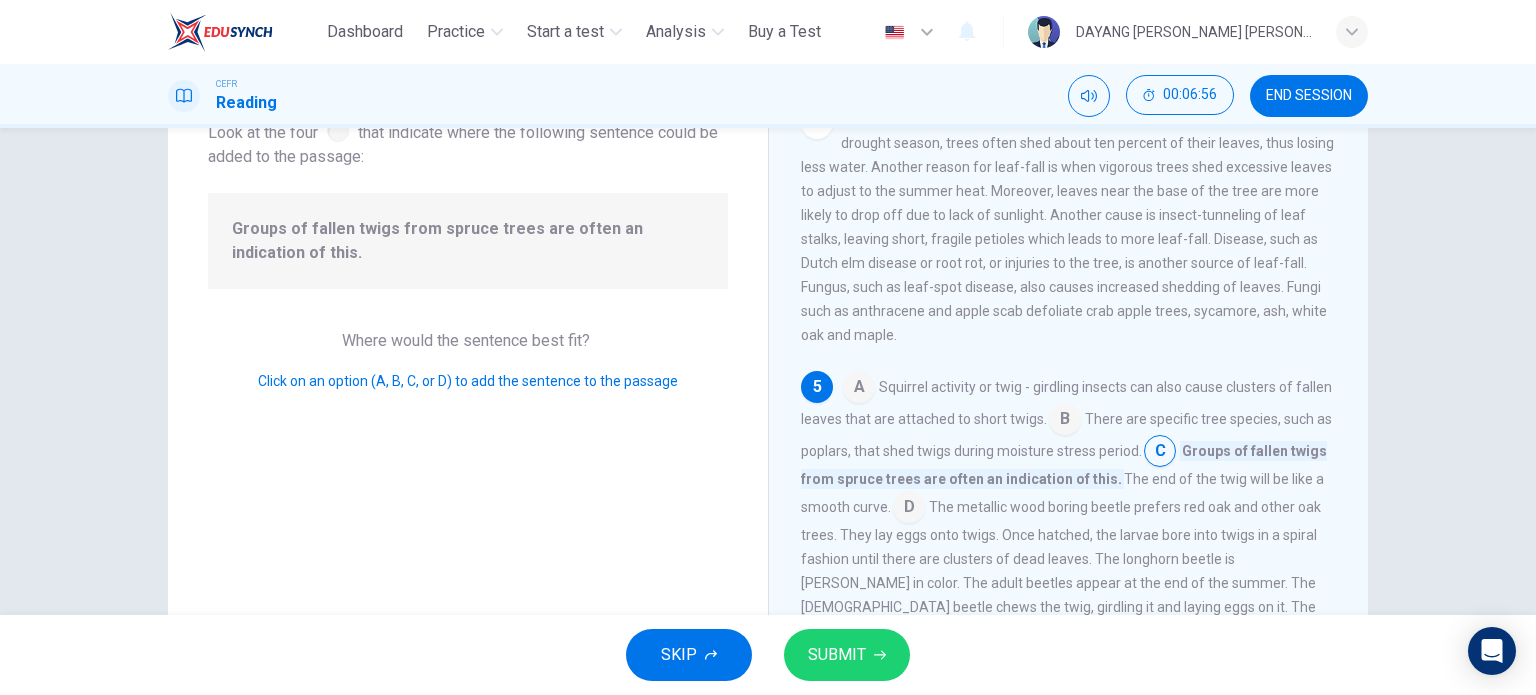 click on "SUBMIT" at bounding box center [837, 655] 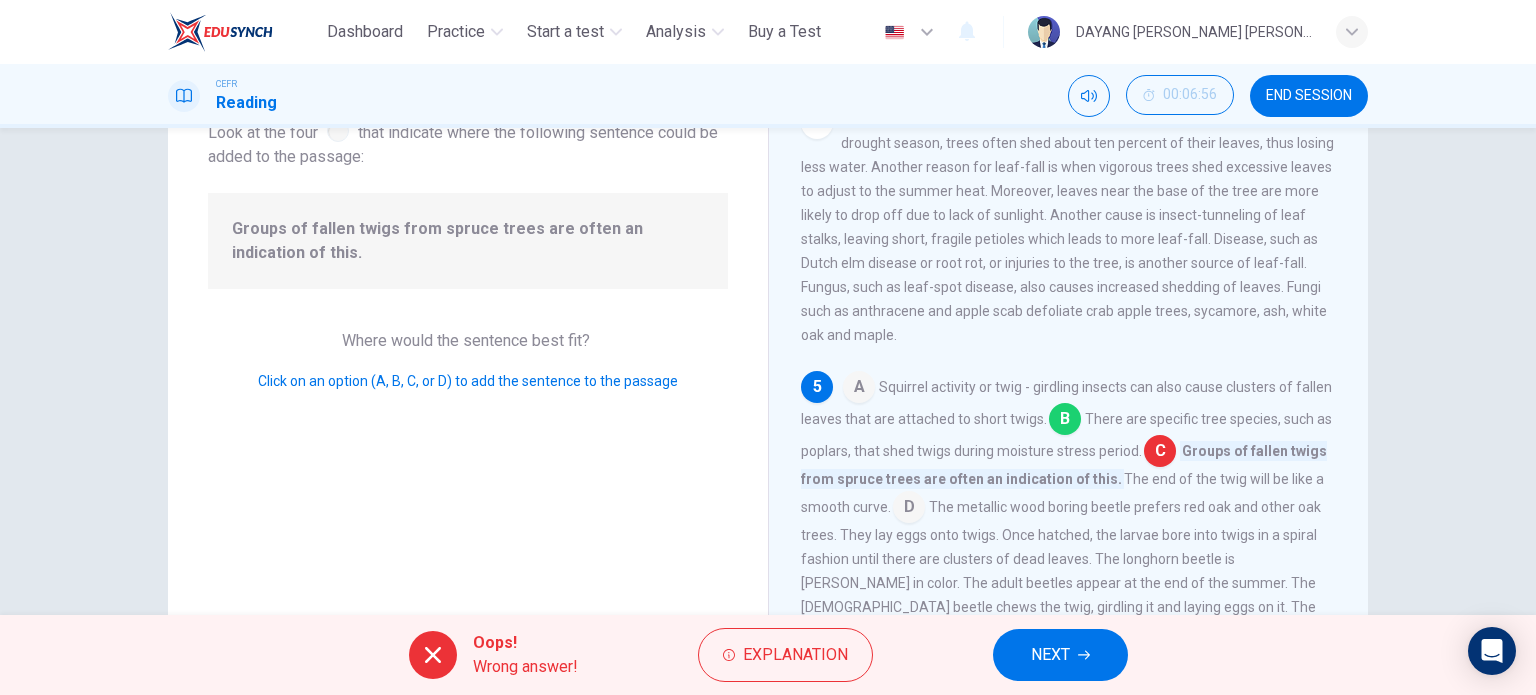 click on "NEXT" at bounding box center [1060, 655] 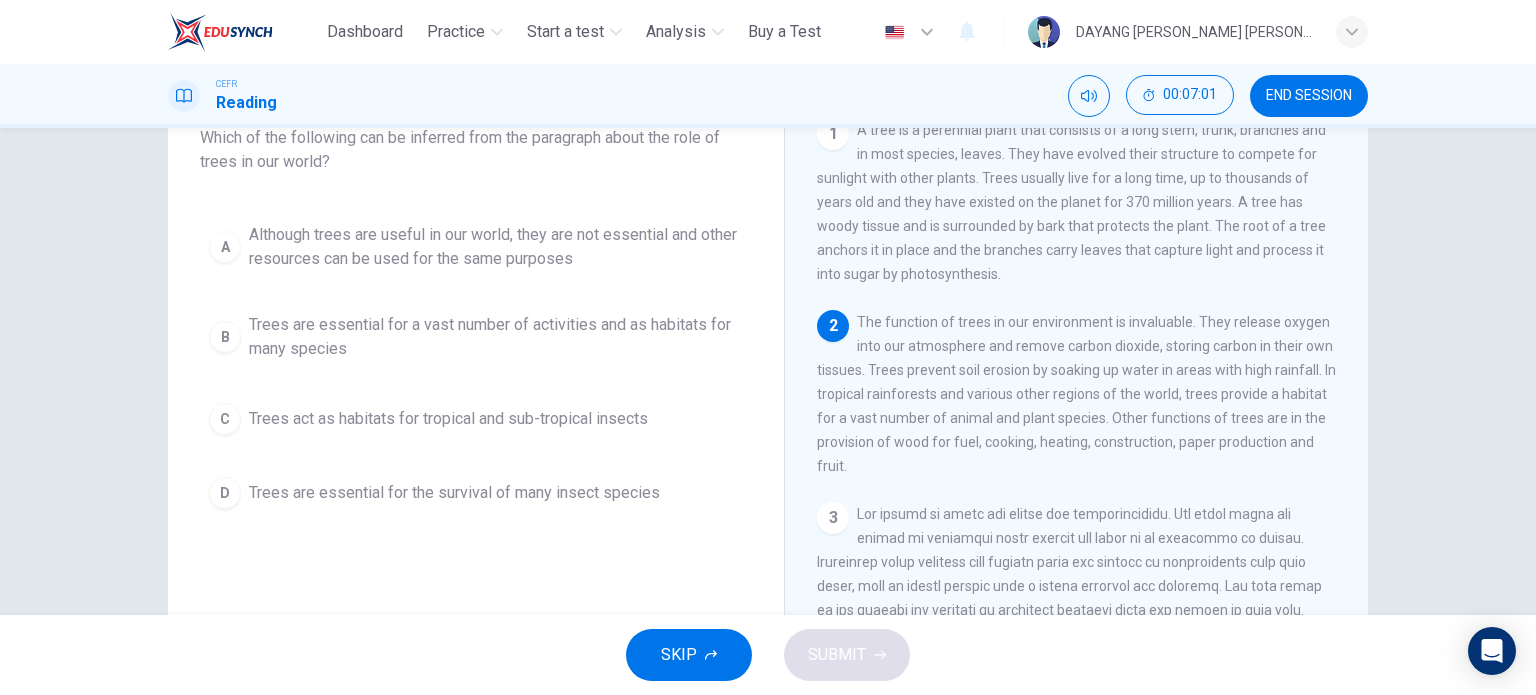 scroll, scrollTop: 140, scrollLeft: 0, axis: vertical 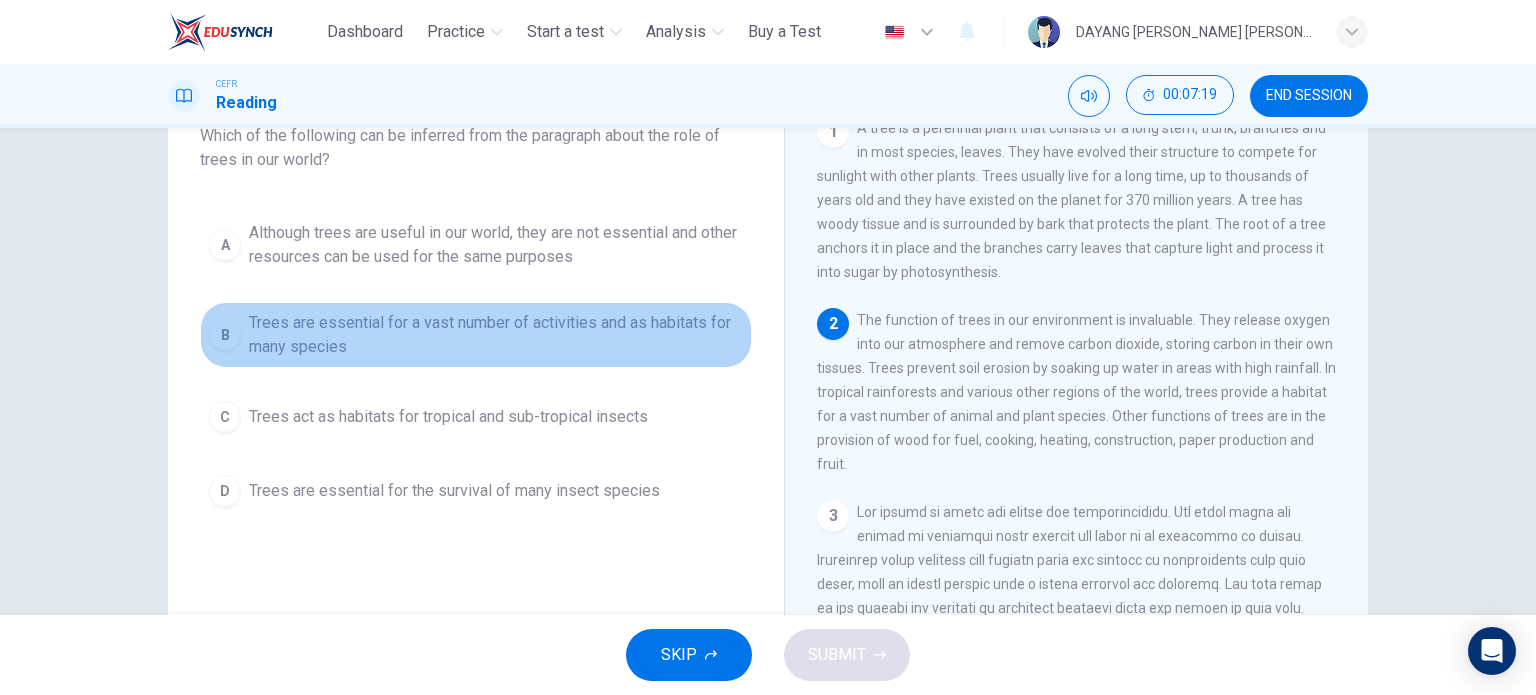 click on "B" at bounding box center (225, 335) 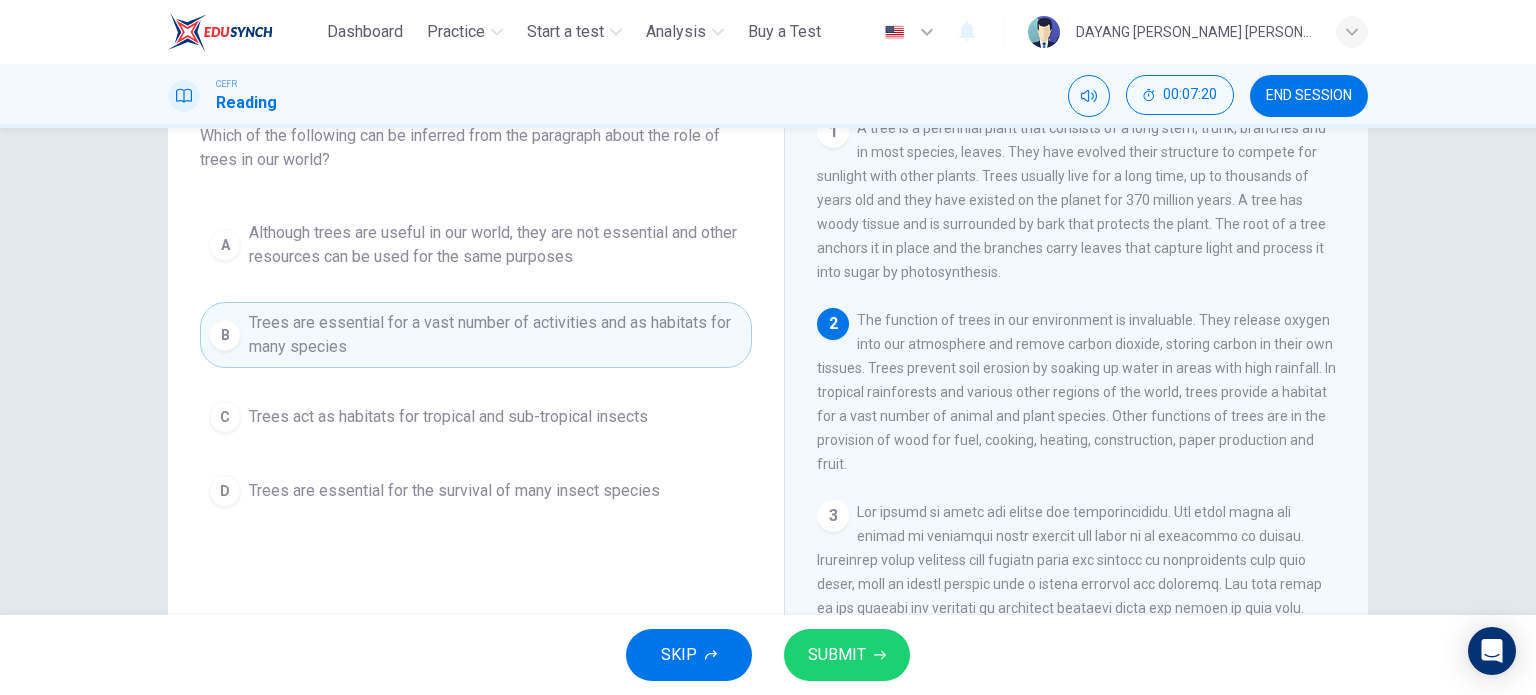 click on "SUBMIT" at bounding box center [837, 655] 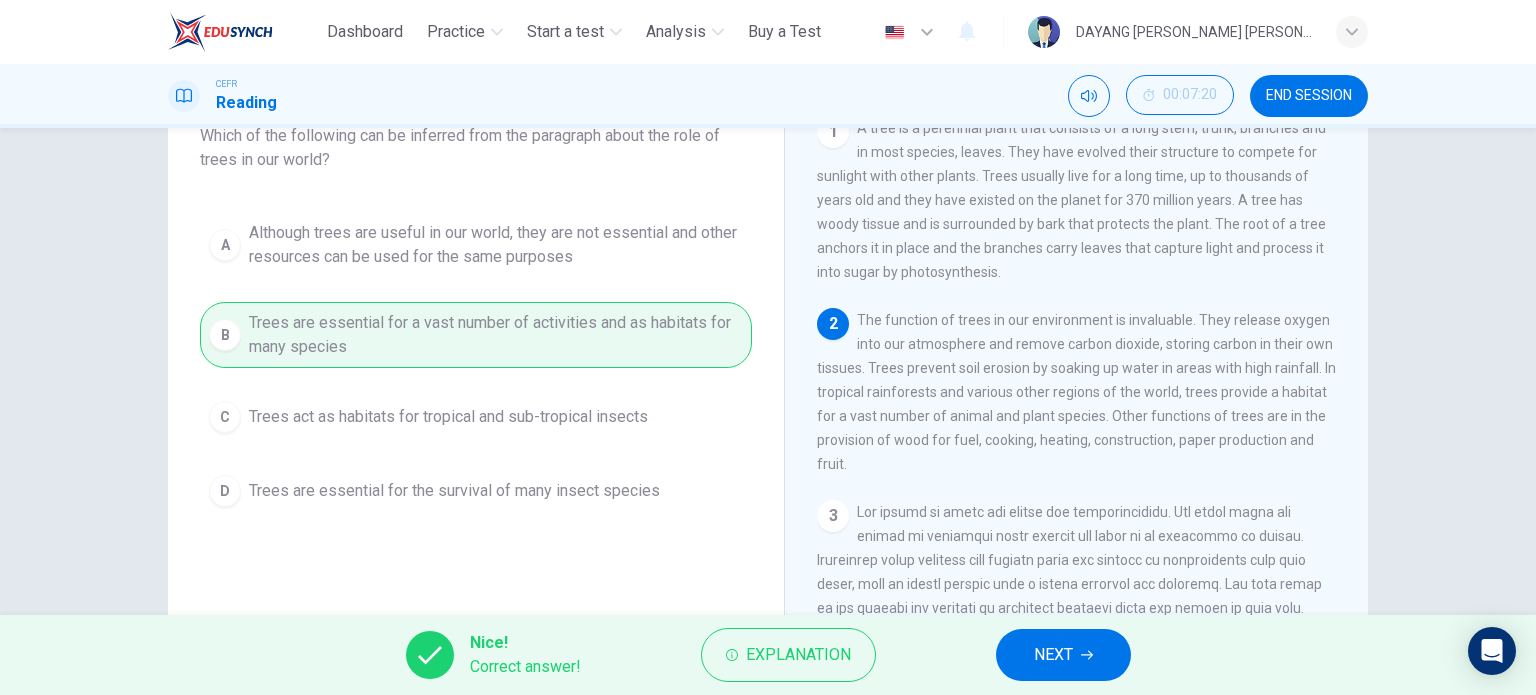 click on "NEXT" at bounding box center [1053, 655] 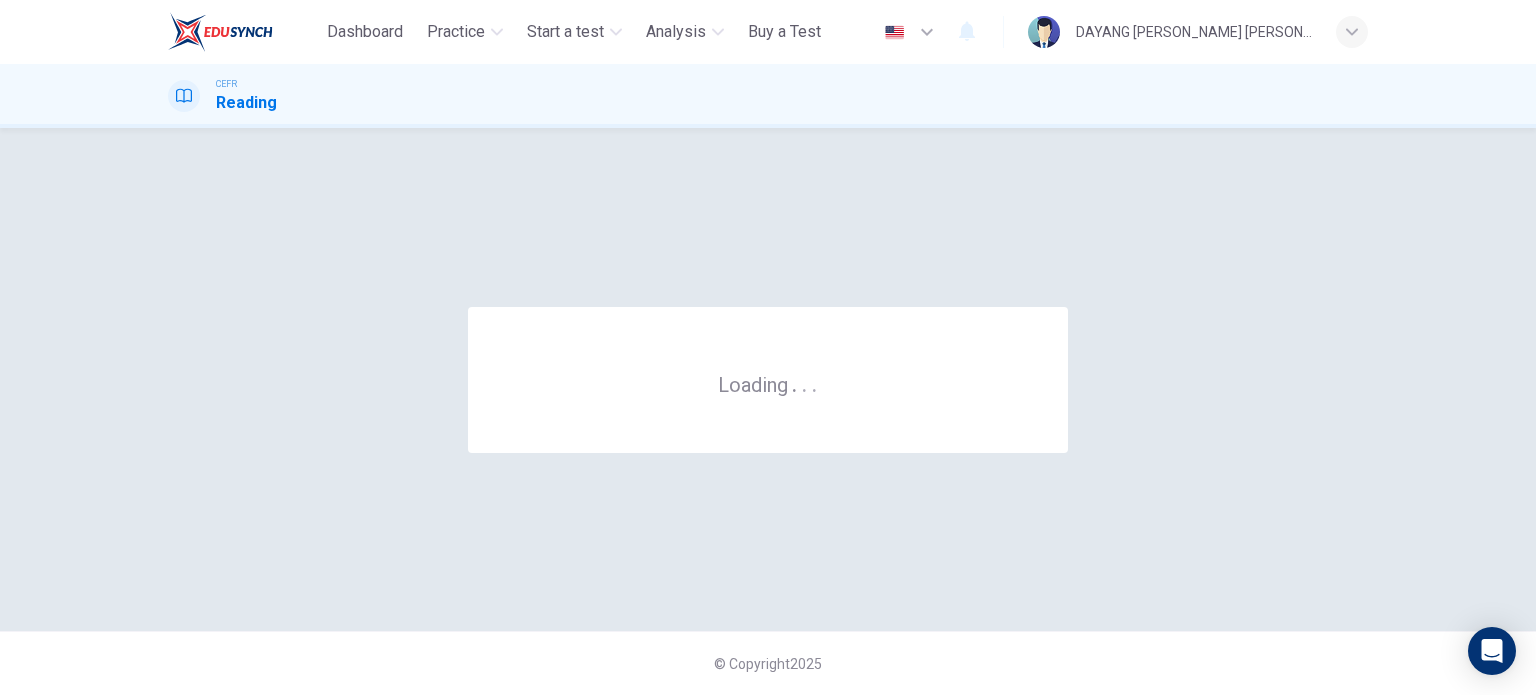 scroll, scrollTop: 0, scrollLeft: 0, axis: both 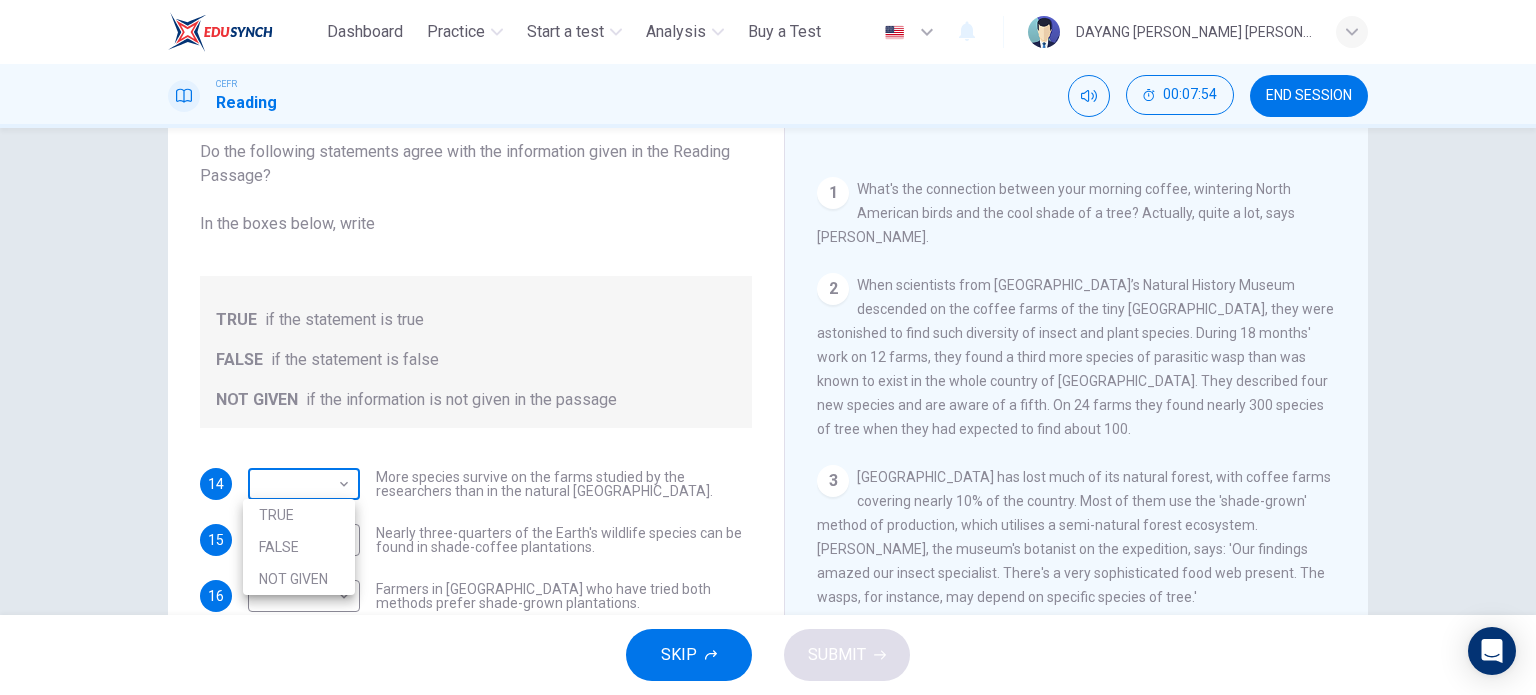 click on "This site uses cookies, as explained in our  Privacy Policy . If you agree to the use of cookies, please click the Accept button and continue to browse our site.   Privacy Policy Accept Dashboard Practice Start a test Analysis Buy a Test English ** ​ DAYANG RASYIDAH SAHIRA BINTI ROSLI CEFR Reading 00:07:54 END SESSION Questions 14 - 18 Do the following statements agree with the information given in the Reading
Passage?
In the boxes below, write TRUE if the statement is true FALSE if the statement is false NOT GIVEN if the information is not given in the passage 14 ​ ​ More species survive on the farms studied by the researchers than in the natural [GEOGRAPHIC_DATA]. 15 ​ ​ Nearly three-quarters of the Earth's wildlife species can be found in shade-coffee plantations. 16 ​ ​ Farmers in [GEOGRAPHIC_DATA] who have tried both methods prefer shade-grown plantations. 17 ​ ​ Shade plantations are important for migrating birds in both [GEOGRAPHIC_DATA] and the [GEOGRAPHIC_DATA]. 18 ​ ​ Natural Coffee and Cocoa 1 2 3 4" at bounding box center (768, 347) 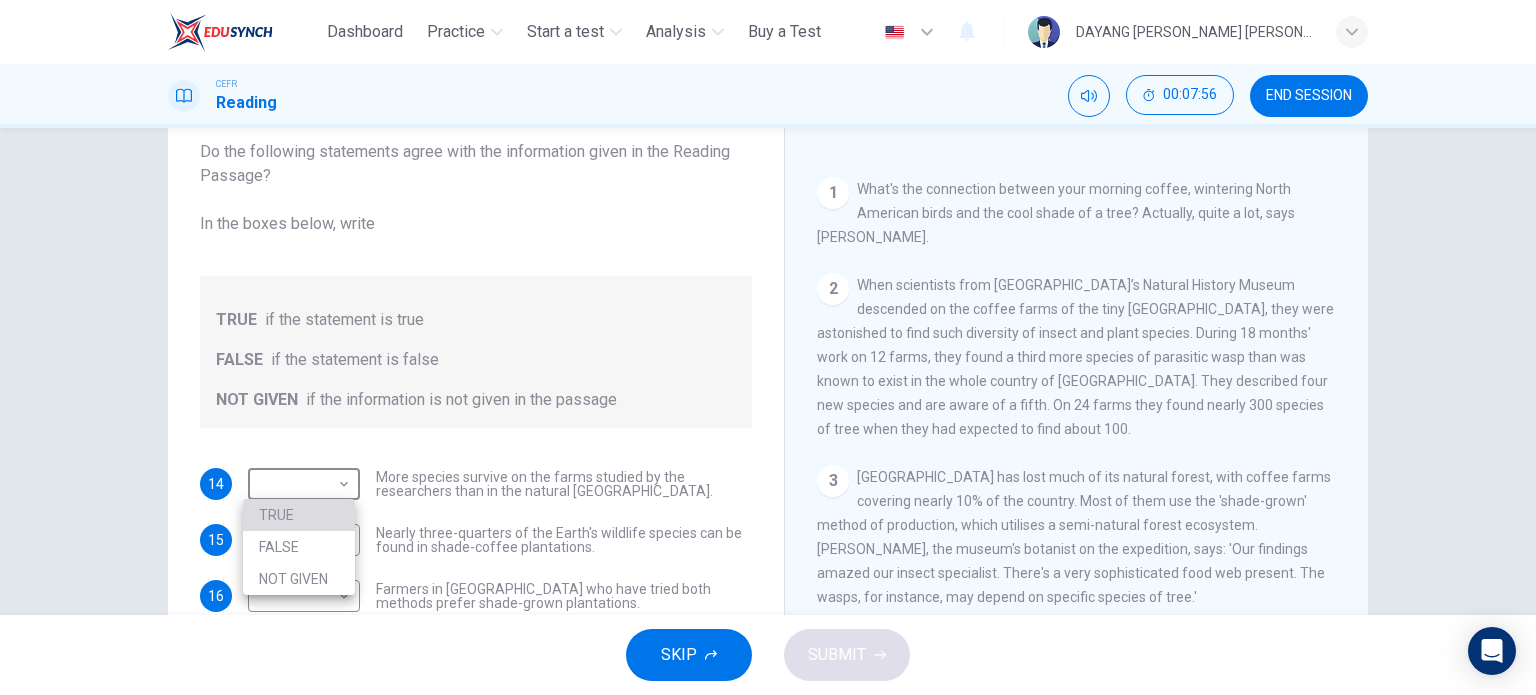 click on "TRUE" at bounding box center (299, 515) 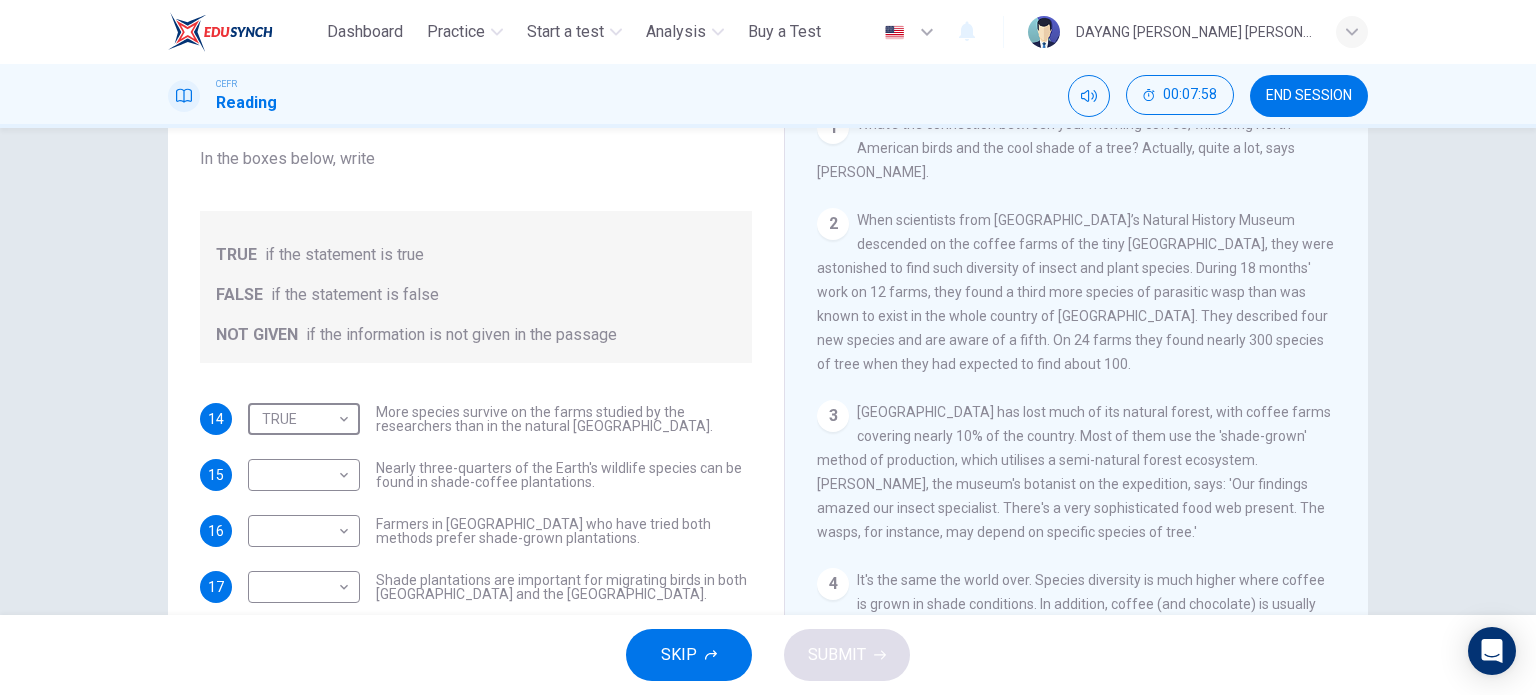 scroll, scrollTop: 200, scrollLeft: 0, axis: vertical 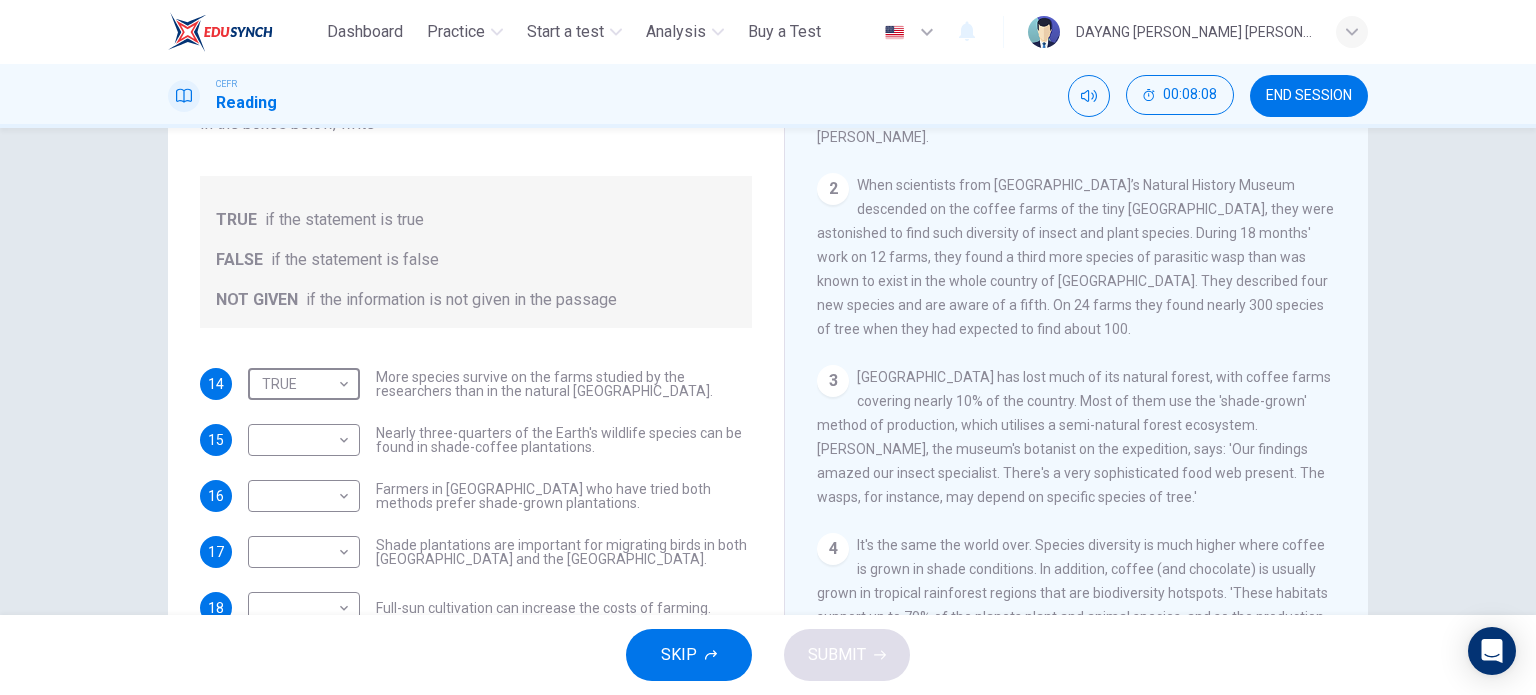 click on "3 [GEOGRAPHIC_DATA] has lost much of its natural forest, with coffee farms covering nearly 10% of the country. Most of them use the 'shade-grown' method of production, which utilises a semi-natural forest ecosystem. [PERSON_NAME], the museum's botanist on the expedition, says: 'Our findings amazed our insect specialist. There's a very sophisticated food web present. The wasps, for instance, may depend on specific species of tree.'" at bounding box center [1077, 437] 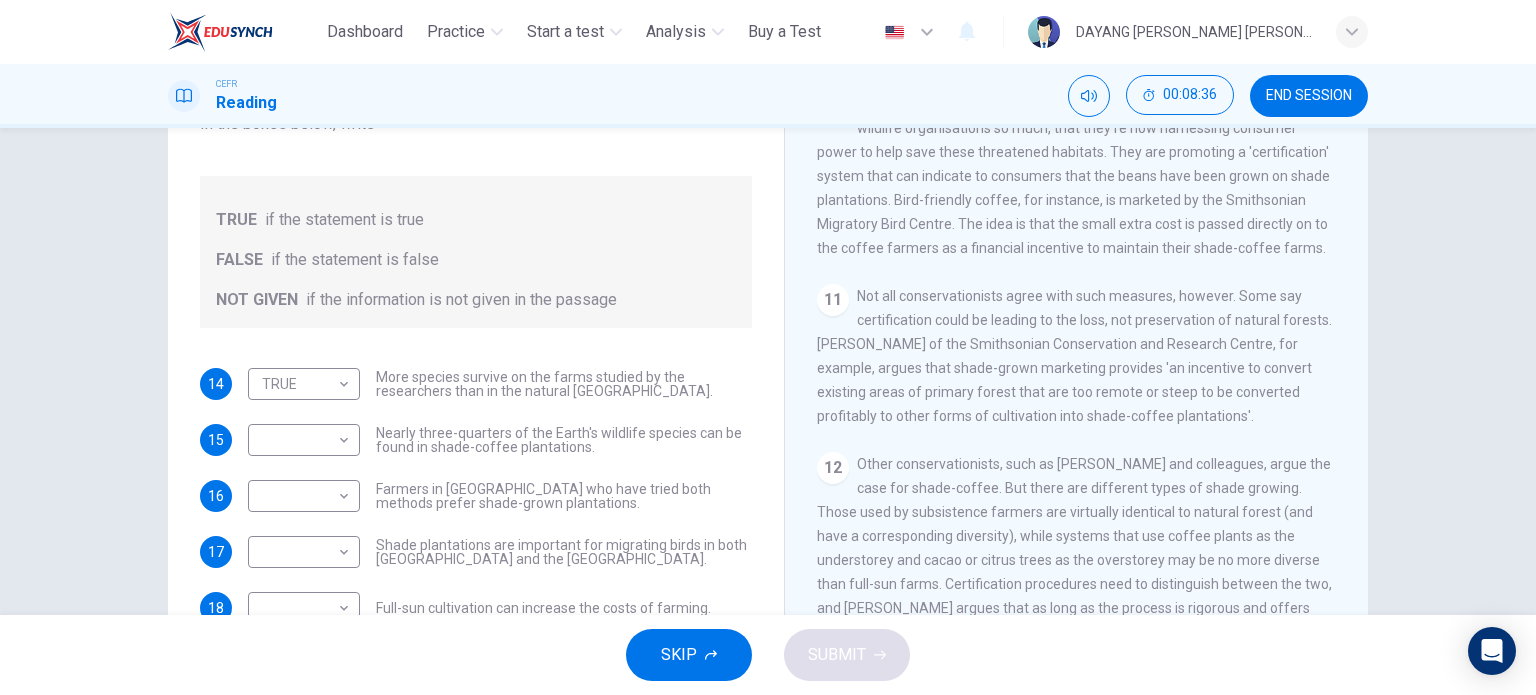 scroll, scrollTop: 1961, scrollLeft: 0, axis: vertical 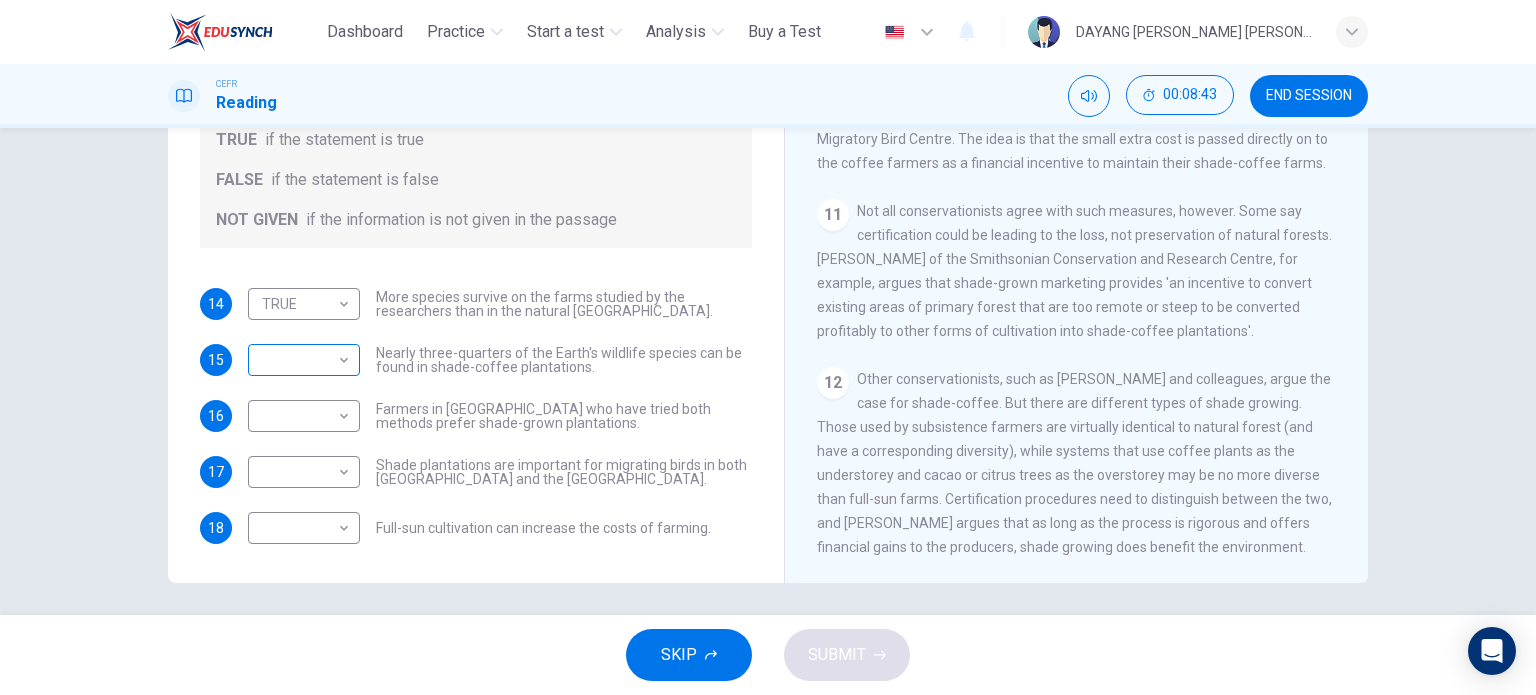click on "This site uses cookies, as explained in our  Privacy Policy . If you agree to the use of cookies, please click the Accept button and continue to browse our site.   Privacy Policy Accept Dashboard Practice Start a test Analysis Buy a Test English ** ​ DAYANG [PERSON_NAME] [PERSON_NAME] CEFR Reading 00:08:43 END SESSION Questions 14 - 18 Do the following statements agree with the information given in the Reading
Passage?
In the boxes below, write TRUE if the statement is true FALSE if the statement is false NOT GIVEN if the information is not given in the passage 14 TRUE **** ​ More species survive on the farms studied by the researchers than in the natural [GEOGRAPHIC_DATA] forests. 15 ​ ​ Nearly three-quarters of the Earth's wildlife species can be found in shade-coffee plantations. 16 ​ ​ Farmers in [GEOGRAPHIC_DATA] who have tried both methods prefer shade-grown plantations. 17 ​ ​ Shade plantations are important for migrating birds in both [GEOGRAPHIC_DATA] and the [GEOGRAPHIC_DATA]. 18 ​ ​ Natural Coffee and Cocoa 1" at bounding box center [768, 347] 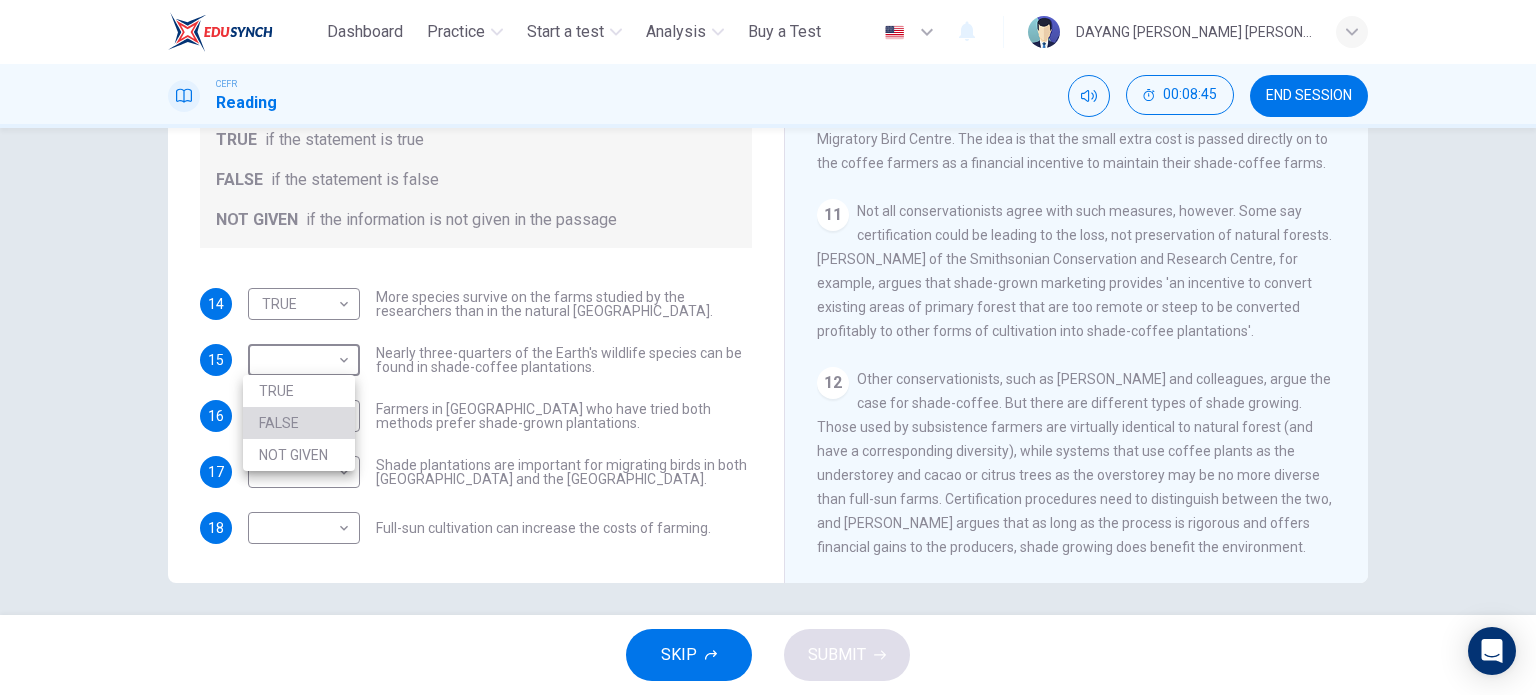 click on "FALSE" at bounding box center [299, 423] 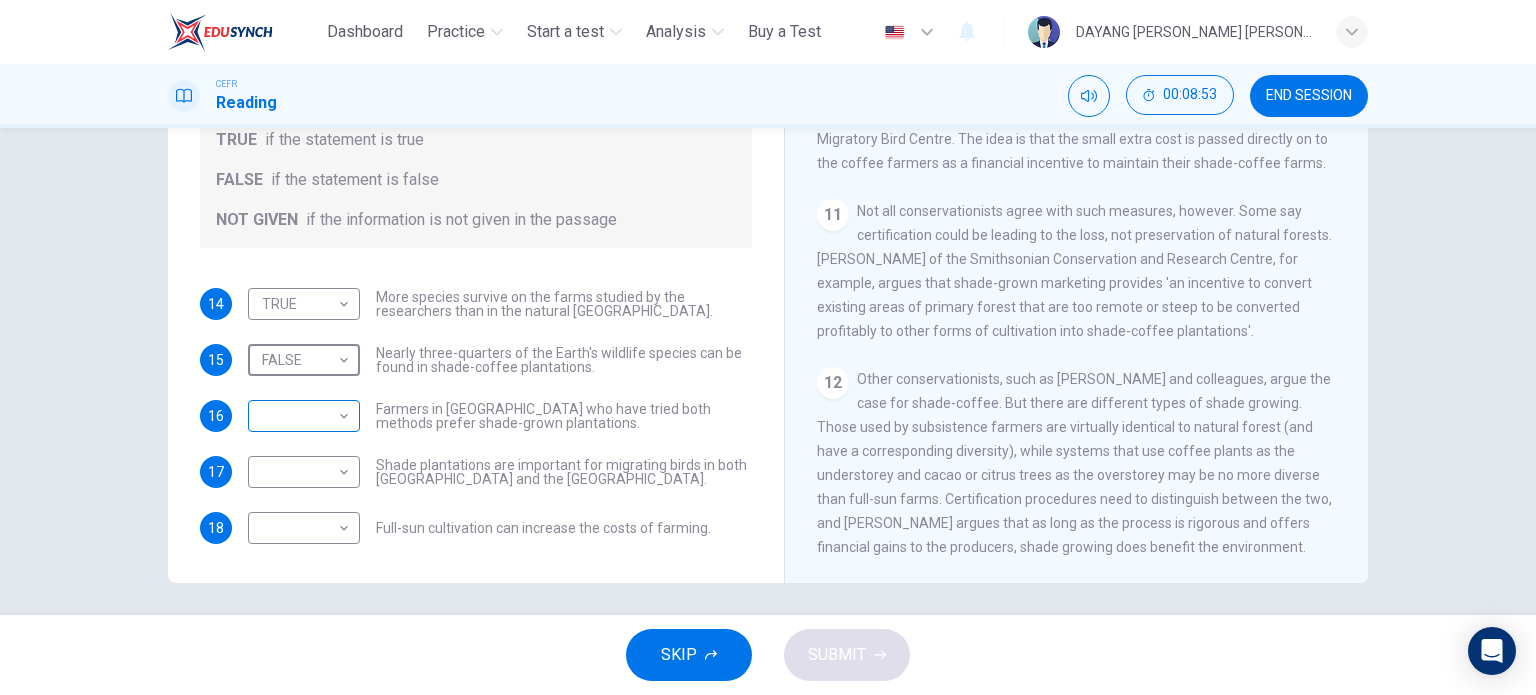click on "This site uses cookies, as explained in our  Privacy Policy . If you agree to the use of cookies, please click the Accept button and continue to browse our site.   Privacy Policy Accept Dashboard Practice Start a test Analysis Buy a Test English ** ​ DAYANG [PERSON_NAME] [PERSON_NAME] CEFR Reading 00:08:53 END SESSION Questions 14 - 18 Do the following statements agree with the information given in the Reading
Passage?
In the boxes below, write TRUE if the statement is true FALSE if the statement is false NOT GIVEN if the information is not given in the passage 14 TRUE **** ​ More species survive on the farms studied by the researchers than in the natural [GEOGRAPHIC_DATA] forests. 15 FALSE ***** ​ Nearly three-quarters of the Earth's wildlife species can be found in shade-coffee plantations. 16 ​ ​ Farmers in [GEOGRAPHIC_DATA] who have tried both methods prefer shade-grown plantations. 17 ​ ​ Shade plantations are important for migrating birds in both [GEOGRAPHIC_DATA] and the [GEOGRAPHIC_DATA]. 18 ​ ​ CLICK TO ZOOM 1 2" at bounding box center [768, 347] 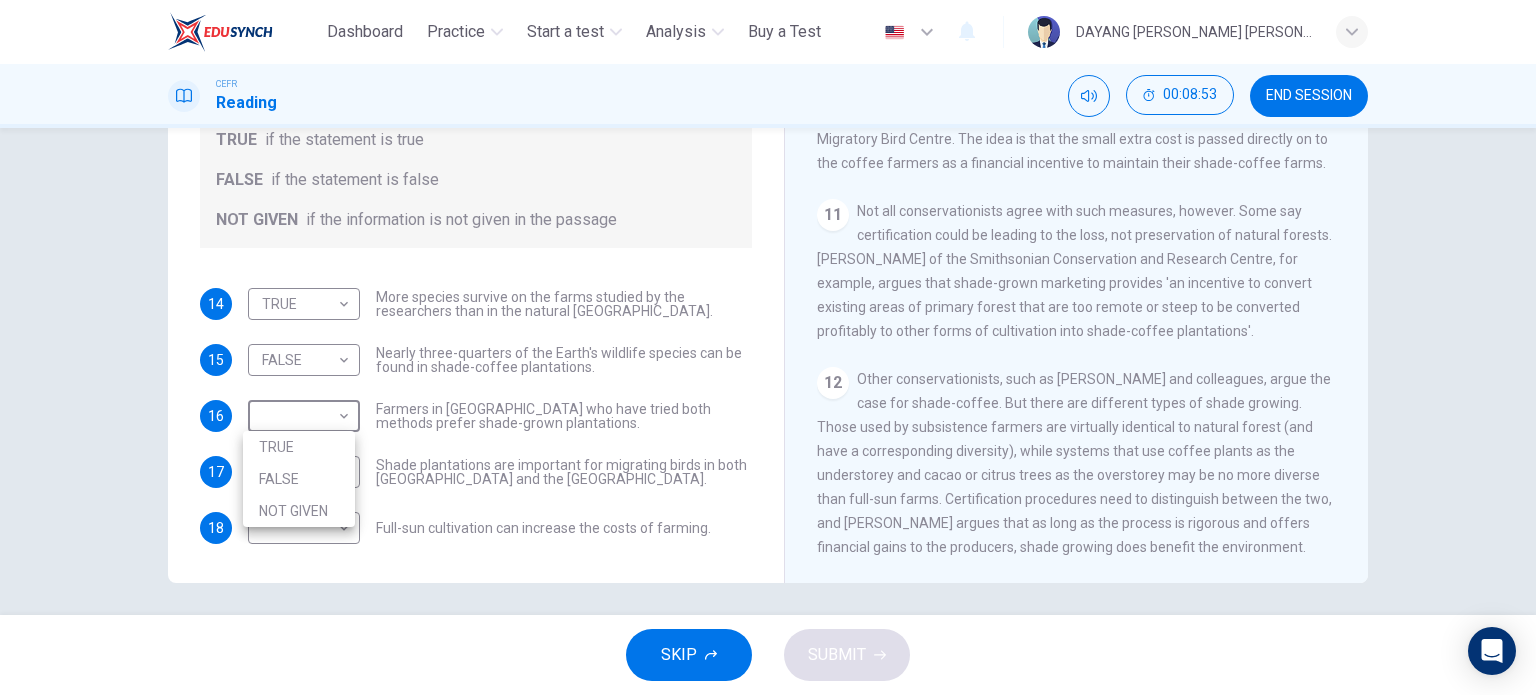 click on "TRUE" at bounding box center [299, 447] 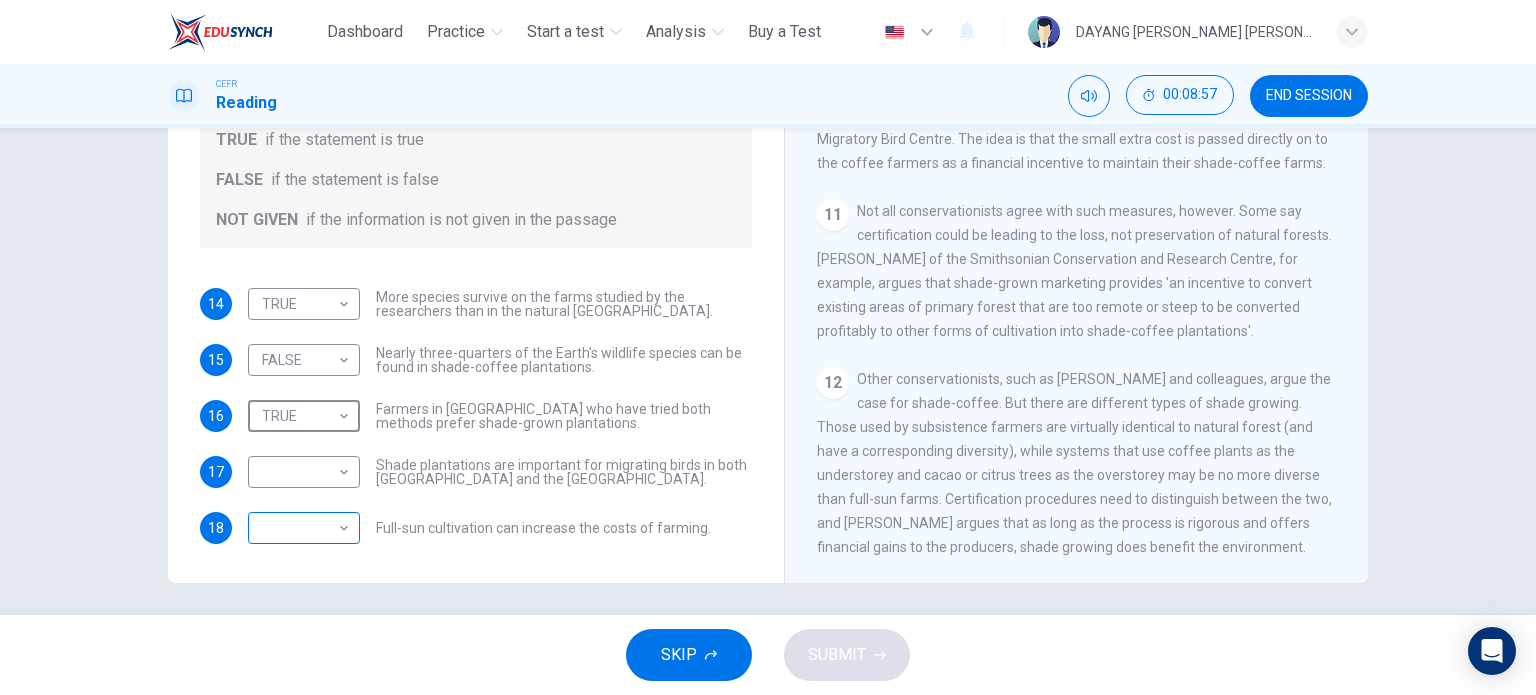 click on "This site uses cookies, as explained in our  Privacy Policy . If you agree to the use of cookies, please click the Accept button and continue to browse our site.   Privacy Policy Accept Dashboard Practice Start a test Analysis Buy a Test English ** ​ DAYANG [PERSON_NAME] [PERSON_NAME] CEFR Reading 00:08:57 END SESSION Questions 14 - 18 Do the following statements agree with the information given in the Reading
Passage?
In the boxes below, write TRUE if the statement is true FALSE if the statement is false NOT GIVEN if the information is not given in the passage 14 TRUE **** ​ More species survive on the farms studied by the researchers than in the natural [GEOGRAPHIC_DATA] forests. 15 FALSE ***** ​ Nearly three-quarters of the Earth's wildlife species can be found in shade-coffee plantations. 16 TRUE **** ​ Farmers in [GEOGRAPHIC_DATA] who have tried both methods prefer shade-grown plantations. 17 ​ ​ Shade plantations are important for migrating birds in both [GEOGRAPHIC_DATA] and the [GEOGRAPHIC_DATA]. 18 ​ ​ 1 2 3 4 5 6" at bounding box center (768, 347) 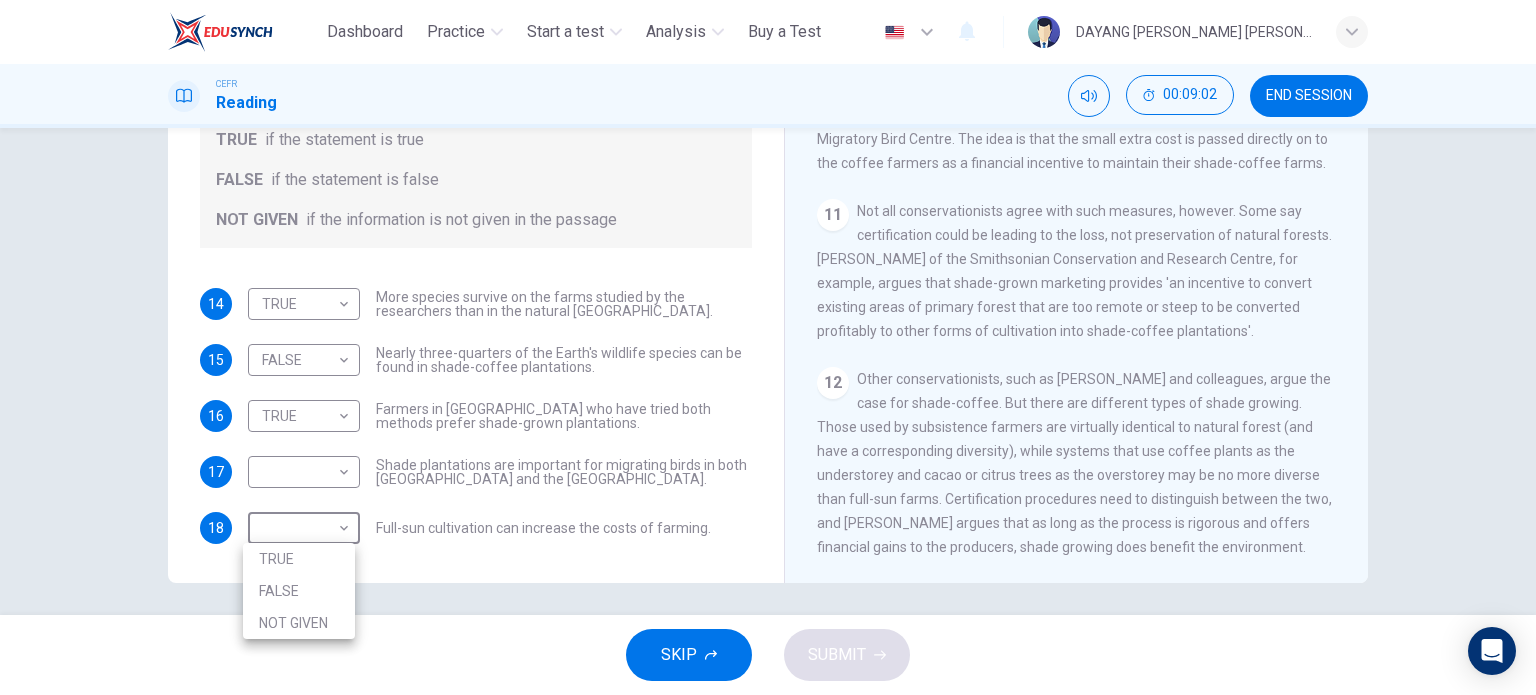 click on "FALSE" at bounding box center [299, 591] 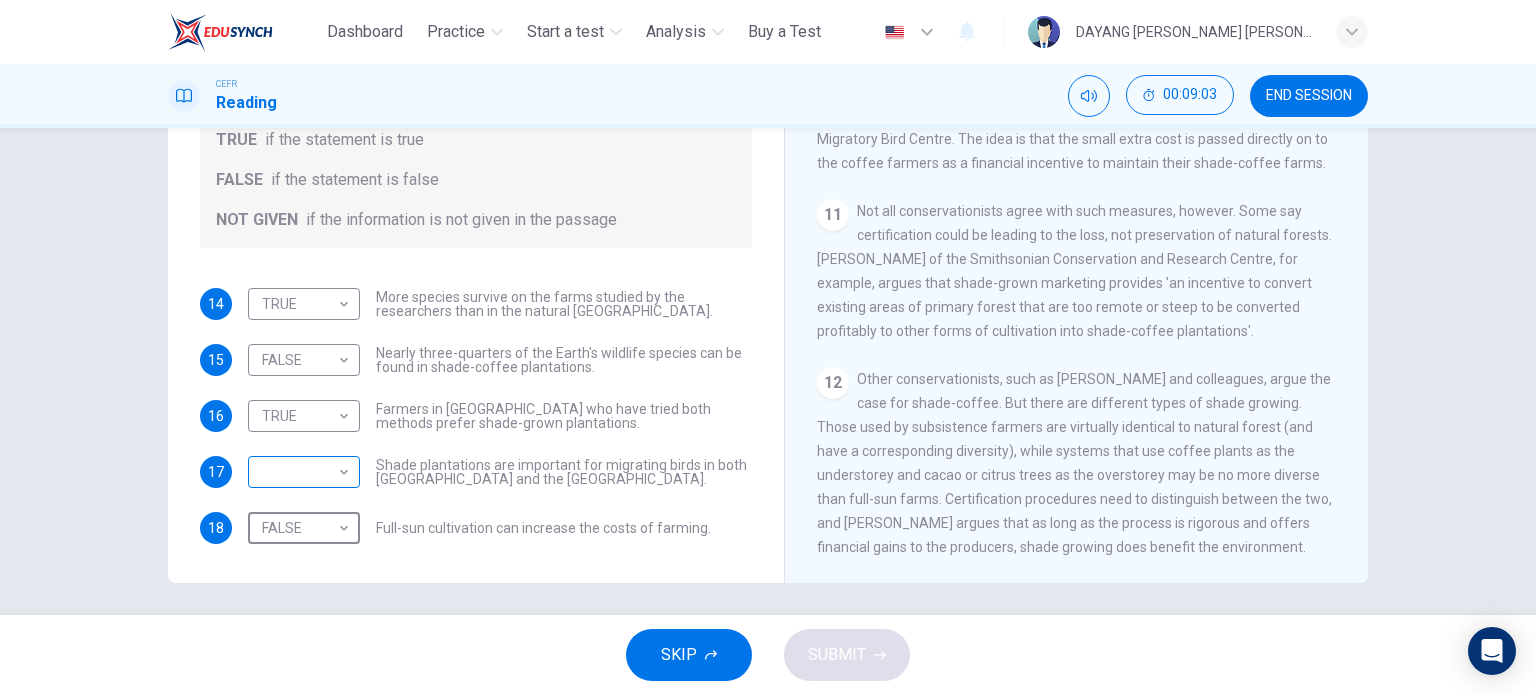 click on "This site uses cookies, as explained in our  Privacy Policy . If you agree to the use of cookies, please click the Accept button and continue to browse our site.   Privacy Policy Accept Dashboard Practice Start a test Analysis Buy a Test English ** ​ DAYANG [PERSON_NAME] [PERSON_NAME] CEFR Reading 00:09:03 END SESSION Questions 14 - 18 Do the following statements agree with the information given in the Reading
Passage?
In the boxes below, write TRUE if the statement is true FALSE if the statement is false NOT GIVEN if the information is not given in the passage 14 TRUE **** ​ More species survive on the farms studied by the researchers than in the natural [GEOGRAPHIC_DATA] forests. 15 FALSE ***** ​ Nearly three-quarters of the Earth's wildlife species can be found in shade-coffee plantations. 16 TRUE **** ​ Farmers in [GEOGRAPHIC_DATA] who have tried both methods prefer shade-grown plantations. 17 ​ ​ Shade plantations are important for migrating birds in both [GEOGRAPHIC_DATA] and the [GEOGRAPHIC_DATA]. 18 FALSE ***** ​ 1 2" at bounding box center (768, 347) 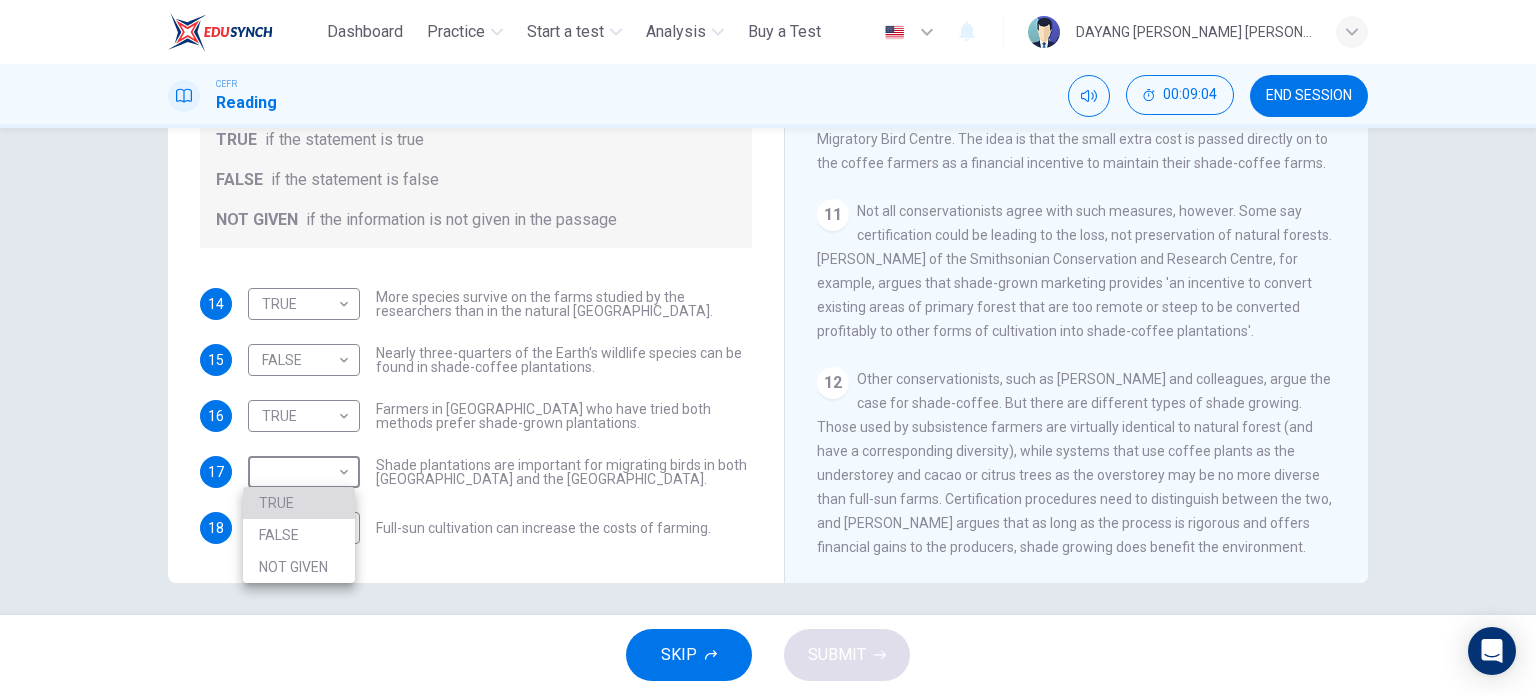 click on "TRUE" at bounding box center [299, 503] 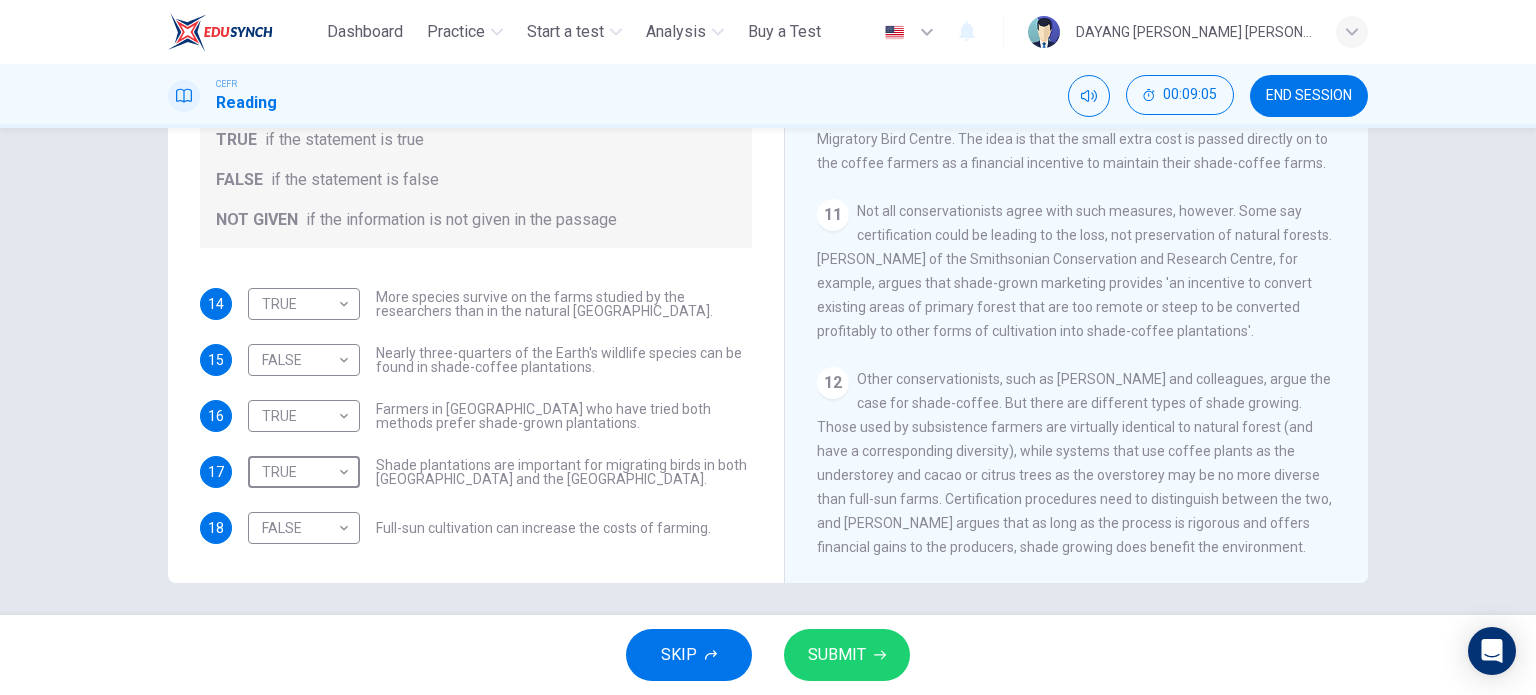 click on "SUBMIT" at bounding box center (837, 655) 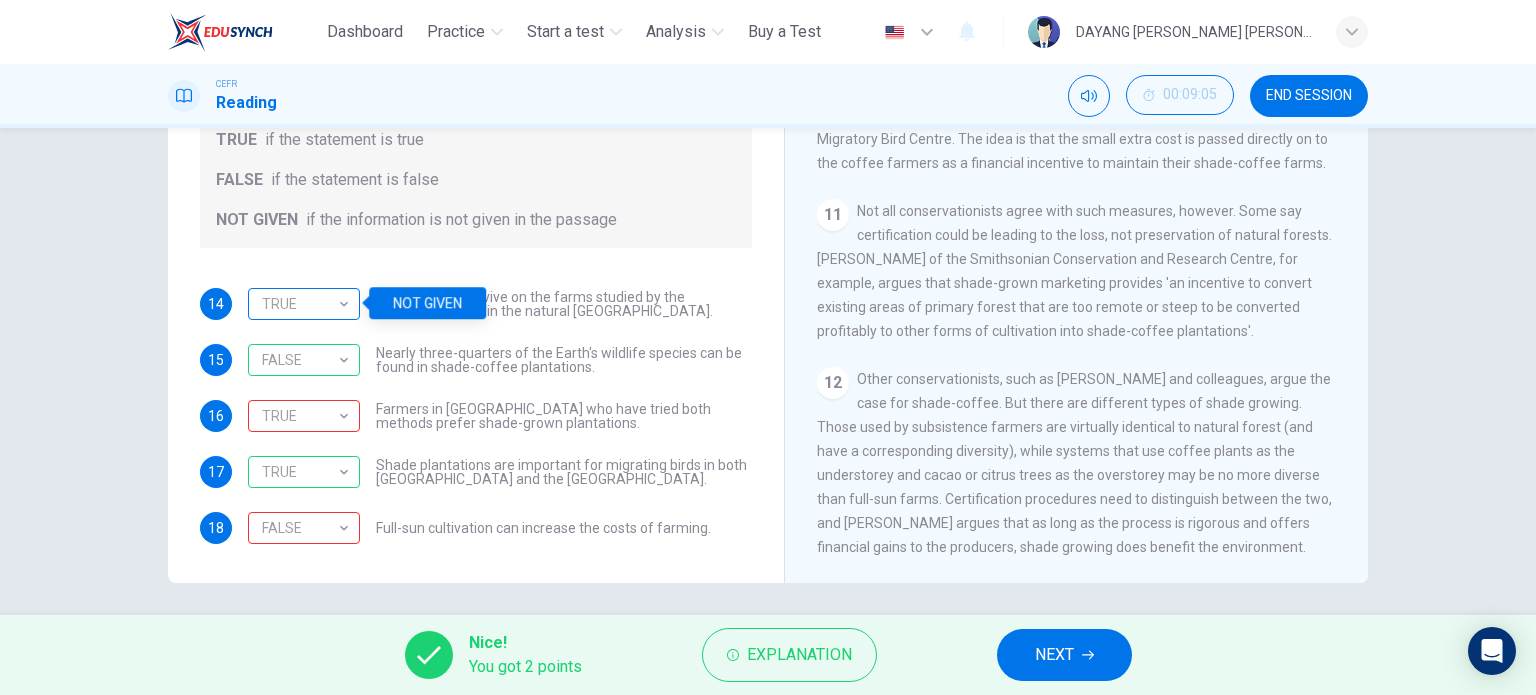 click on "TRUE" at bounding box center (300, 304) 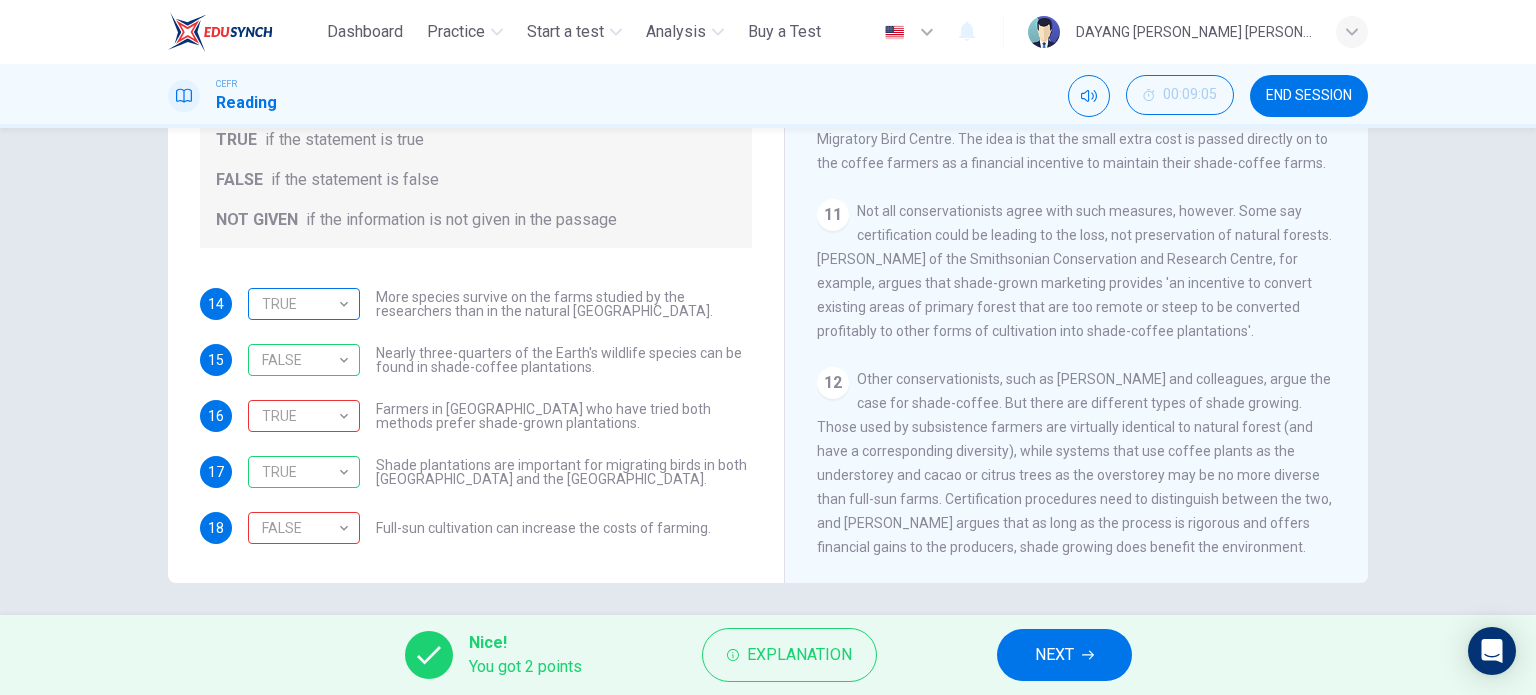 click on "TRUE" at bounding box center [300, 304] 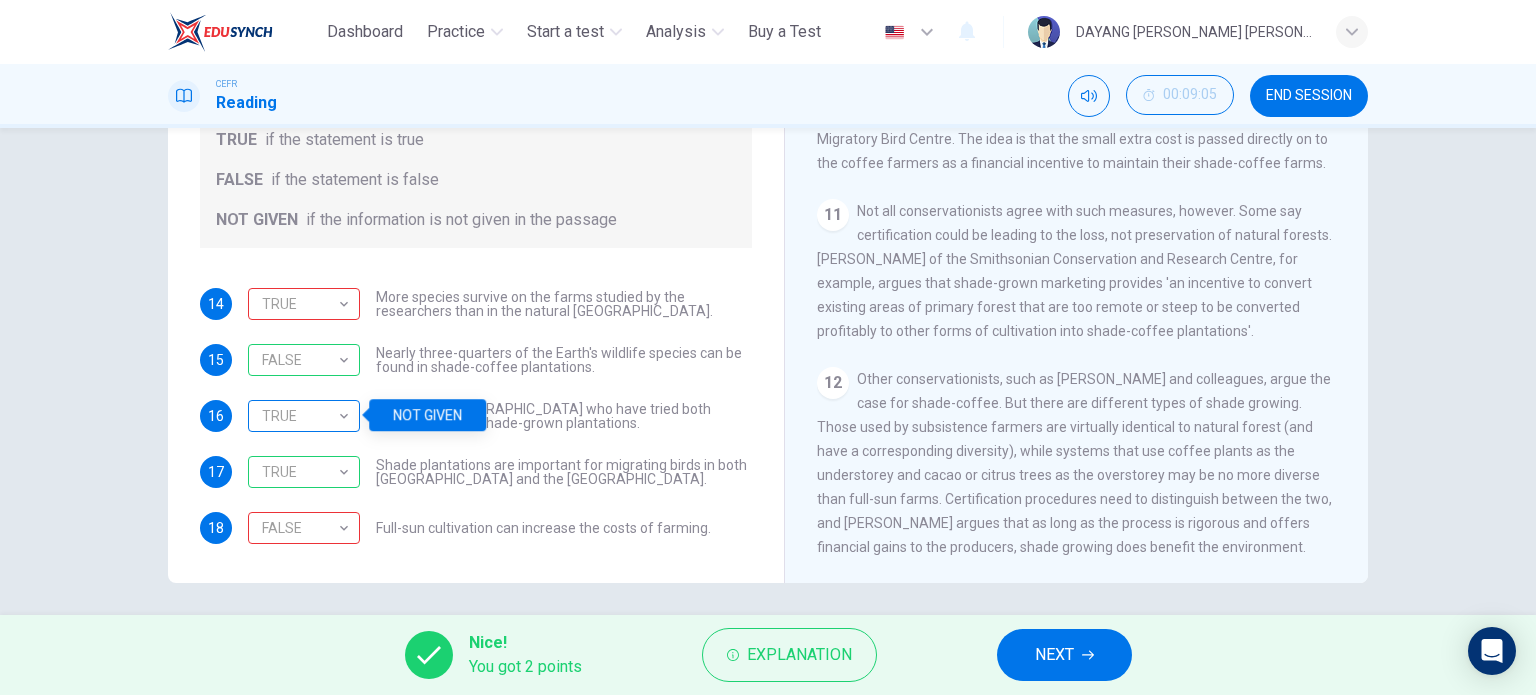click on "TRUE" at bounding box center [300, 416] 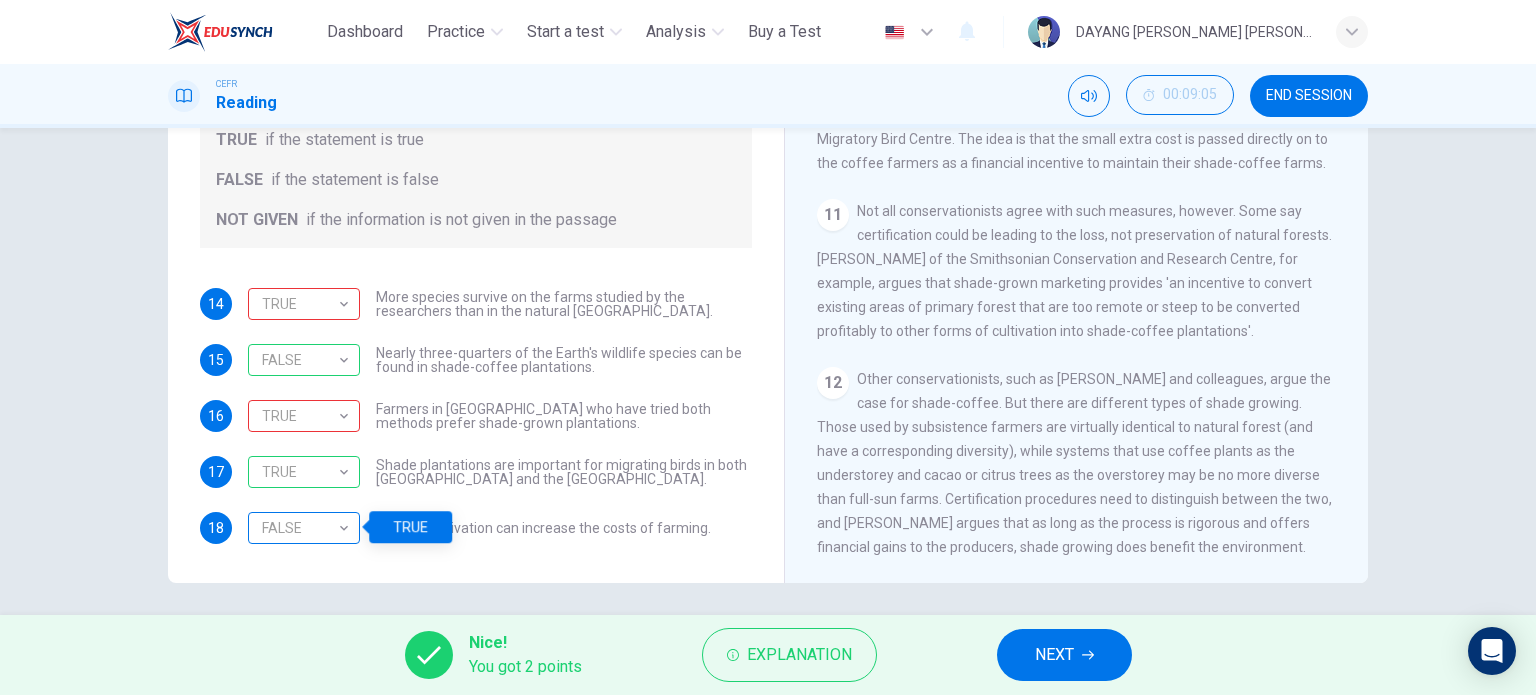 click on "FALSE" at bounding box center (300, 528) 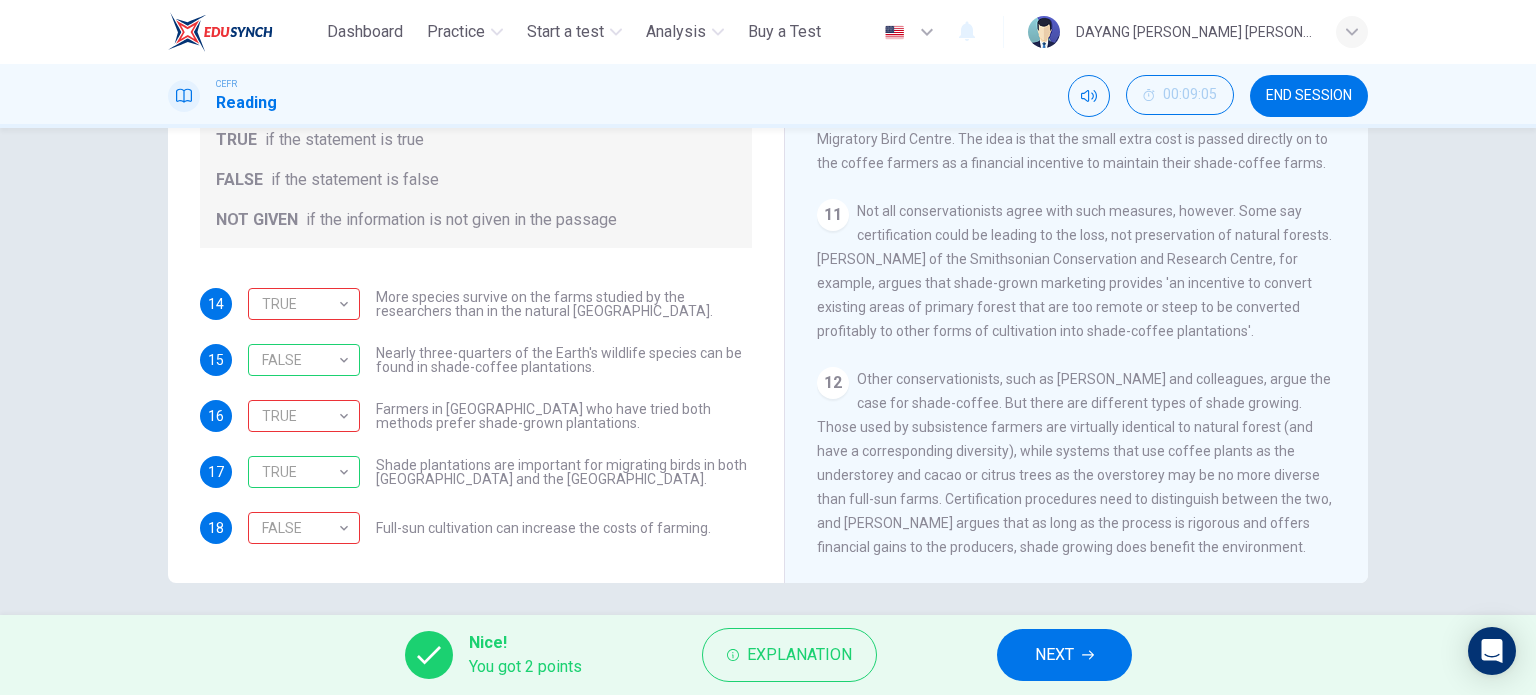 click on "NEXT" at bounding box center [1054, 655] 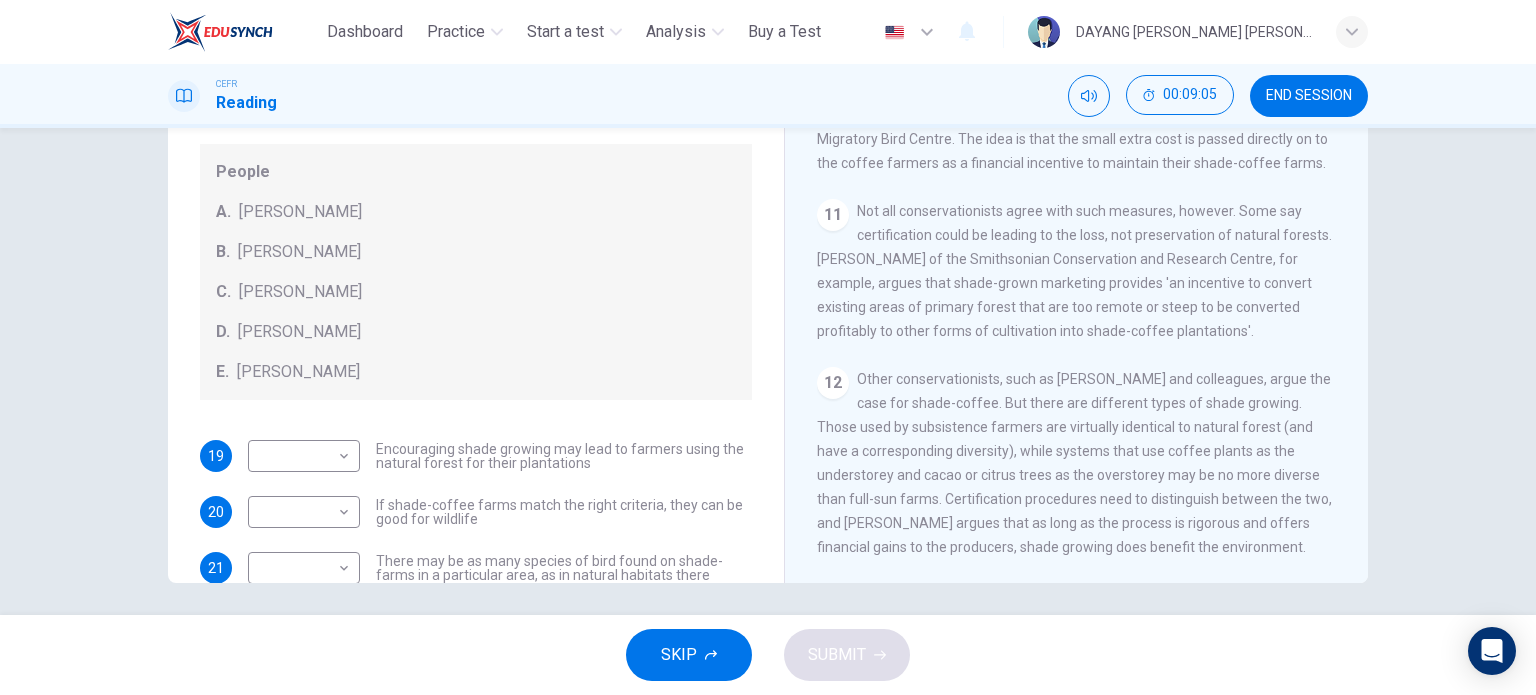 scroll, scrollTop: 288, scrollLeft: 0, axis: vertical 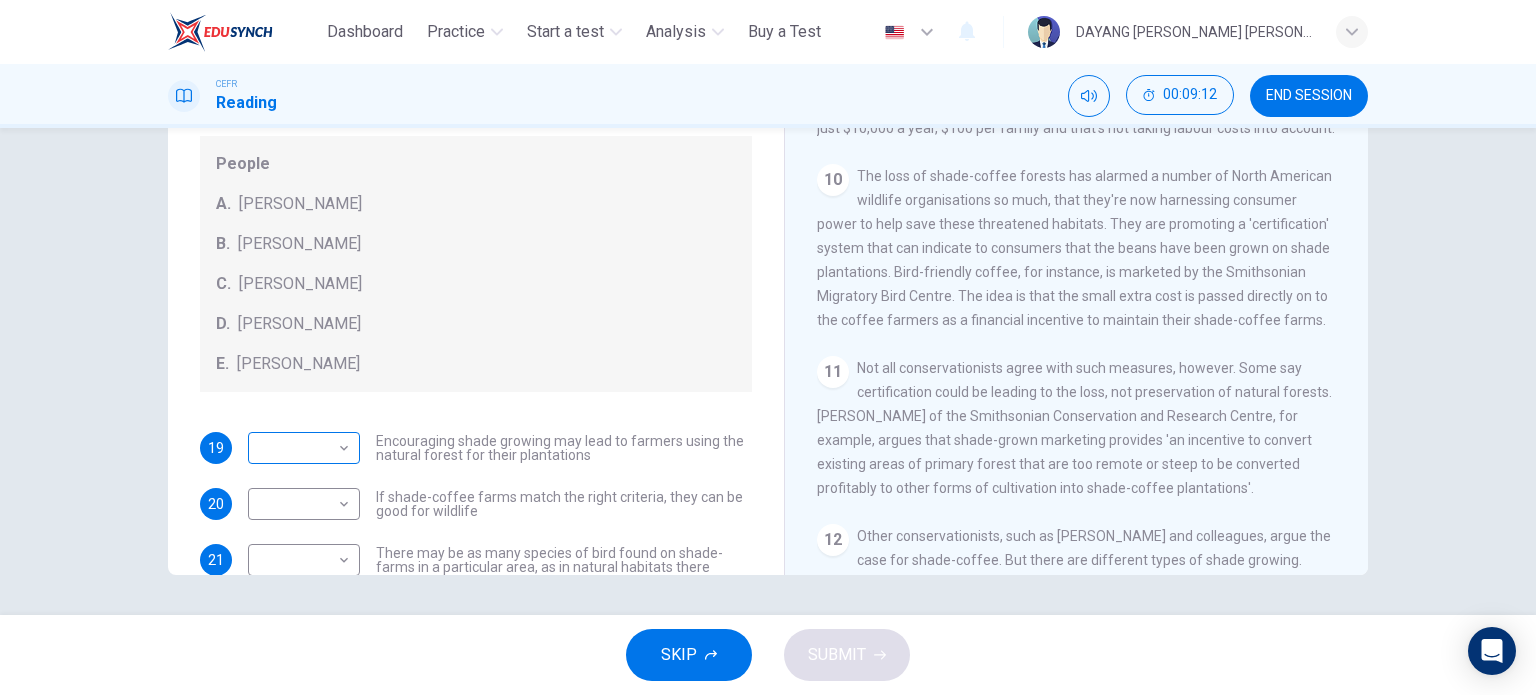 click on "This site uses cookies, as explained in our  Privacy Policy . If you agree to the use of cookies, please click the Accept button and continue to browse our site.   Privacy Policy Accept Dashboard Practice Start a test Analysis Buy a Test English ** ​ DAYANG RASYIDAH SAHIRA BINTI ROSLI CEFR Reading 00:09:12 END SESSION Questions 19 - 22 Look at the following opinions and the list of people below.
Match each opinion to the person credited with it.
Write the correct letter  A-E  in the boxes below.
NB  You can write any letter  more than once . People A. [PERSON_NAME] [PERSON_NAME] [PERSON_NAME] [PERSON_NAME] [PERSON_NAME] E. [PERSON_NAME] 19 ​ ​ Encouraging shade growing may lead to farmers using the natural forest for their plantations 20 ​ ​ If shade-coffee farms match the right criteria, they can be good for wildlife 21 ​ ​ There may be as many species of bird found on shade-farms in a particular area, as in natural habitats there 22 ​ ​ Currently, many shade-coffee farmers earn very little 1 2 3" at bounding box center [768, 347] 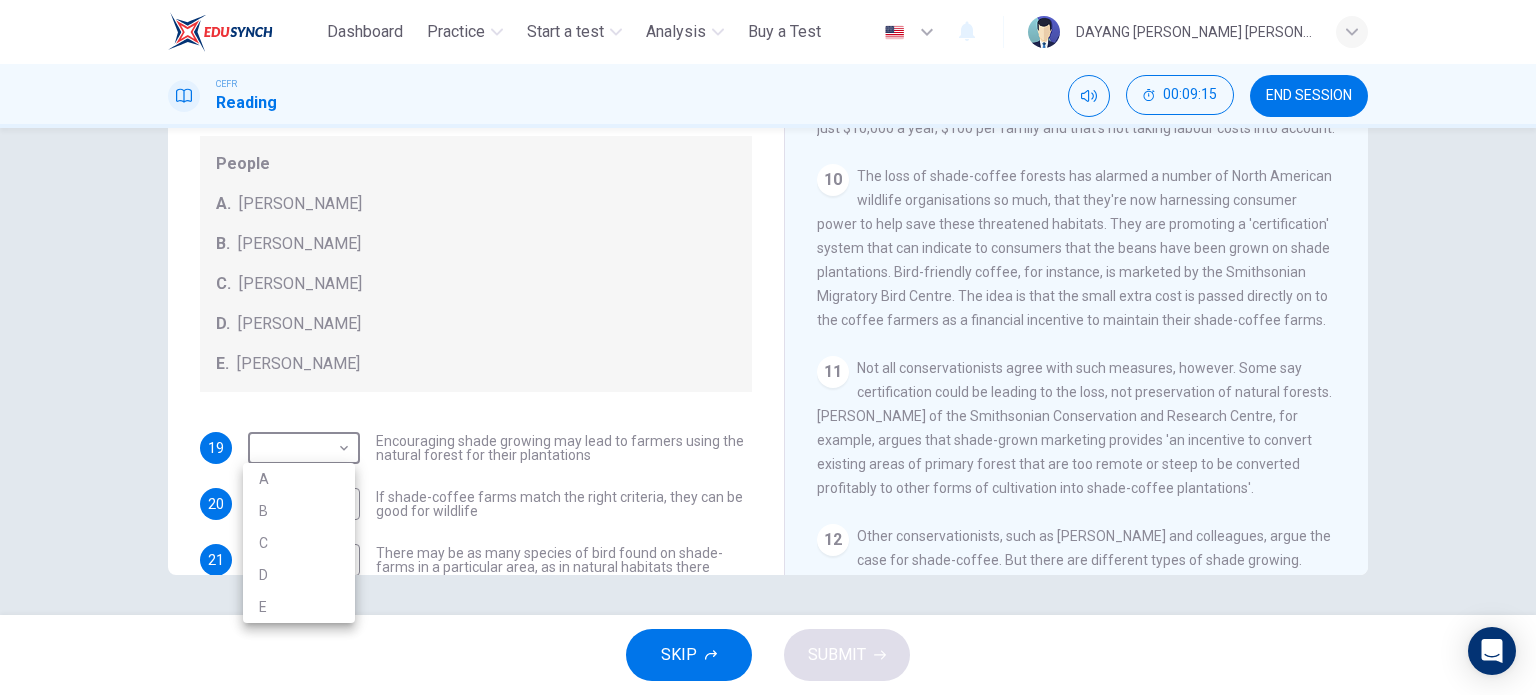 click at bounding box center (768, 347) 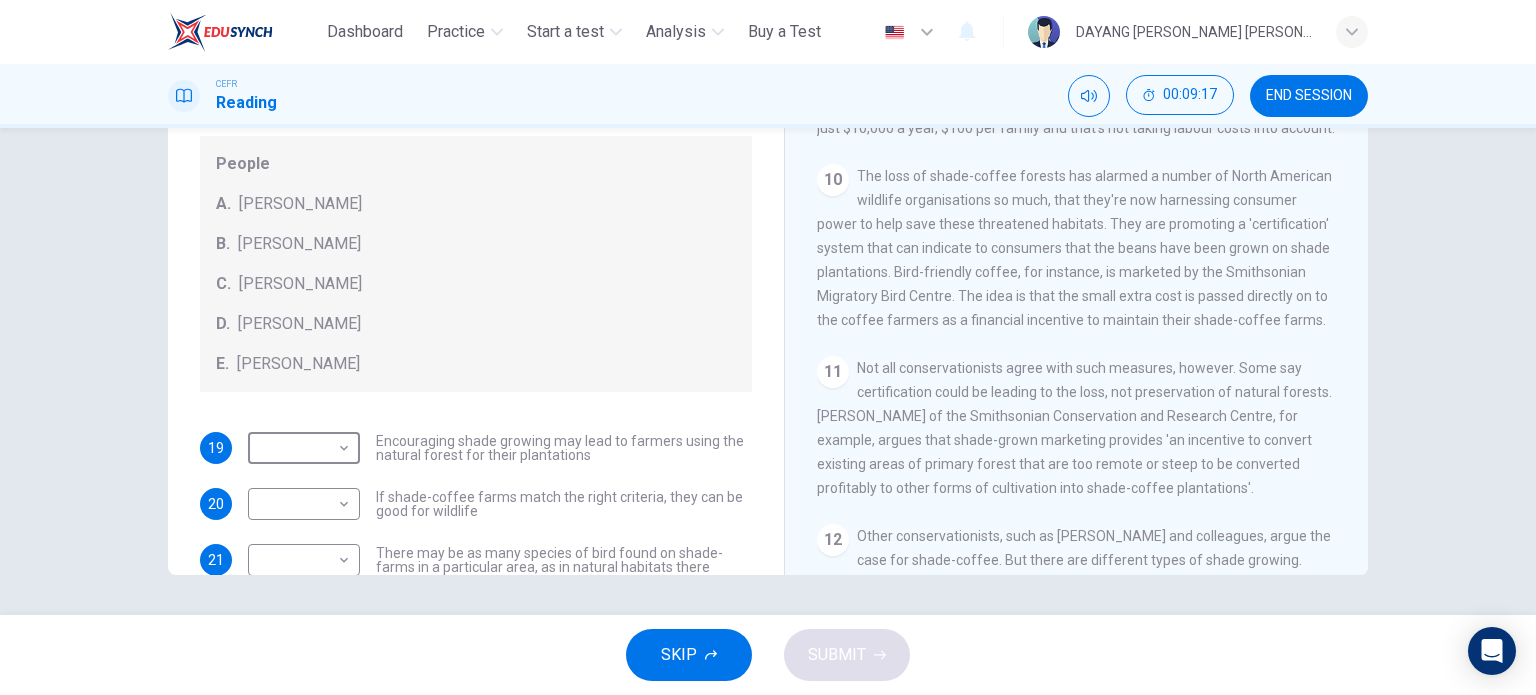 click on "SKIP" at bounding box center [689, 655] 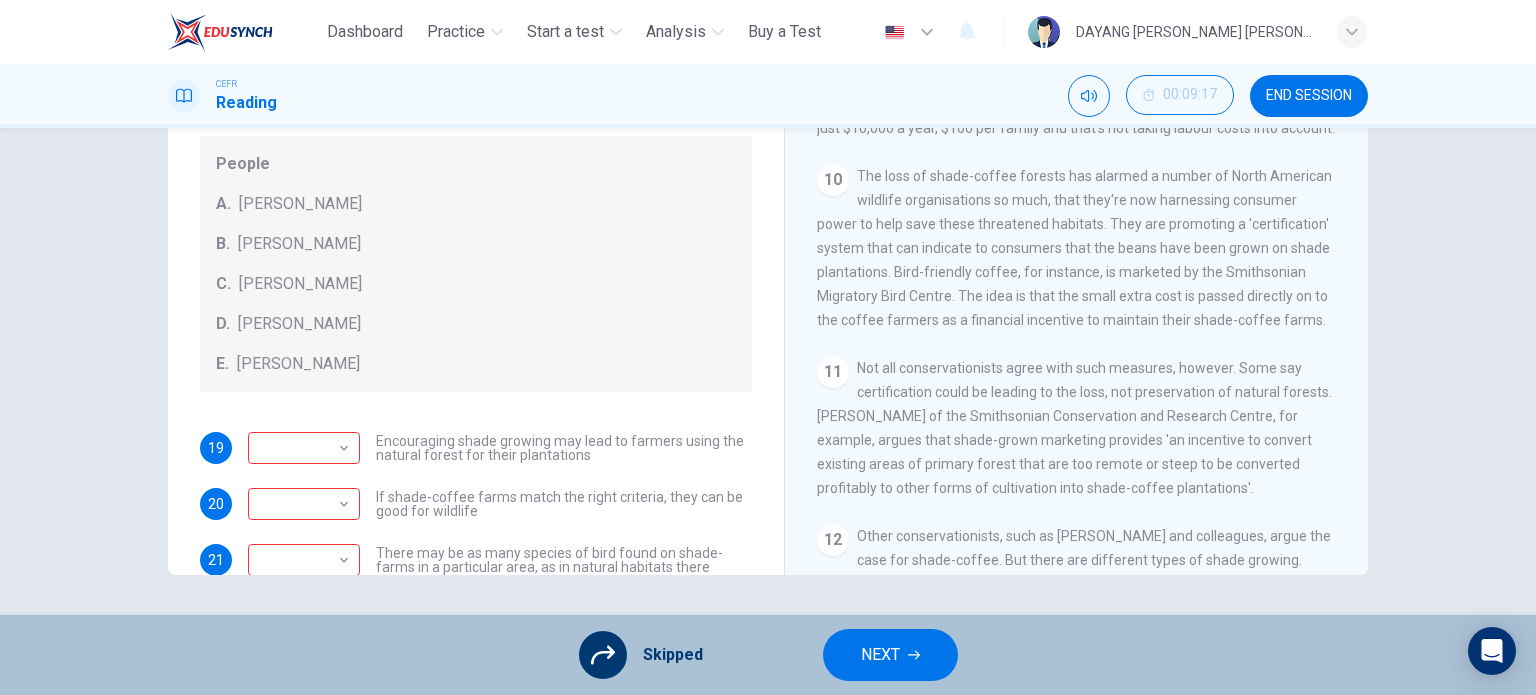 click on "NEXT" at bounding box center (880, 655) 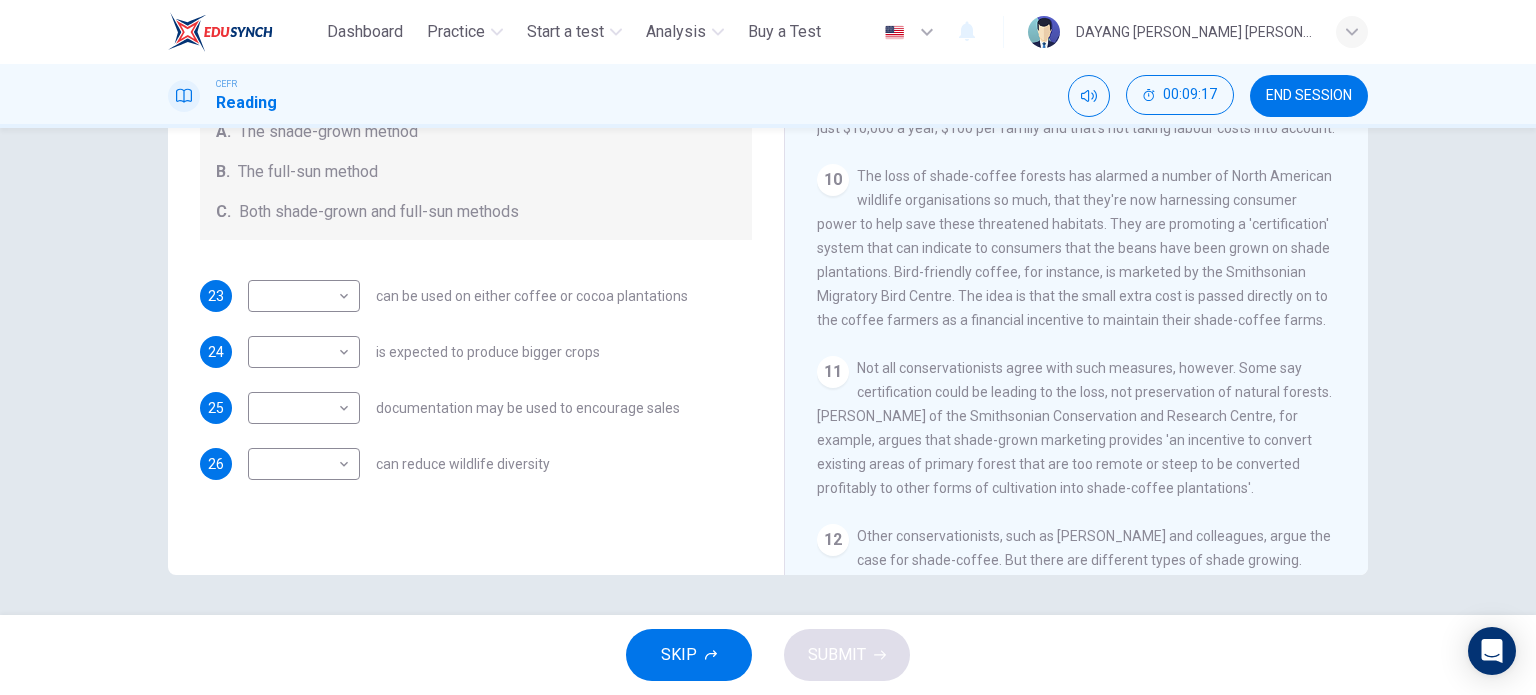 scroll, scrollTop: 0, scrollLeft: 0, axis: both 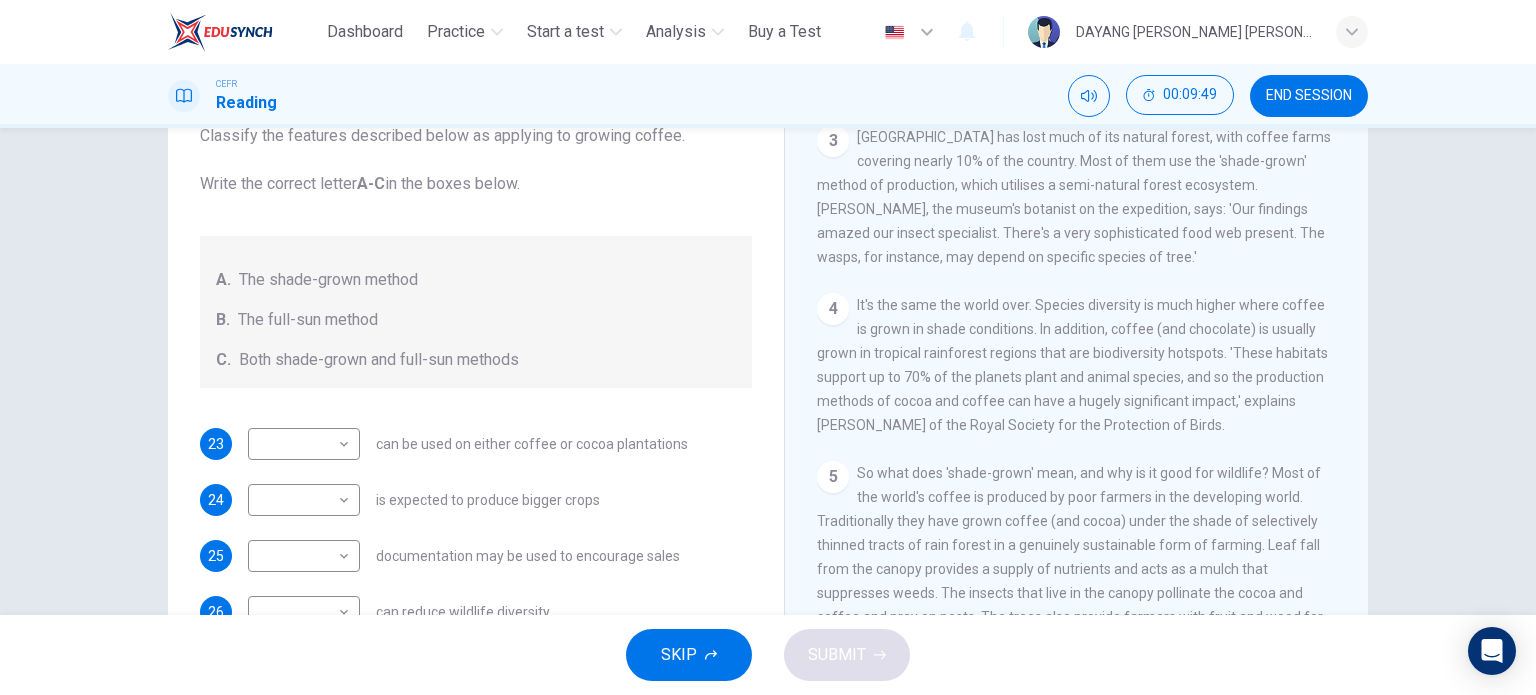 click on "It's the same the world over. Species diversity is much higher where coffee is grown in shade conditions. In addition, coffee (and chocolate) is usually grown in tropical rainforest regions that are biodiversity hotspots. 'These habitats support up to 70% of the planets plant and animal species, and so the production methods of cocoa and coffee can have a hugely significant impact,' explains [PERSON_NAME] of the Royal Society for the Protection of Birds." at bounding box center [1072, 365] 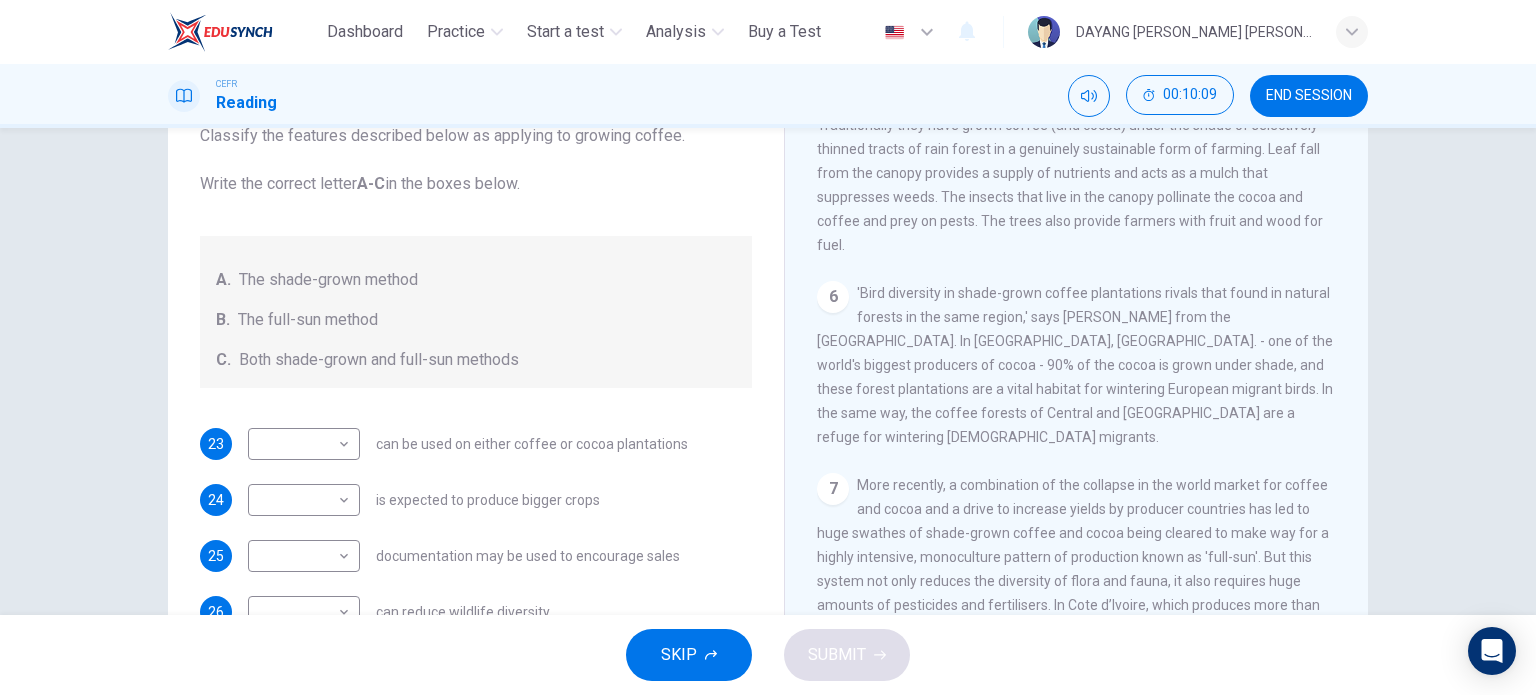 scroll, scrollTop: 1100, scrollLeft: 0, axis: vertical 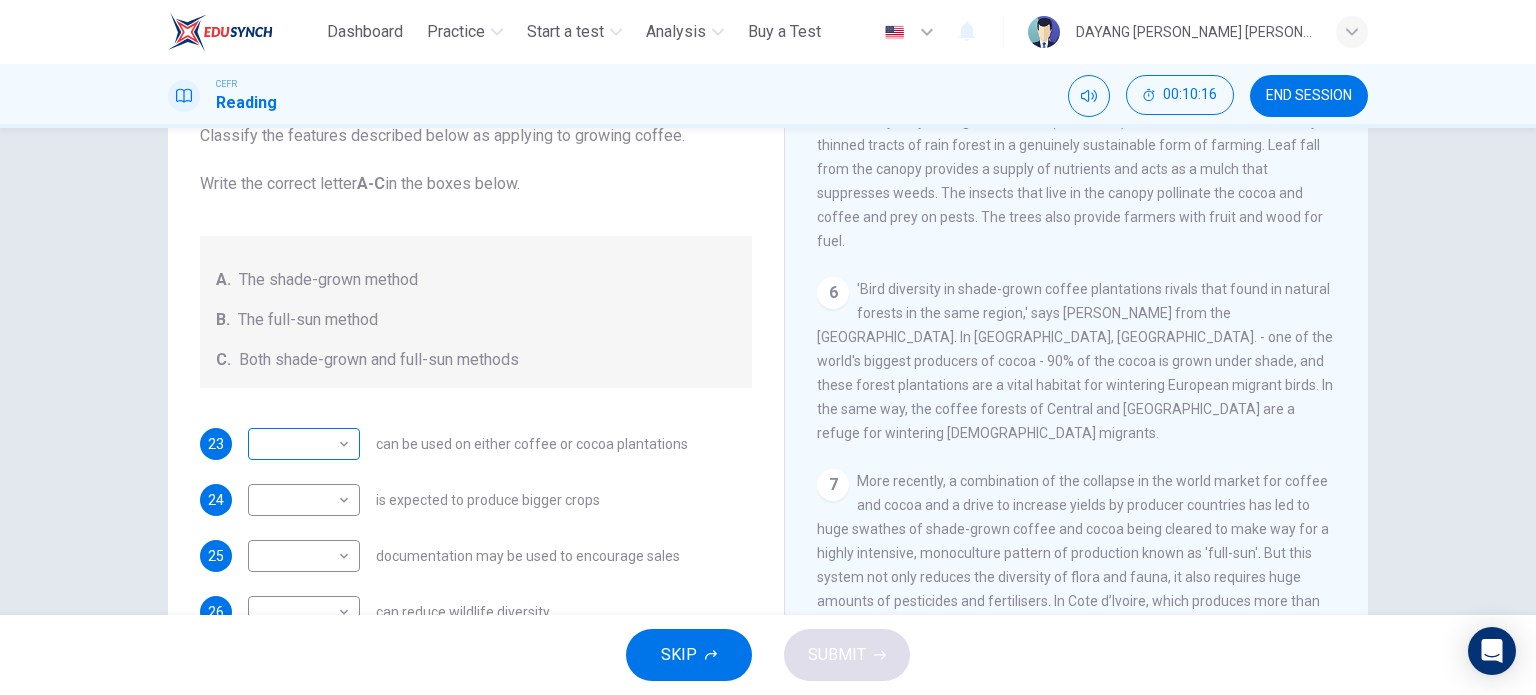 click on "This site uses cookies, as explained in our  Privacy Policy . If you agree to the use of cookies, please click the Accept button and continue to browse our site.   Privacy Policy Accept Dashboard Practice Start a test Analysis Buy a Test English ** ​ DAYANG RASYIDAH SAHIRA BINTI ROSLI CEFR Reading 00:10:16 END SESSION Questions 23 - 26 Classify the features described below as applying to growing coffee.
Write the correct letter  A-C  in the boxes below. A. The shade-grown method B. The full-sun method C. Both shade-grown and full-sun methods 23 ​ ​ can be used on either coffee or cocoa plantations 24 ​ ​ is expected to produce bigger crops 25 ​ ​ documentation may be used to encourage sales 26 ​ ​ can reduce wildlife diversity Natural Coffee and Cocoa CLICK TO ZOOM Click to Zoom 1 What's the connection between your morning coffee, wintering North American birds and the cool shade of a tree? Actually, quite a lot, says [PERSON_NAME]. 2 3 4 5 6 7 8 9 10 11 12 SKIP SUBMIT
Dashboard   2" at bounding box center (768, 347) 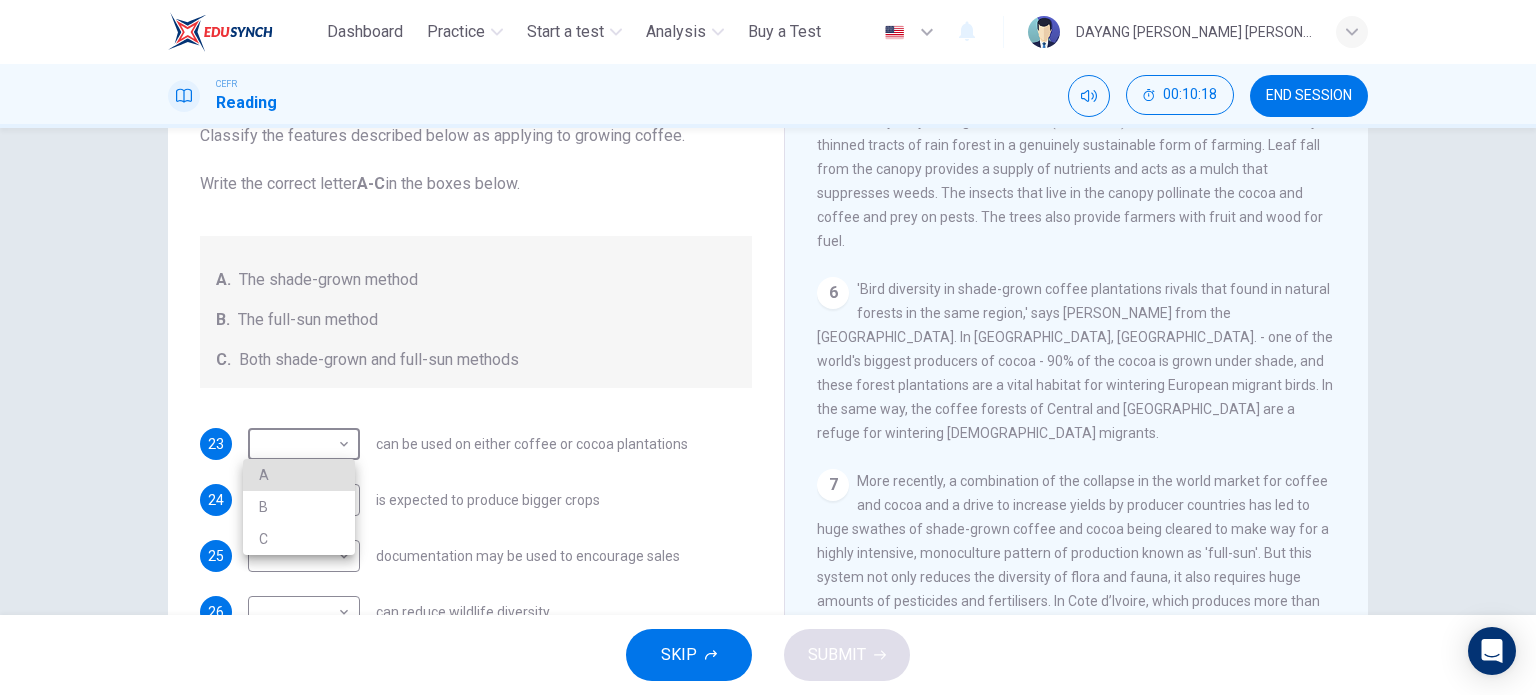 click on "A" at bounding box center (299, 475) 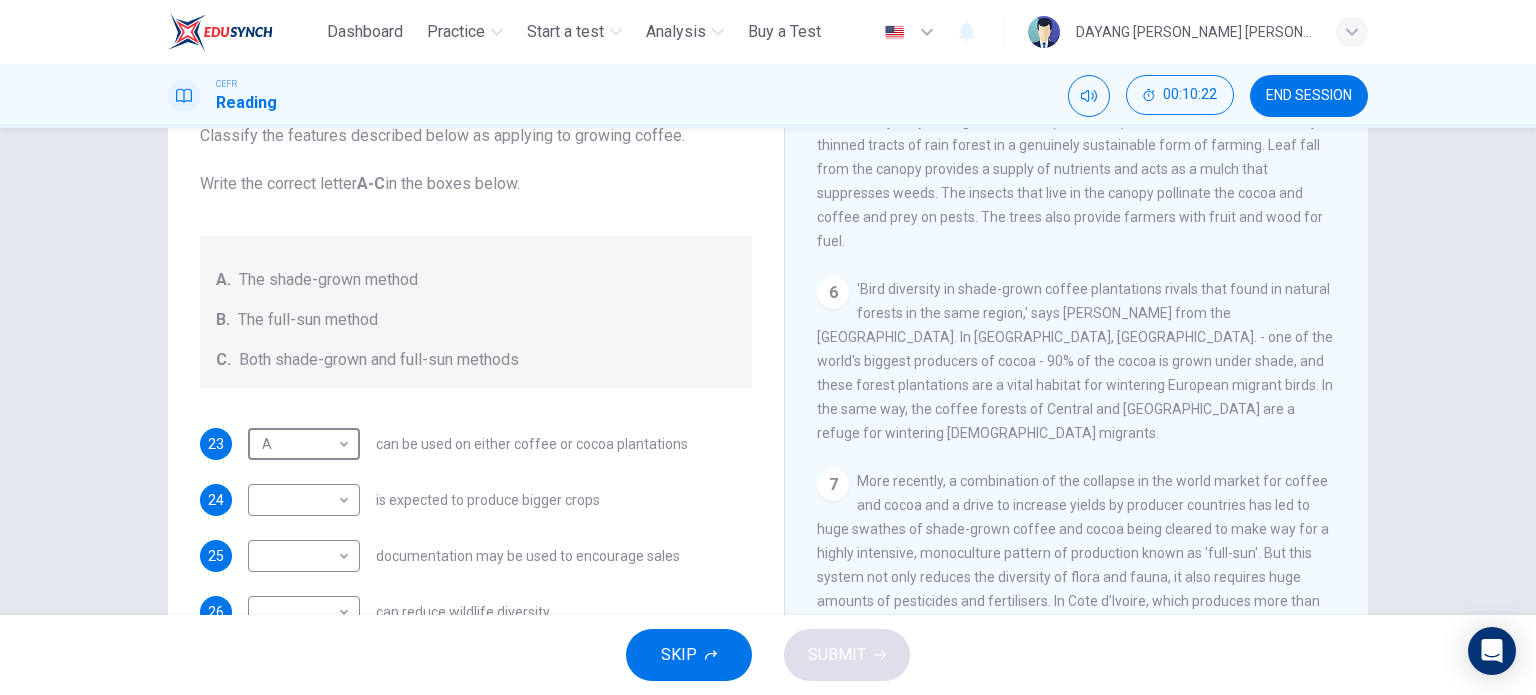 click on "CLICK TO ZOOM Click to Zoom 1 What's the connection between your morning coffee, wintering North American birds and the cool shade of a tree? Actually, quite a lot, says [PERSON_NAME]. 2 When scientists from [GEOGRAPHIC_DATA]’s Natural History Museum descended on the coffee farms of the tiny [GEOGRAPHIC_DATA], they were astonished to find such diversity of insect and plant species. During 18 months' work on 12 farms, they found a third more species of parasitic wasp than was known to exist in the whole country of [GEOGRAPHIC_DATA]. They described four new species and are aware of a fifth. On 24 farms they found nearly 300 species of tree when they had expected to find about 100. 3 4 5 6 7 8 The loggers have been busy in the [GEOGRAPHIC_DATA] too, where nearly 70% of all Colombian coffee is now produced using full-sun production. One study carried out in [GEOGRAPHIC_DATA] and [GEOGRAPHIC_DATA] found that, compared with shade-coffee, full-sun plantations have 95% fewer species of birds. 9 10 11 12" at bounding box center [1090, 419] 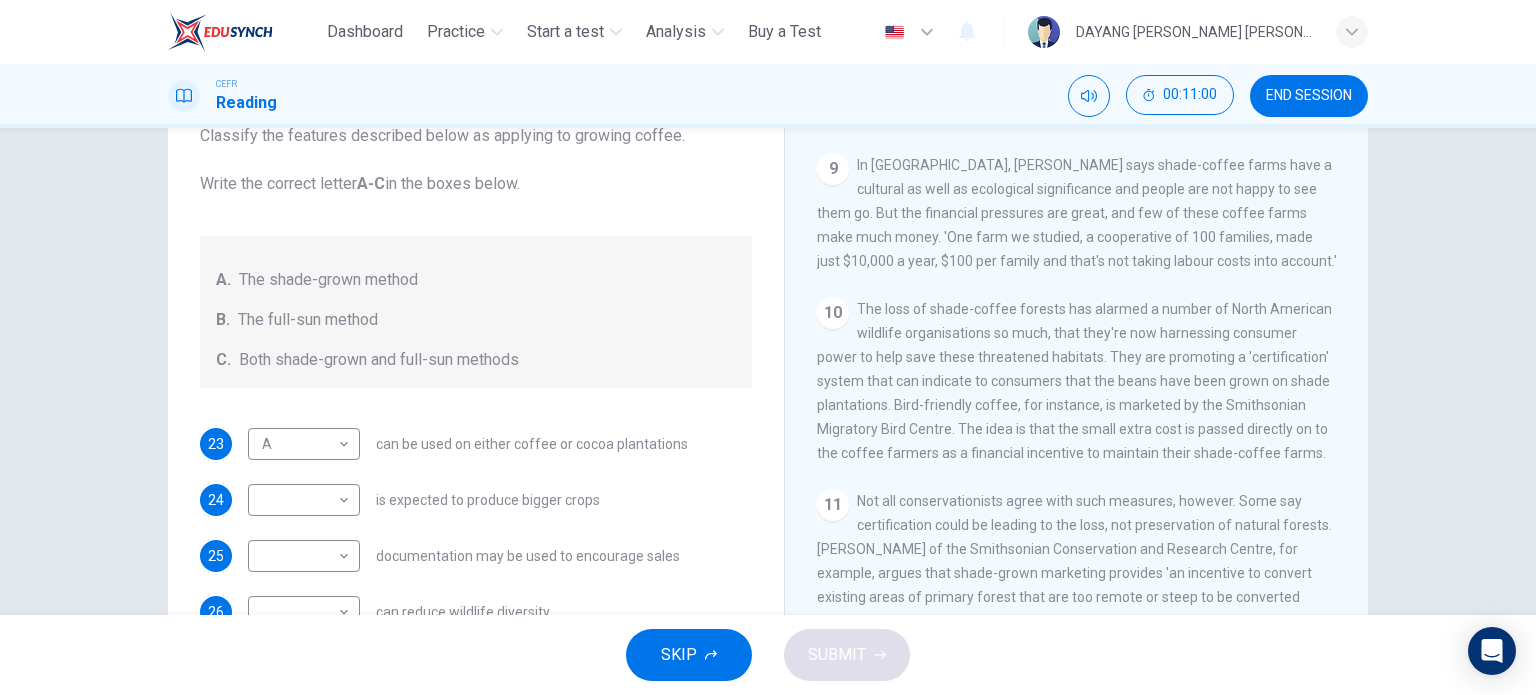 scroll, scrollTop: 1780, scrollLeft: 0, axis: vertical 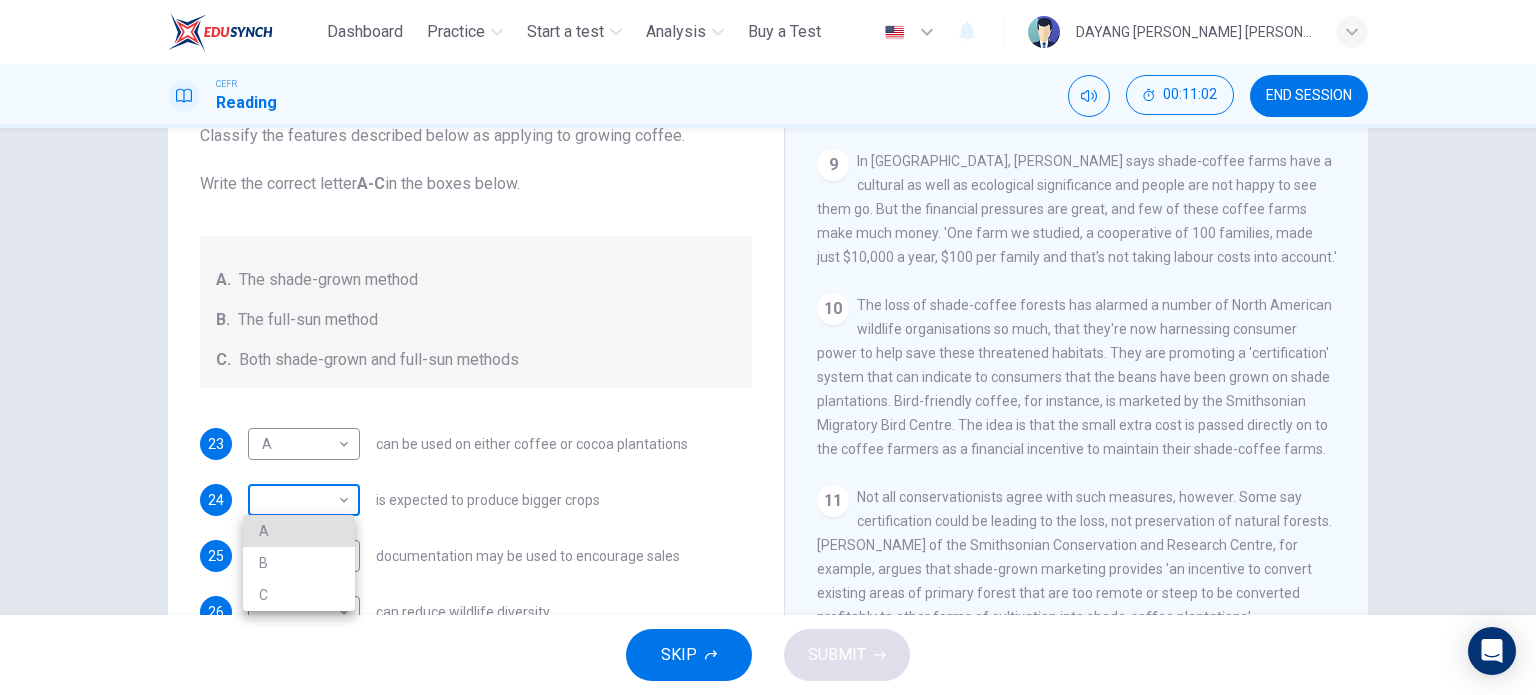 click on "This site uses cookies, as explained in our  Privacy Policy . If you agree to the use of cookies, please click the Accept button and continue to browse our site.   Privacy Policy Accept Dashboard Practice Start a test Analysis Buy a Test English ** ​ DAYANG RASYIDAH SAHIRA BINTI ROSLI CEFR Reading 00:11:02 END SESSION Questions 23 - 26 Classify the features described below as applying to growing coffee.
Write the correct letter  A-C  in the boxes below. A. The shade-grown method B. The full-sun method C. Both shade-grown and full-sun methods 23 A * ​ can be used on either coffee or cocoa plantations 24 ​ ​ is expected to produce bigger crops 25 ​ ​ documentation may be used to encourage sales 26 ​ ​ can reduce wildlife diversity Natural Coffee and Cocoa CLICK TO ZOOM Click to Zoom 1 What's the connection between your morning coffee, wintering North American birds and the cool shade of a tree? Actually, quite a lot, says [PERSON_NAME]. 2 3 4 5 6 7 8 9 10 11 12 SKIP SUBMIT
Dashboard   2 A" at bounding box center [768, 347] 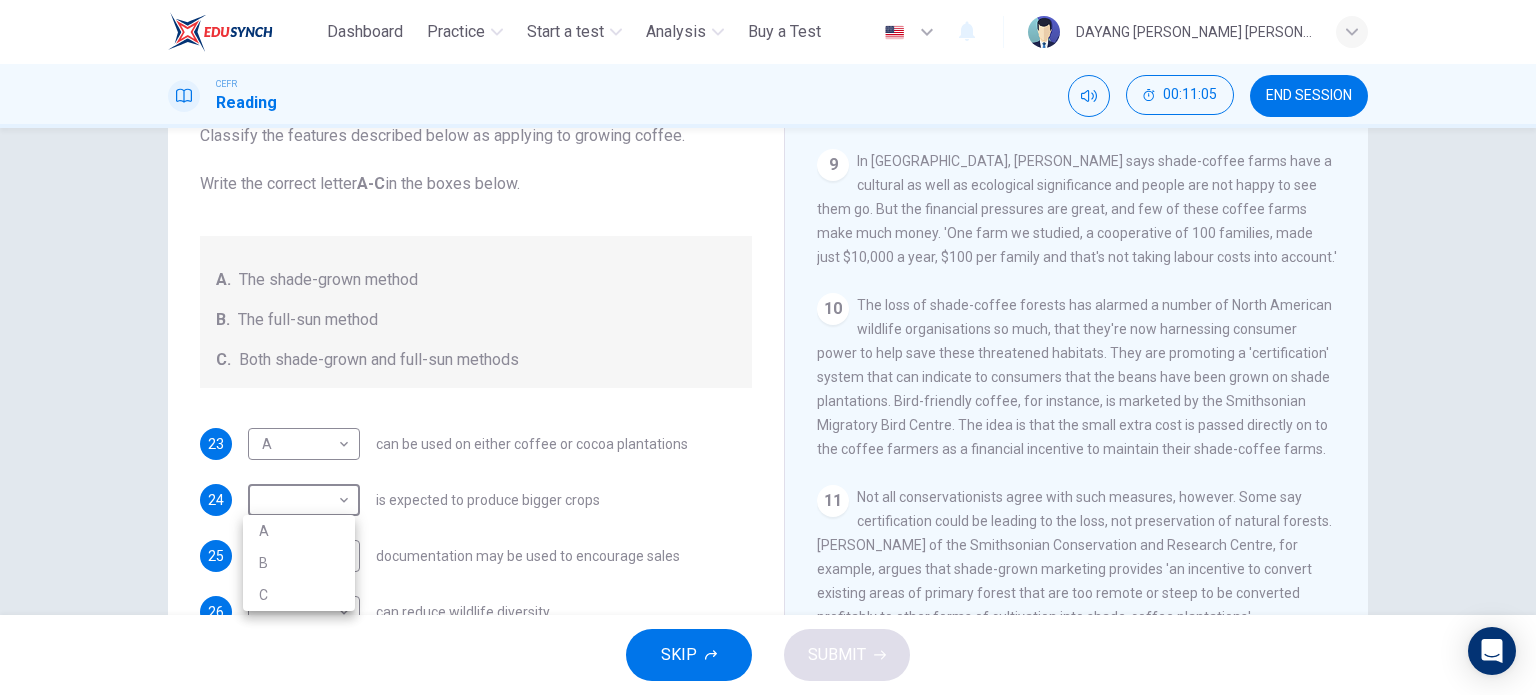 click at bounding box center [768, 347] 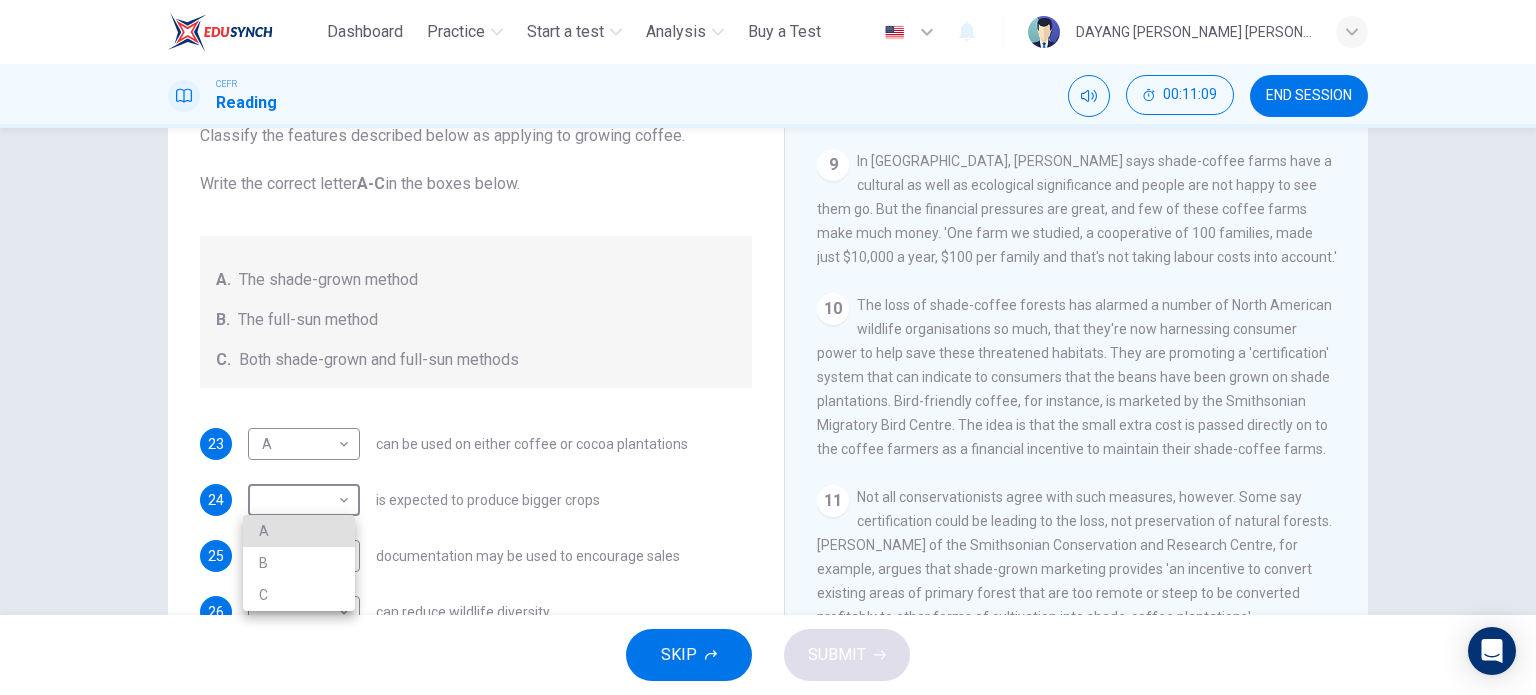 type 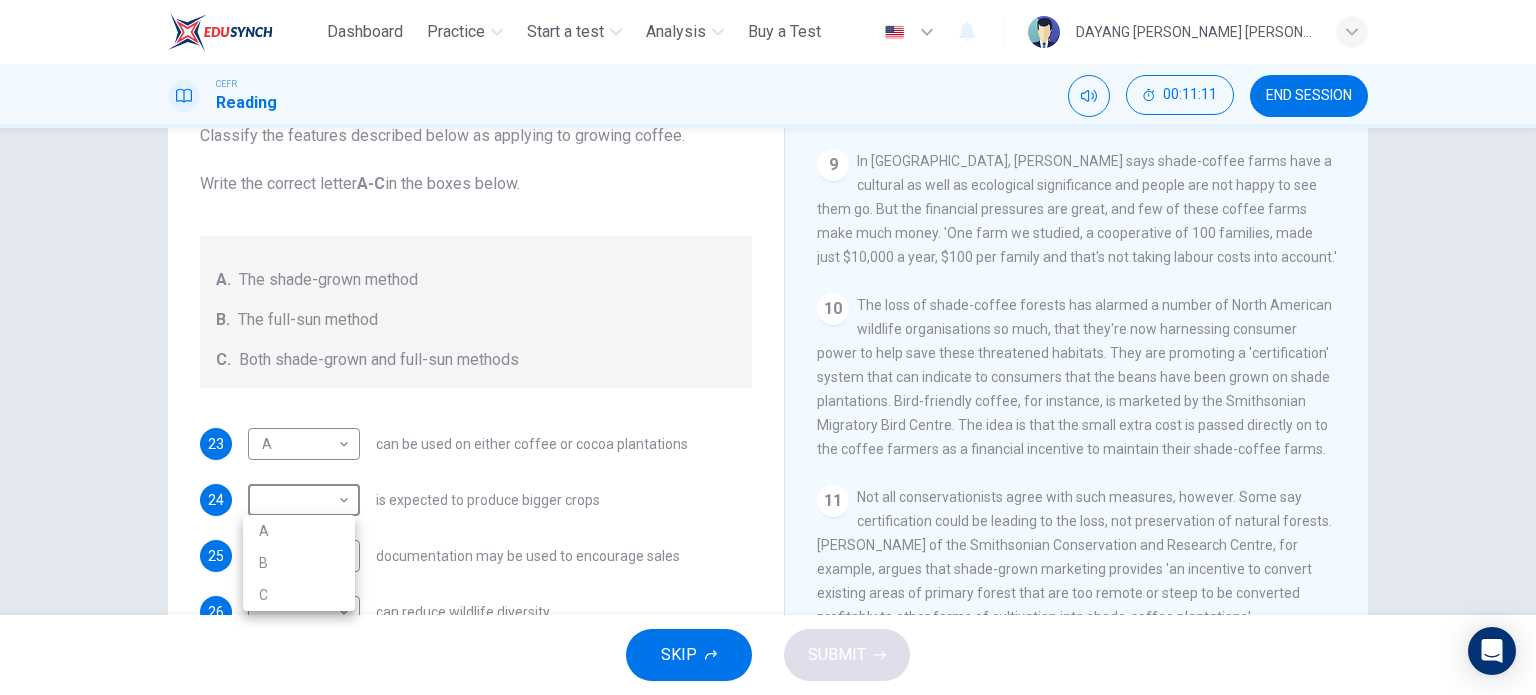 click at bounding box center [768, 347] 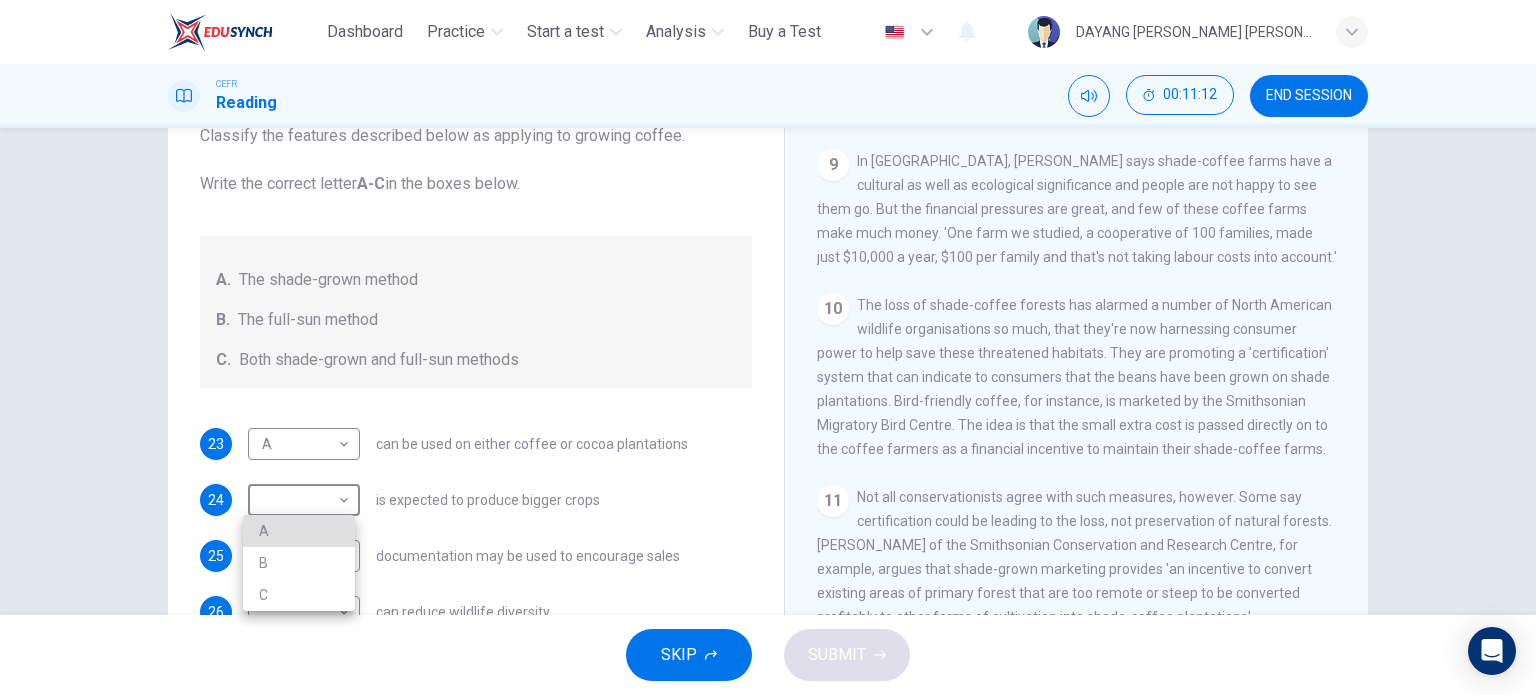 click at bounding box center [768, 347] 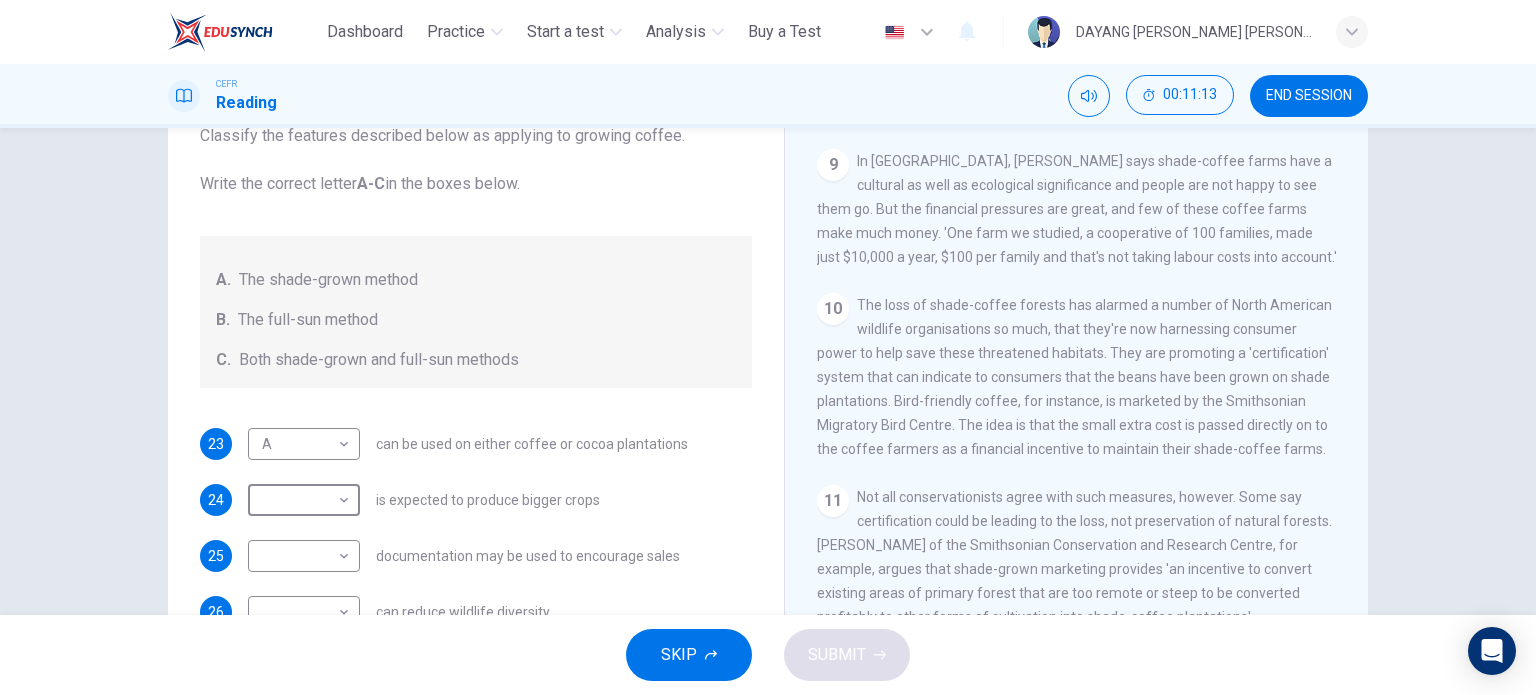 click on "The loss of shade-coffee forests has alarmed a number of North American wildlife organisations so much, that they're now harnessing consumer power to help save these threatened habitats. They are promoting a 'certification' system that can indicate to consumers that the beans have been grown on shade plantations. Bird-friendly coffee, for instance, is marketed by the Smithsonian Migratory Bird Centre. The idea is that the small extra cost is passed directly on to the coffee farmers as a financial incentive to maintain their shade-coffee farms." at bounding box center (1074, 377) 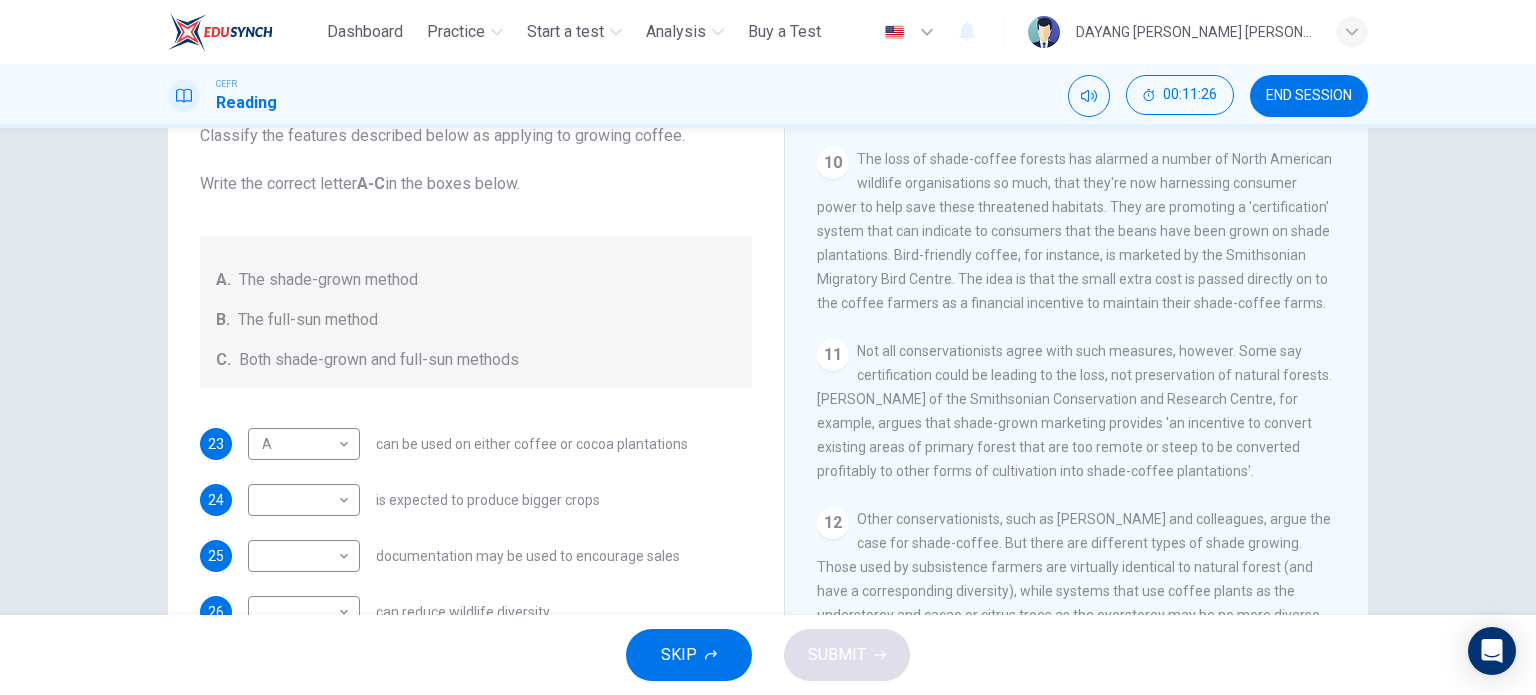 scroll, scrollTop: 1961, scrollLeft: 0, axis: vertical 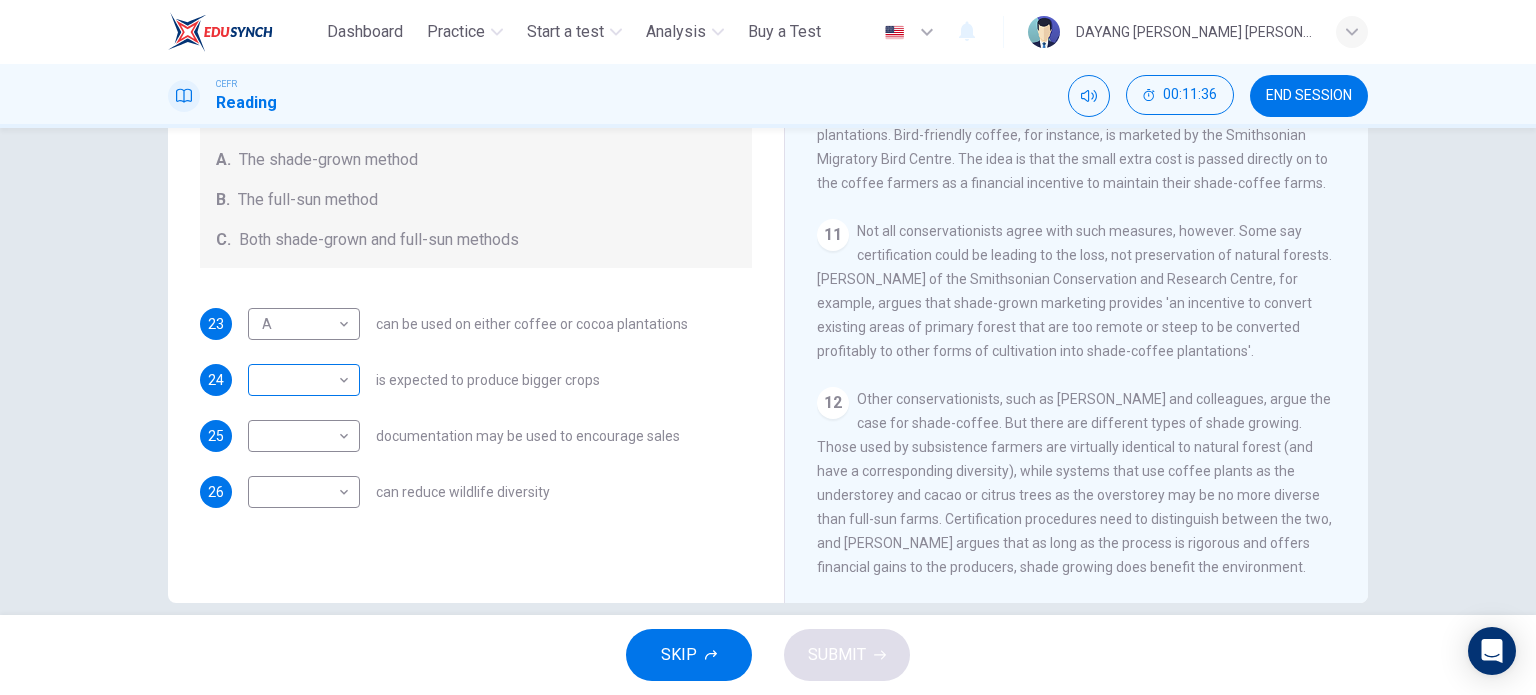 click on "This site uses cookies, as explained in our  Privacy Policy . If you agree to the use of cookies, please click the Accept button and continue to browse our site.   Privacy Policy Accept Dashboard Practice Start a test Analysis Buy a Test English ** ​ DAYANG RASYIDAH SAHIRA BINTI ROSLI CEFR Reading 00:11:36 END SESSION Questions 23 - 26 Classify the features described below as applying to growing coffee.
Write the correct letter  A-C  in the boxes below. A. The shade-grown method B. The full-sun method C. Both shade-grown and full-sun methods 23 A * ​ can be used on either coffee or cocoa plantations 24 ​ ​ is expected to produce bigger crops 25 ​ ​ documentation may be used to encourage sales 26 ​ ​ can reduce wildlife diversity Natural Coffee and Cocoa CLICK TO ZOOM Click to Zoom 1 What's the connection between your morning coffee, wintering North American birds and the cool shade of a tree? Actually, quite a lot, says [PERSON_NAME]. 2 3 4 5 6 7 8 9 10 11 12 SKIP SUBMIT
Dashboard   2" at bounding box center (768, 347) 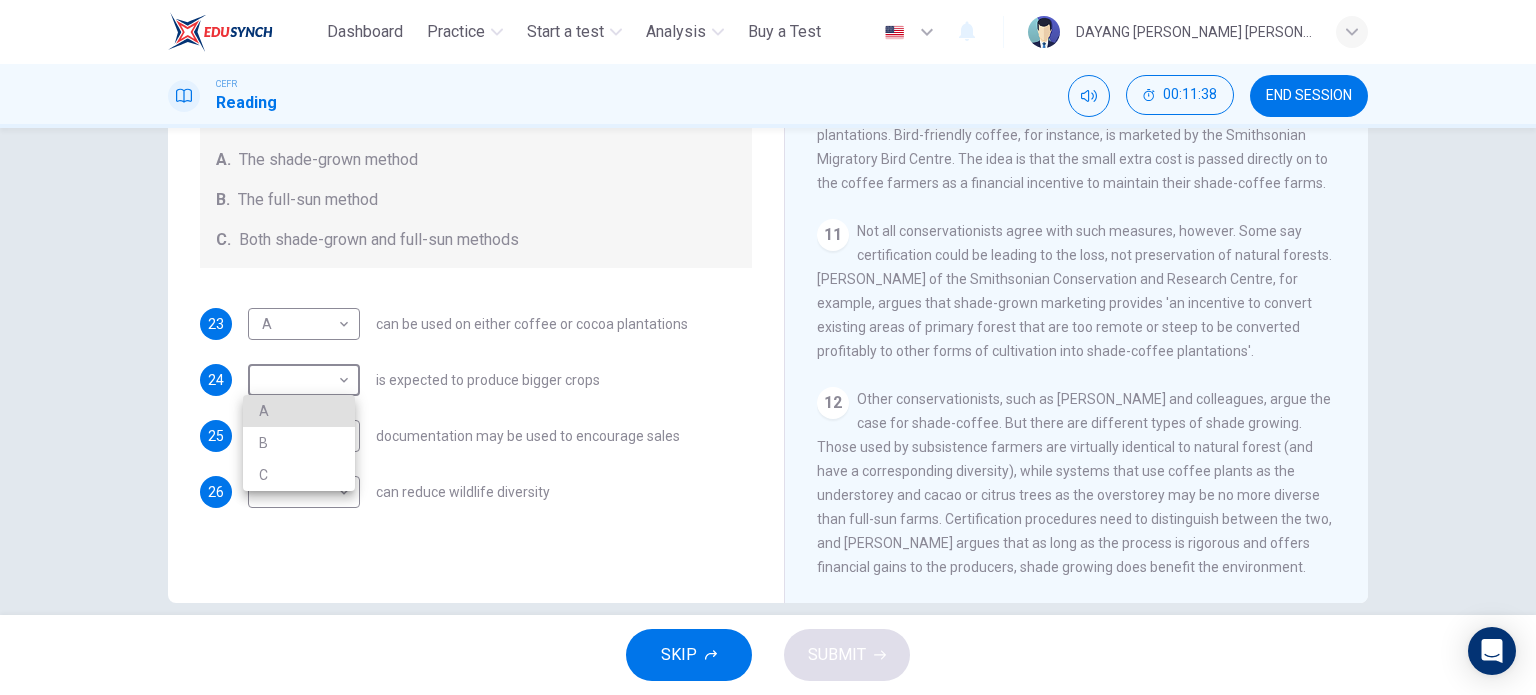 click on "A" at bounding box center [299, 411] 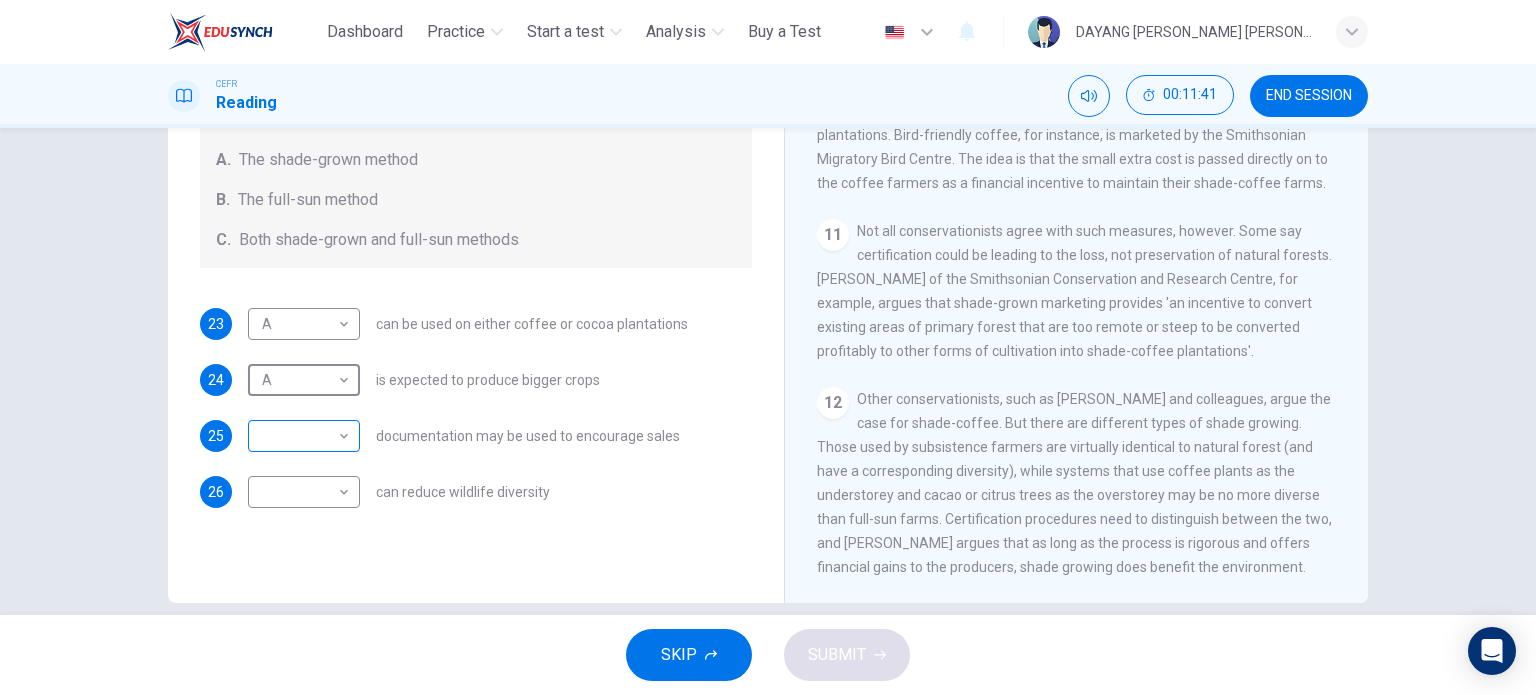 click on "This site uses cookies, as explained in our  Privacy Policy . If you agree to the use of cookies, please click the Accept button and continue to browse our site.   Privacy Policy Accept Dashboard Practice Start a test Analysis Buy a Test English ** ​ DAYANG RASYIDAH SAHIRA BINTI ROSLI CEFR Reading 00:11:41 END SESSION Questions 23 - 26 Classify the features described below as applying to growing coffee.
Write the correct letter  A-C  in the boxes below. A. The shade-grown method B. The full-sun method C. Both shade-grown and full-sun methods 23 A * ​ can be used on either coffee or cocoa plantations 24 A * ​ is expected to produce bigger crops 25 ​ ​ documentation may be used to encourage sales 26 ​ ​ can reduce wildlife diversity Natural Coffee and Cocoa CLICK TO ZOOM Click to Zoom 1 What's the connection between your morning coffee, wintering North American birds and the cool shade of a tree? Actually, quite a lot, says [PERSON_NAME]. 2 3 4 5 6 7 8 9 10 11 12 SKIP SUBMIT
Dashboard   2" at bounding box center [768, 347] 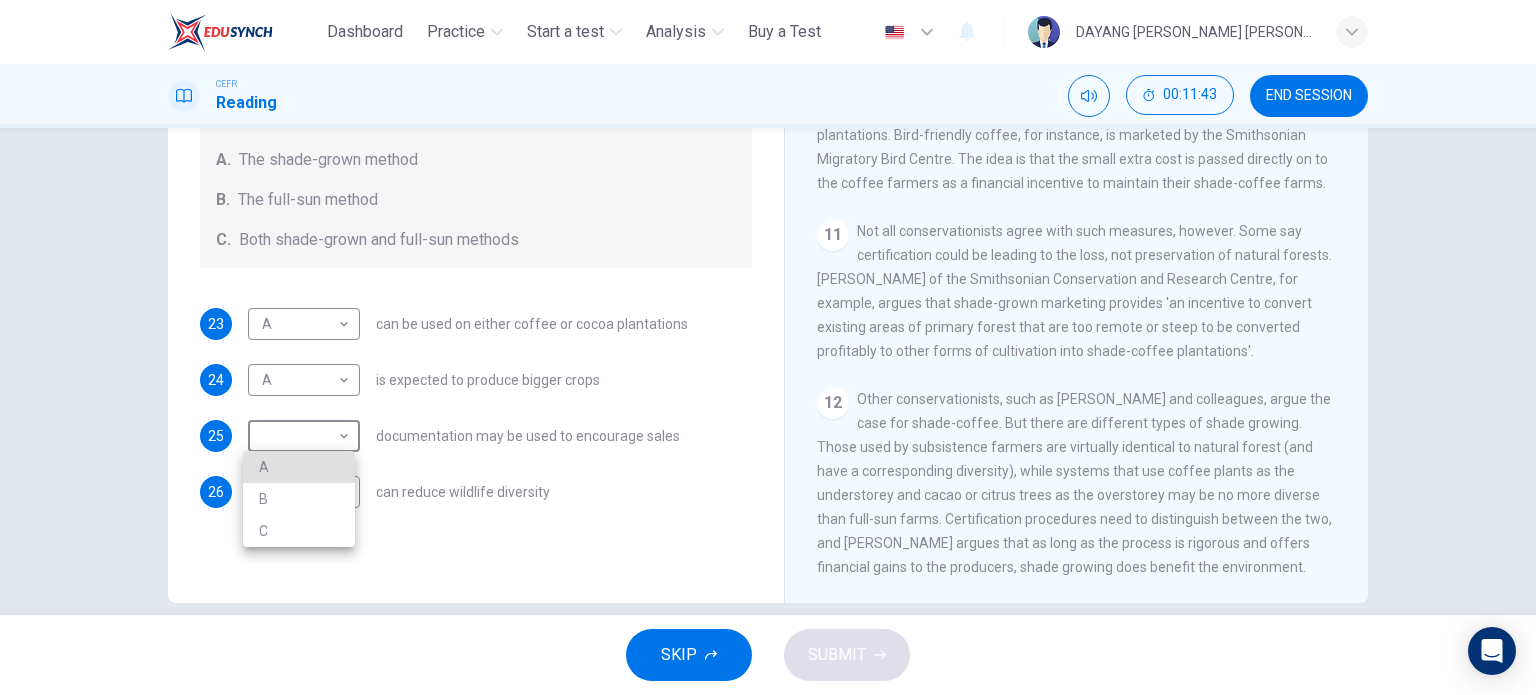 click on "B" at bounding box center (299, 499) 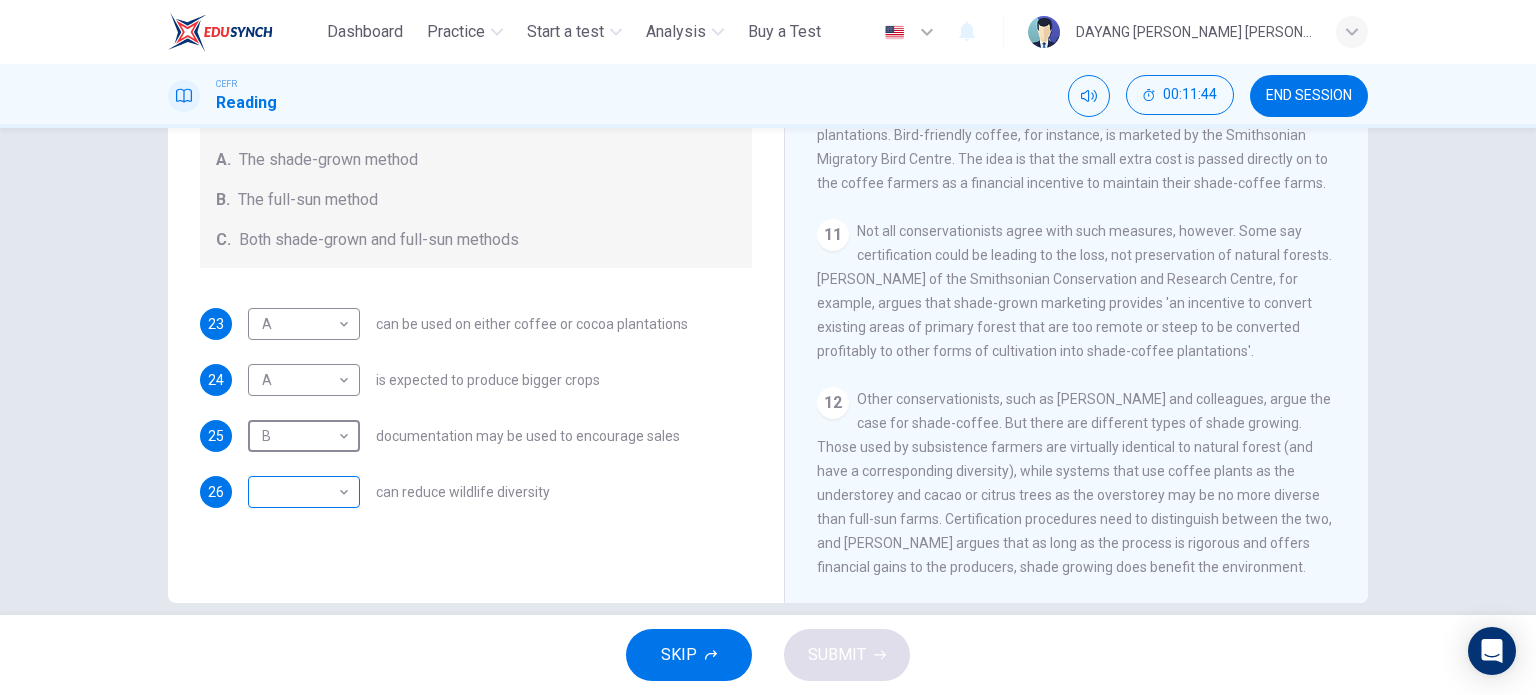 click on "This site uses cookies, as explained in our  Privacy Policy . If you agree to the use of cookies, please click the Accept button and continue to browse our site.   Privacy Policy Accept Dashboard Practice Start a test Analysis Buy a Test English ** ​ DAYANG RASYIDAH SAHIRA BINTI ROSLI CEFR Reading 00:11:44 END SESSION Questions 23 - 26 Classify the features described below as applying to growing coffee.
Write the correct letter  A-C  in the boxes below. A. The shade-grown method B. The full-sun method C. Both shade-grown and full-sun methods 23 A * ​ can be used on either coffee or cocoa plantations 24 A * ​ is expected to produce bigger crops 25 B * ​ documentation may be used to encourage sales 26 ​ ​ can reduce wildlife diversity Natural Coffee and Cocoa CLICK TO ZOOM Click to Zoom 1 What's the connection between your morning coffee, wintering North American birds and the cool shade of a tree? Actually, quite a lot, says [PERSON_NAME]. 2 3 4 5 6 7 8 9 10 11 12 SKIP SUBMIT
Dashboard   2" at bounding box center (768, 347) 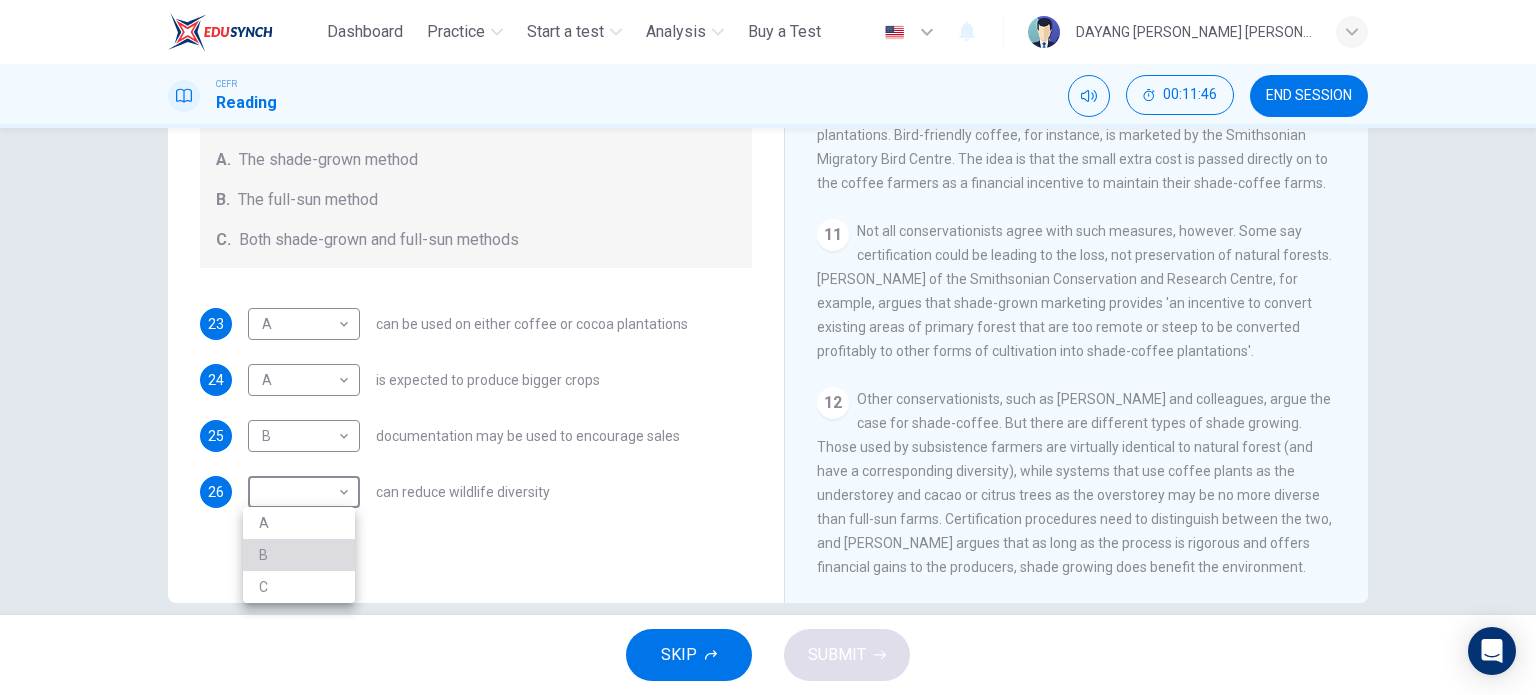 click on "B" at bounding box center (299, 555) 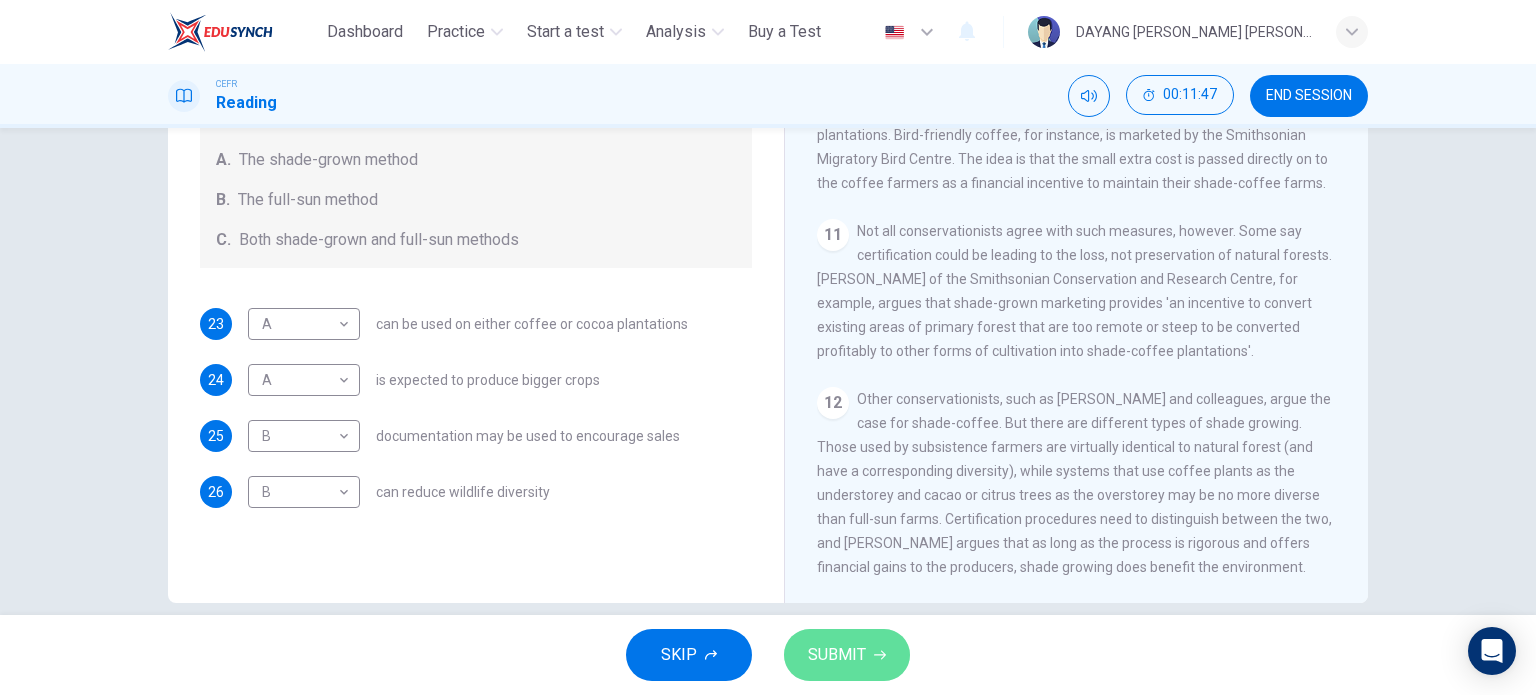 click 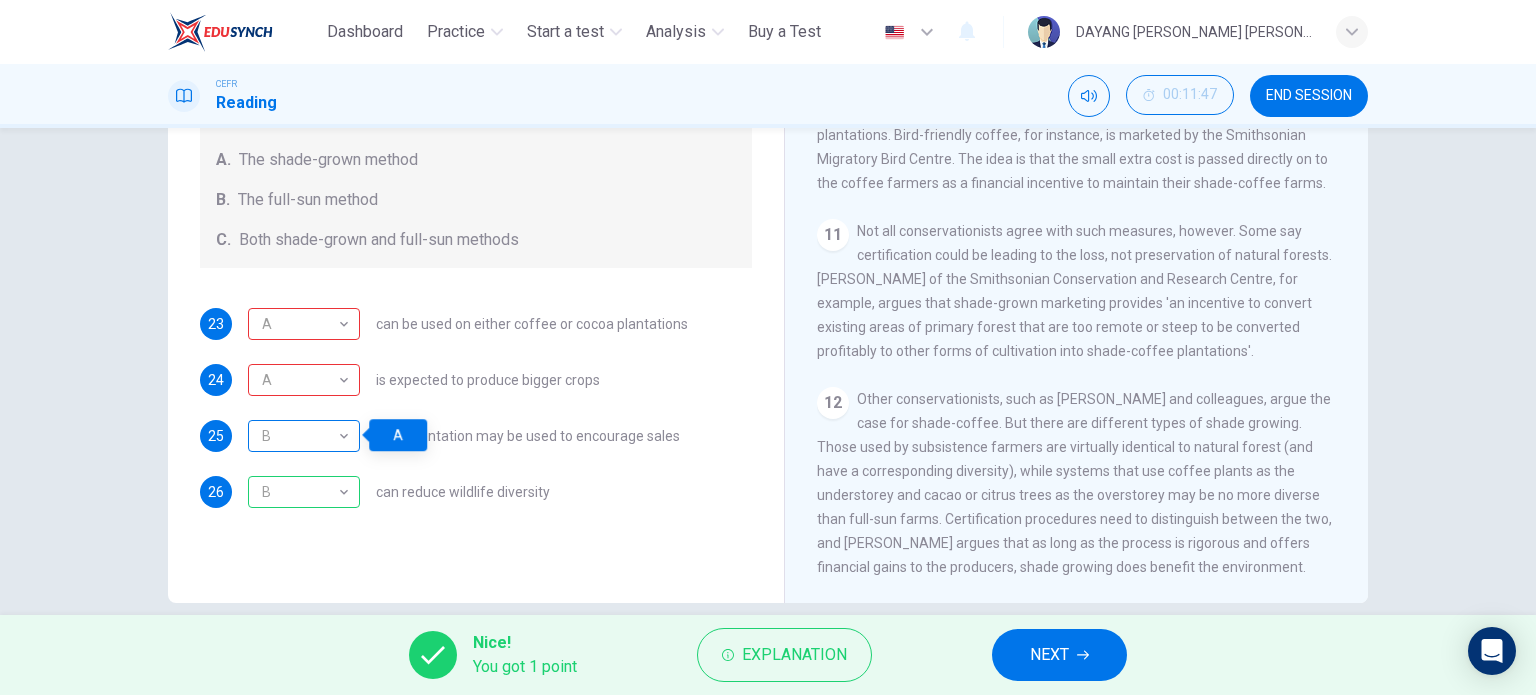 click on "B" at bounding box center [300, 436] 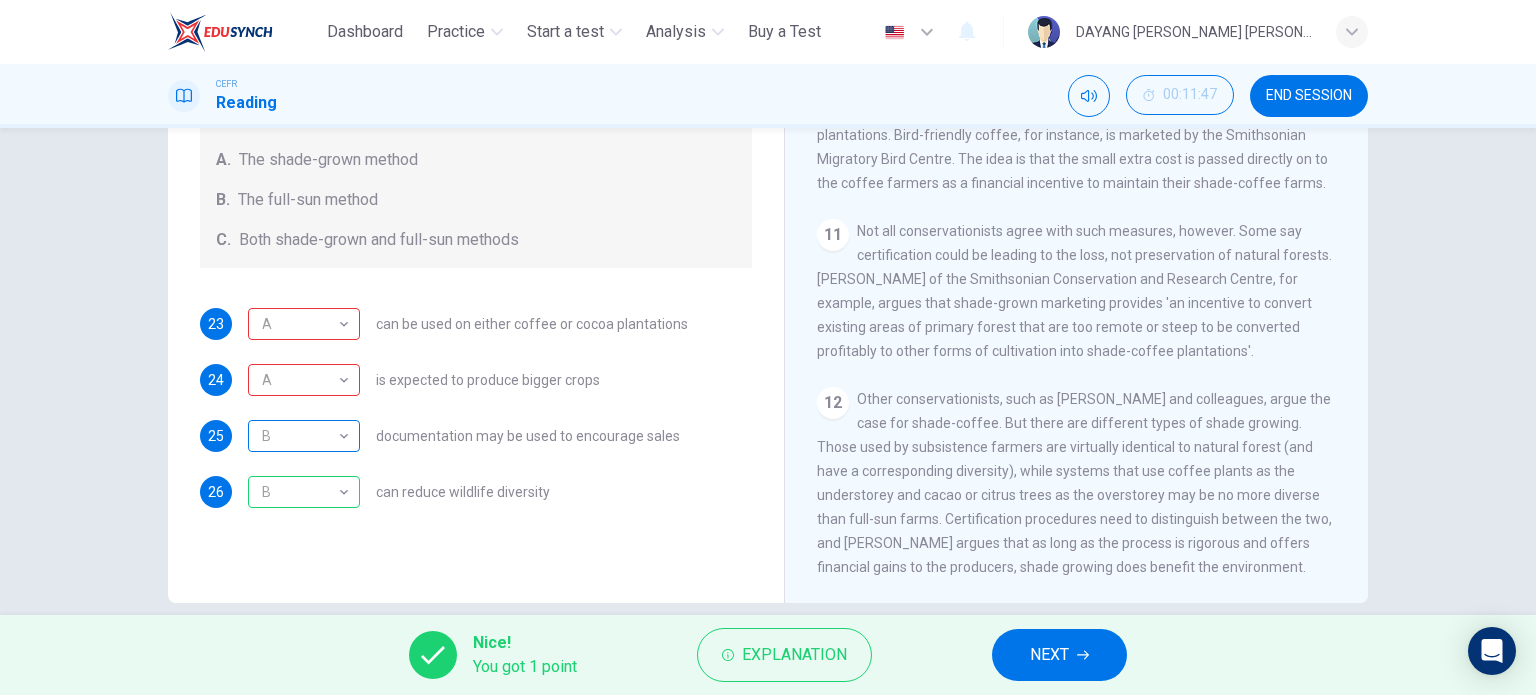 click on "B" at bounding box center [300, 436] 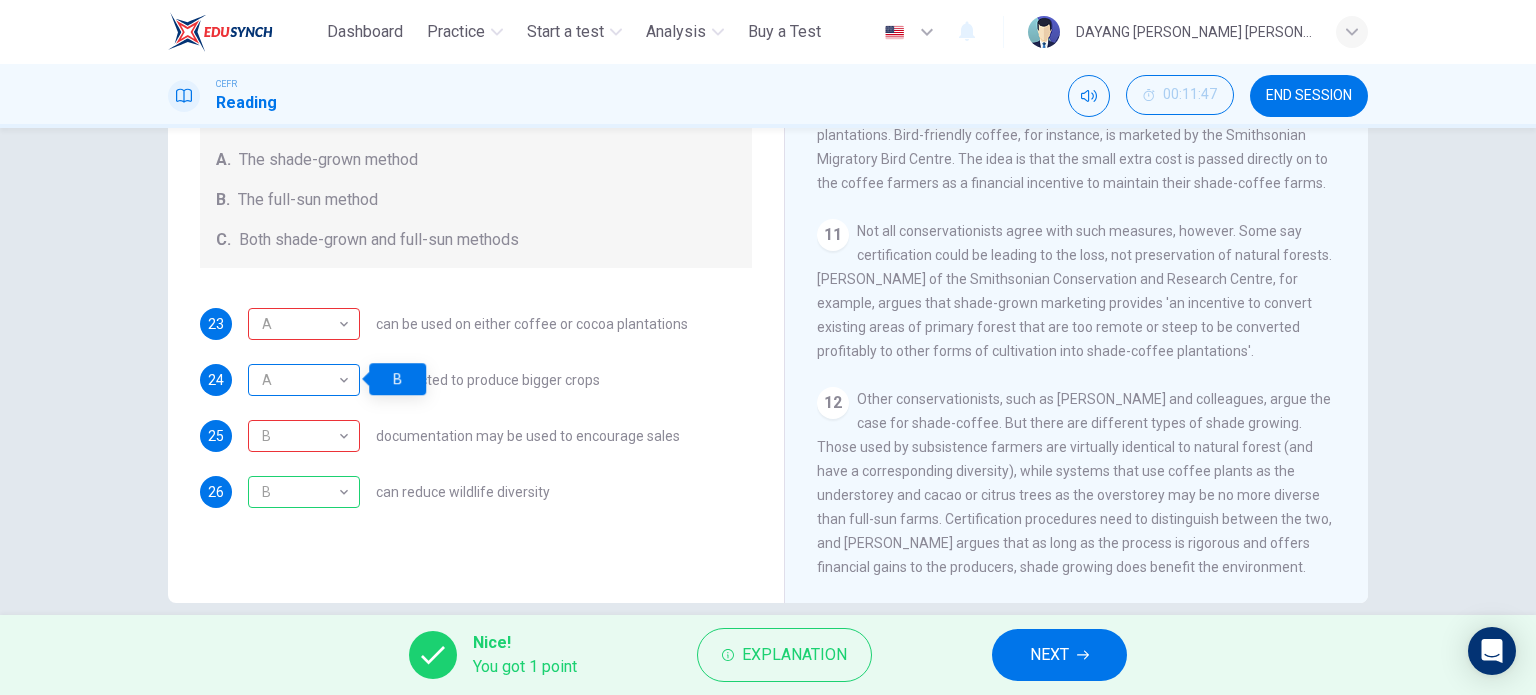 click on "A" at bounding box center (300, 380) 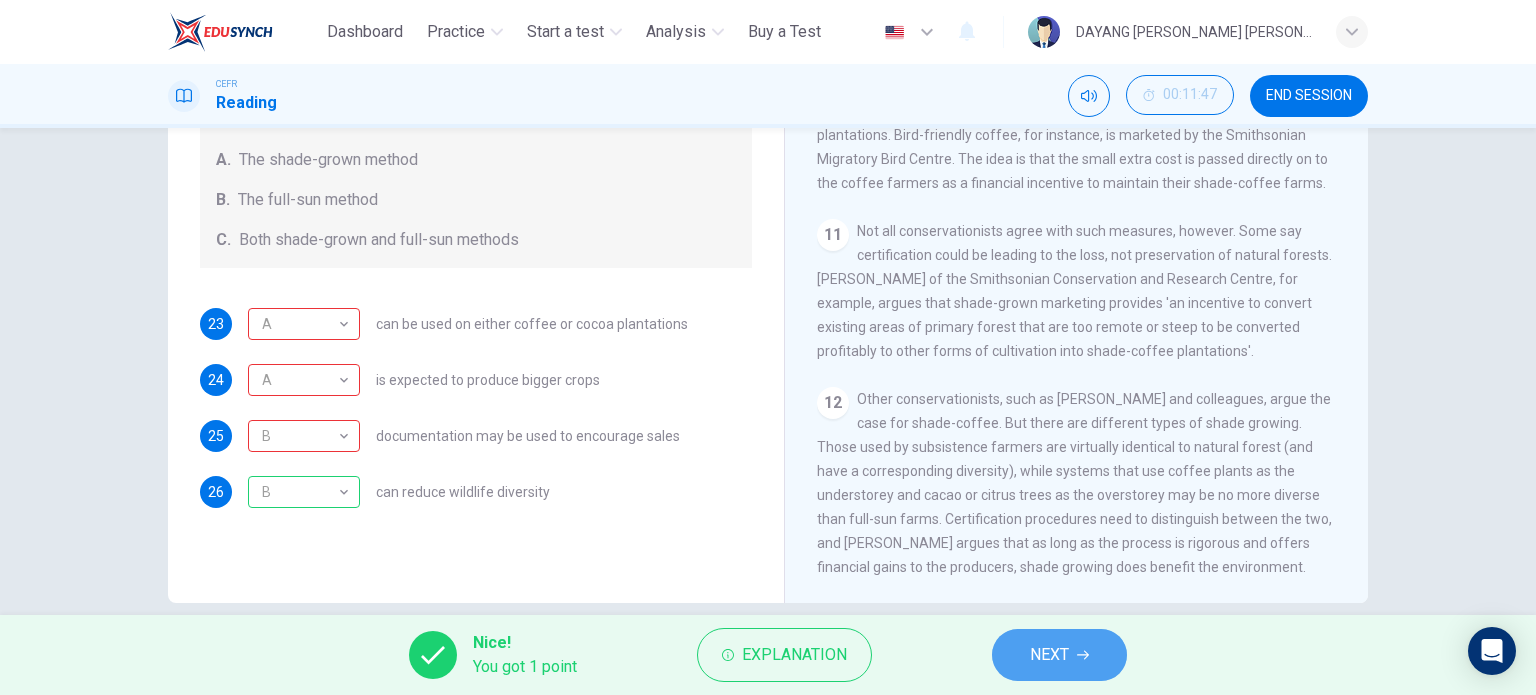 click on "NEXT" at bounding box center [1059, 655] 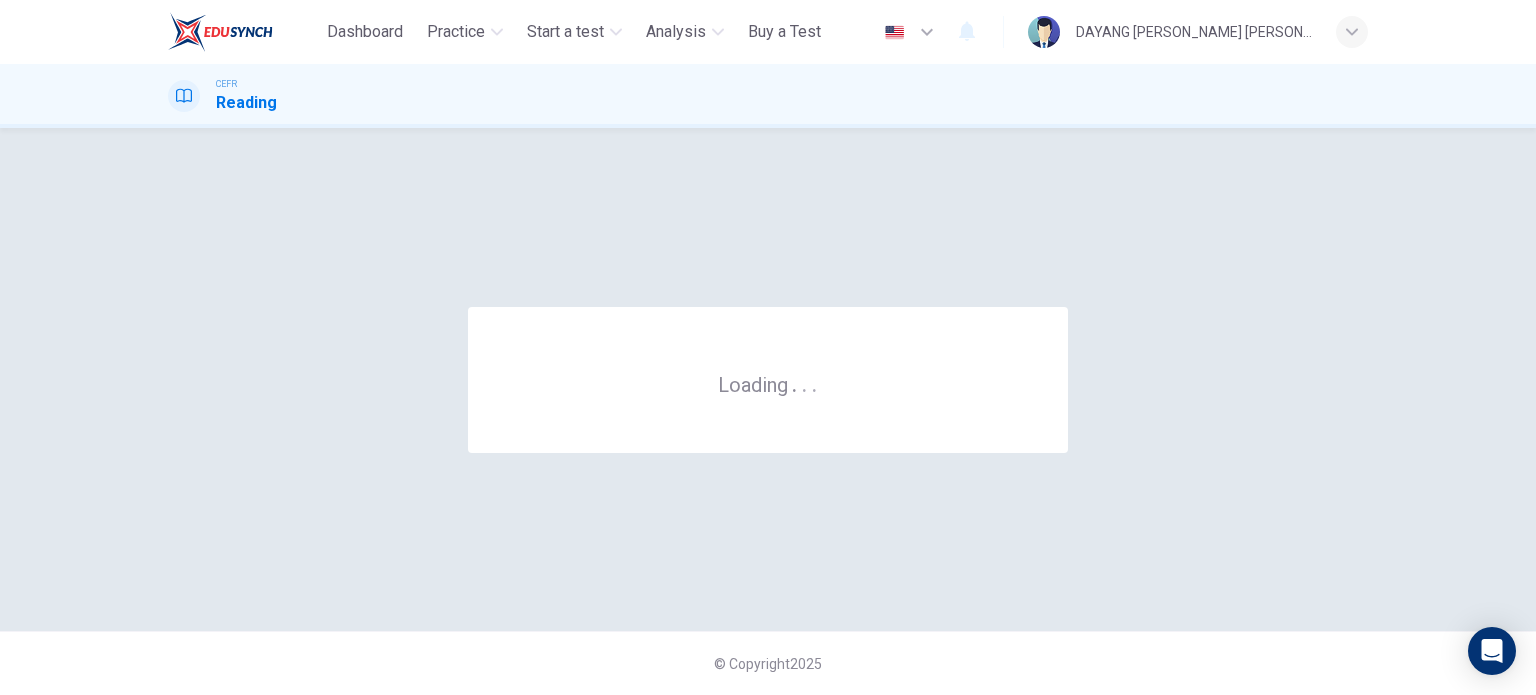 scroll, scrollTop: 0, scrollLeft: 0, axis: both 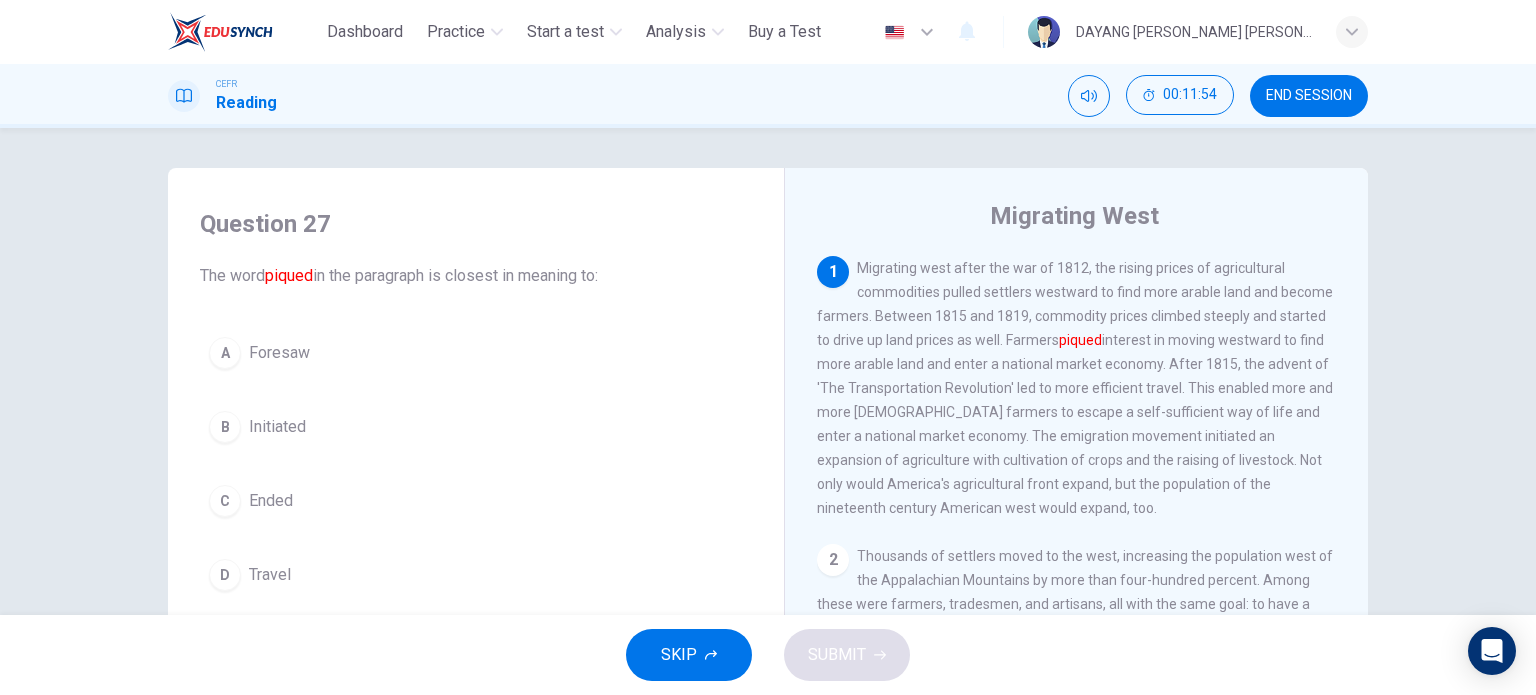 click on "Initiated" at bounding box center (277, 427) 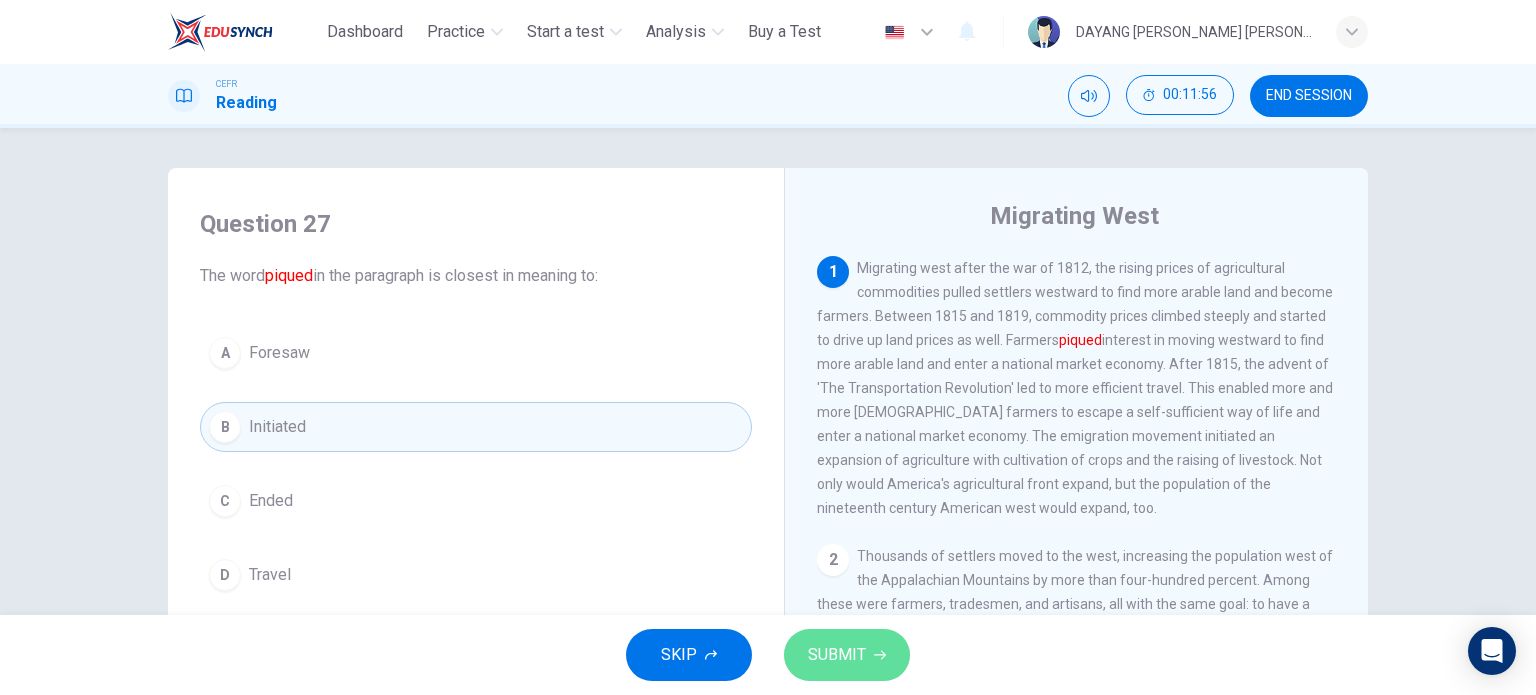 click on "SUBMIT" at bounding box center (837, 655) 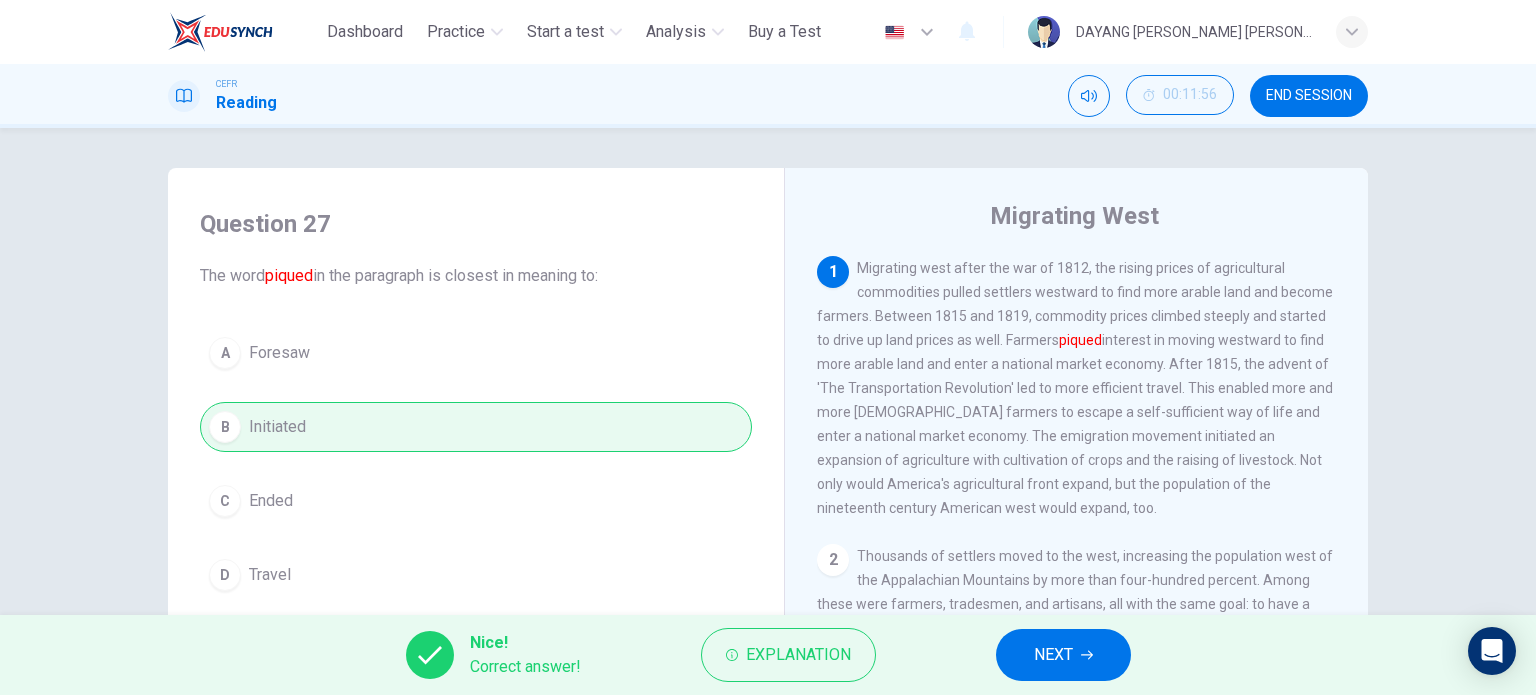 click on "NEXT" at bounding box center [1063, 655] 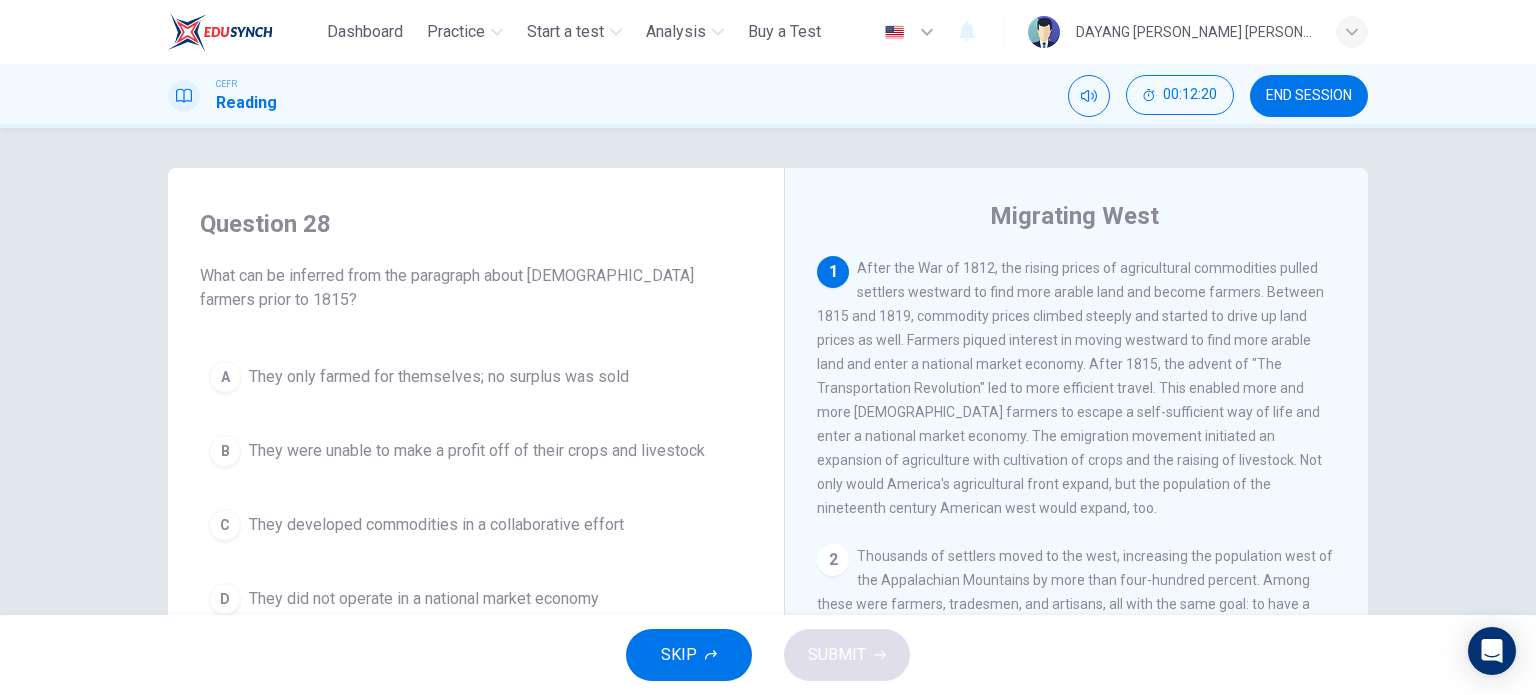 scroll, scrollTop: 100, scrollLeft: 0, axis: vertical 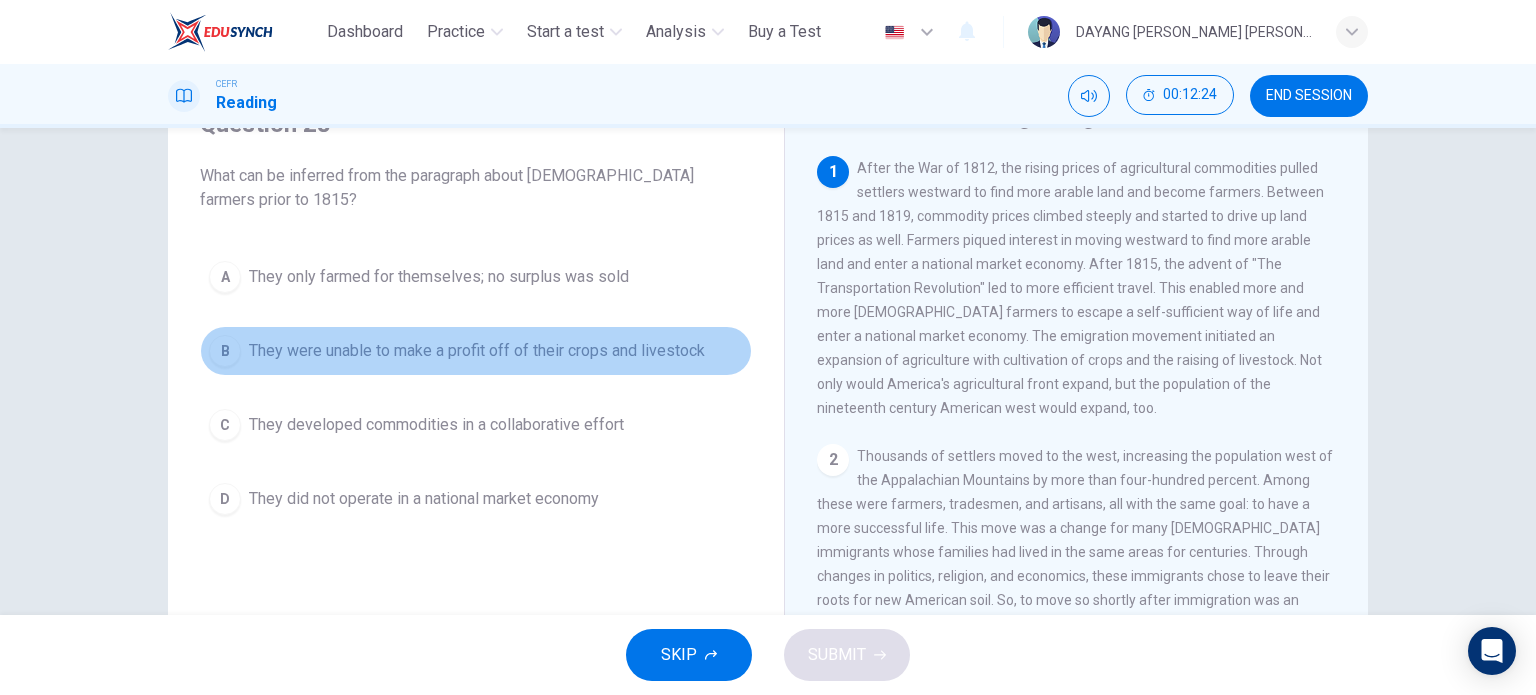 click on "They were unable to make a profit off of their crops and livestock" at bounding box center (477, 351) 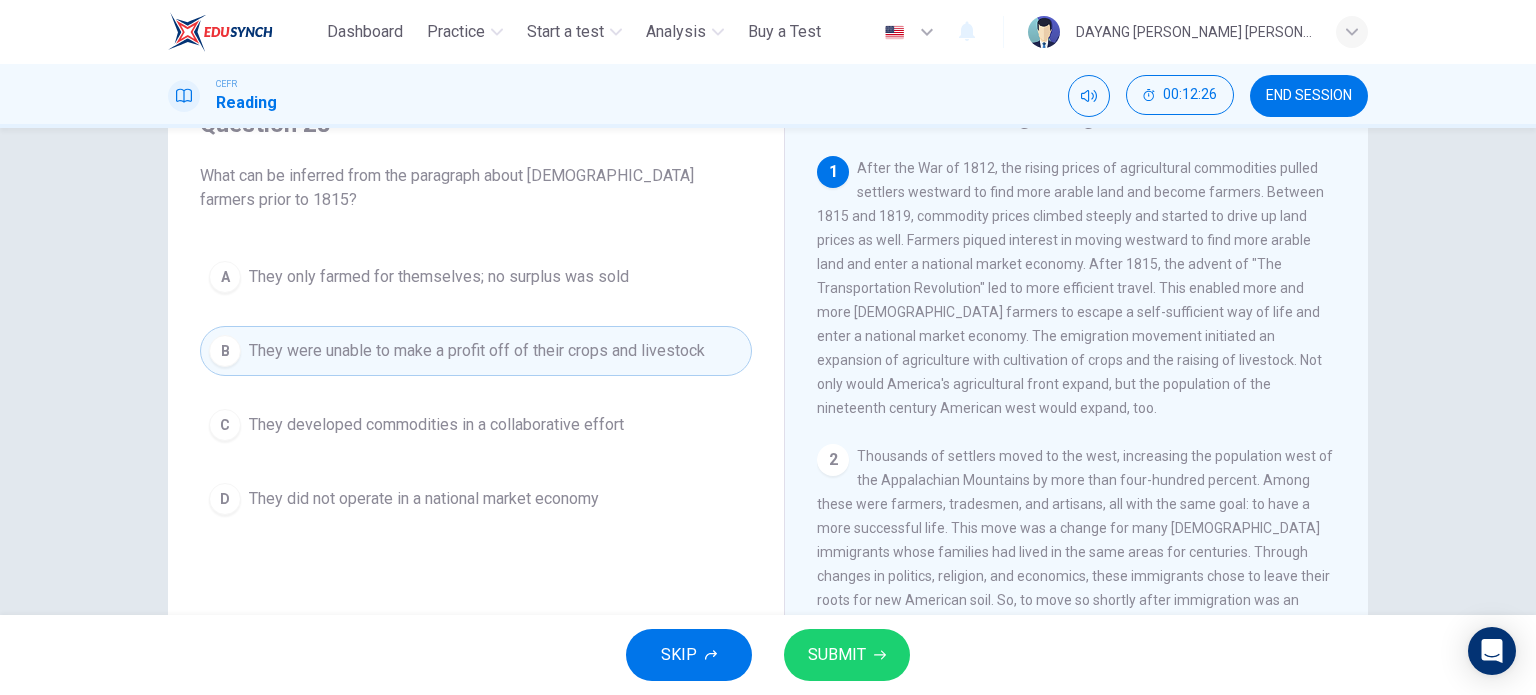 click on "SUBMIT" at bounding box center [837, 655] 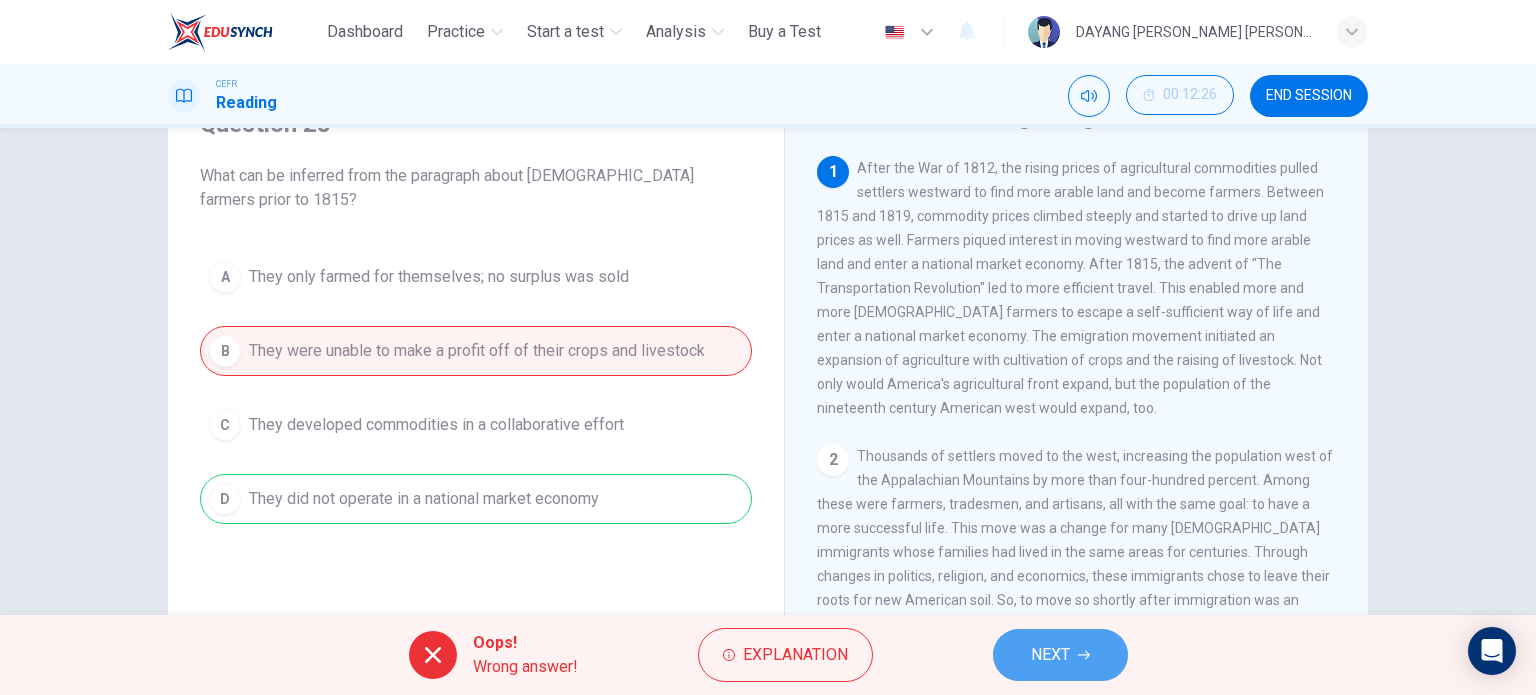click on "NEXT" at bounding box center (1060, 655) 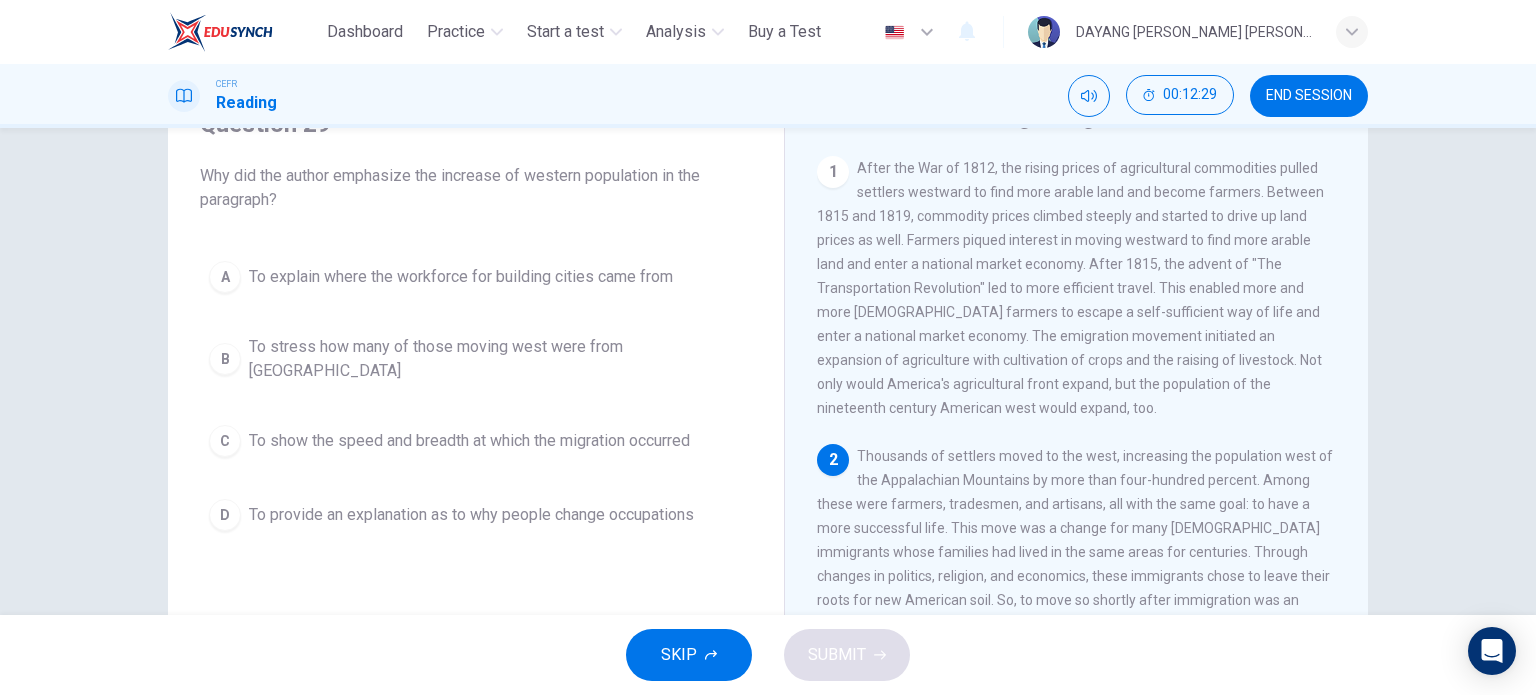click on "END SESSION" at bounding box center [1309, 96] 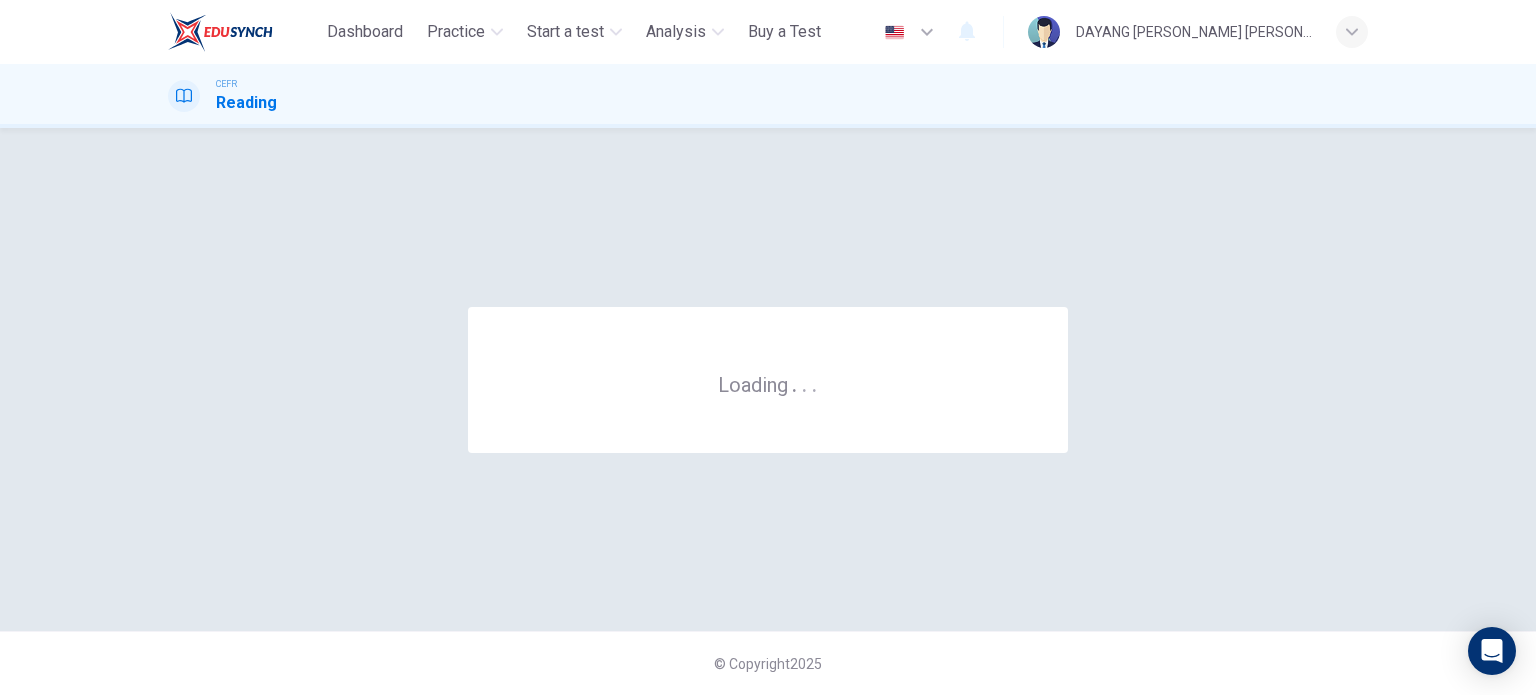 scroll, scrollTop: 0, scrollLeft: 0, axis: both 